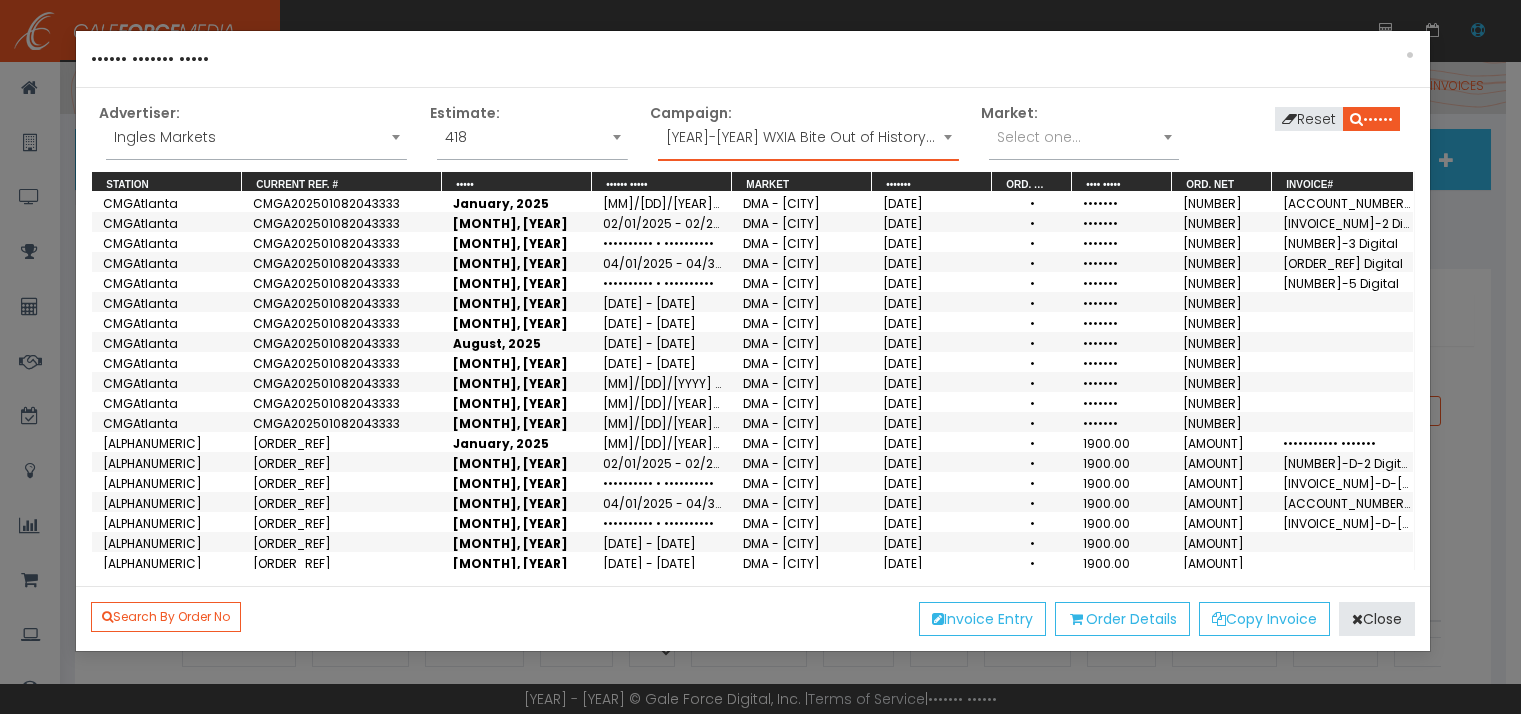 scroll, scrollTop: 0, scrollLeft: 0, axis: both 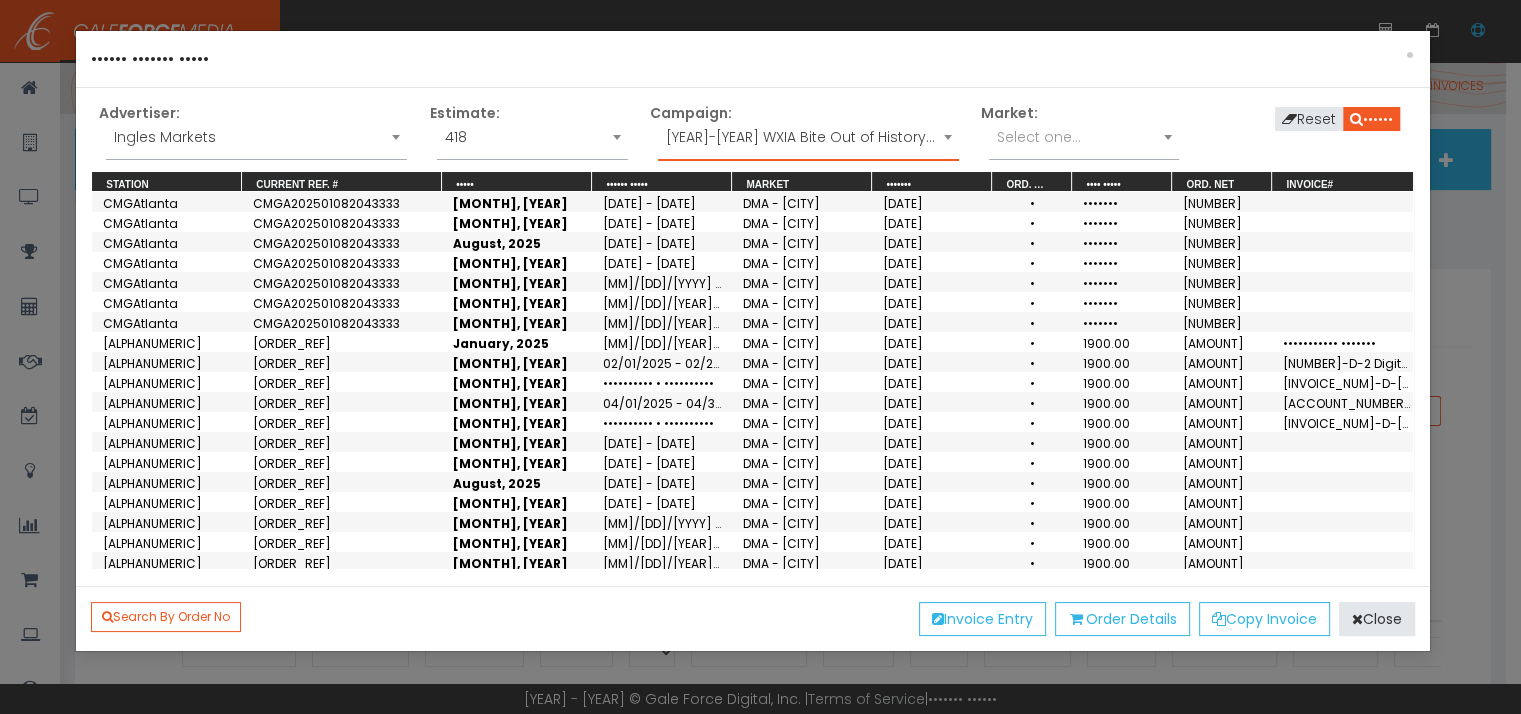click on "Select one..." at bounding box center [1039, 137] 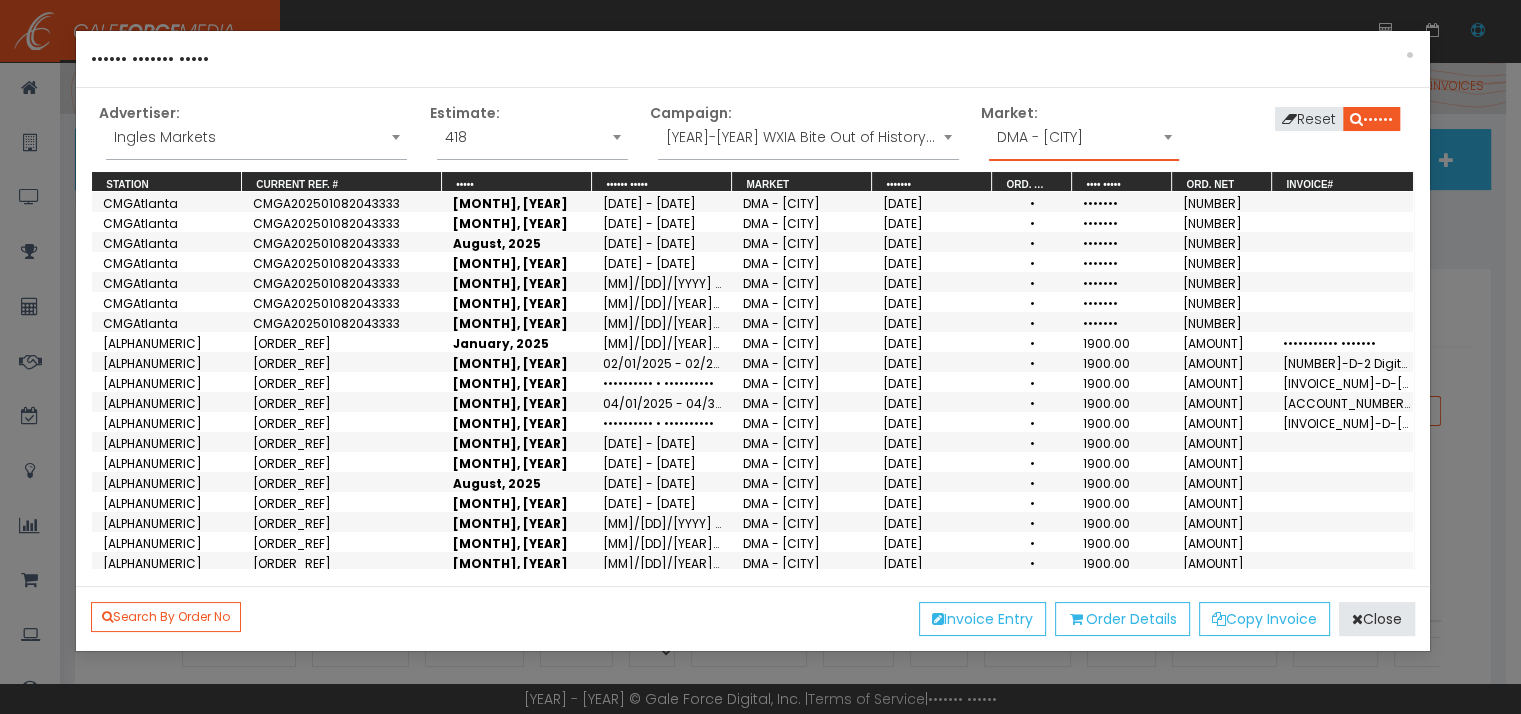 click on "Search
Reset" at bounding box center (1304, 117) 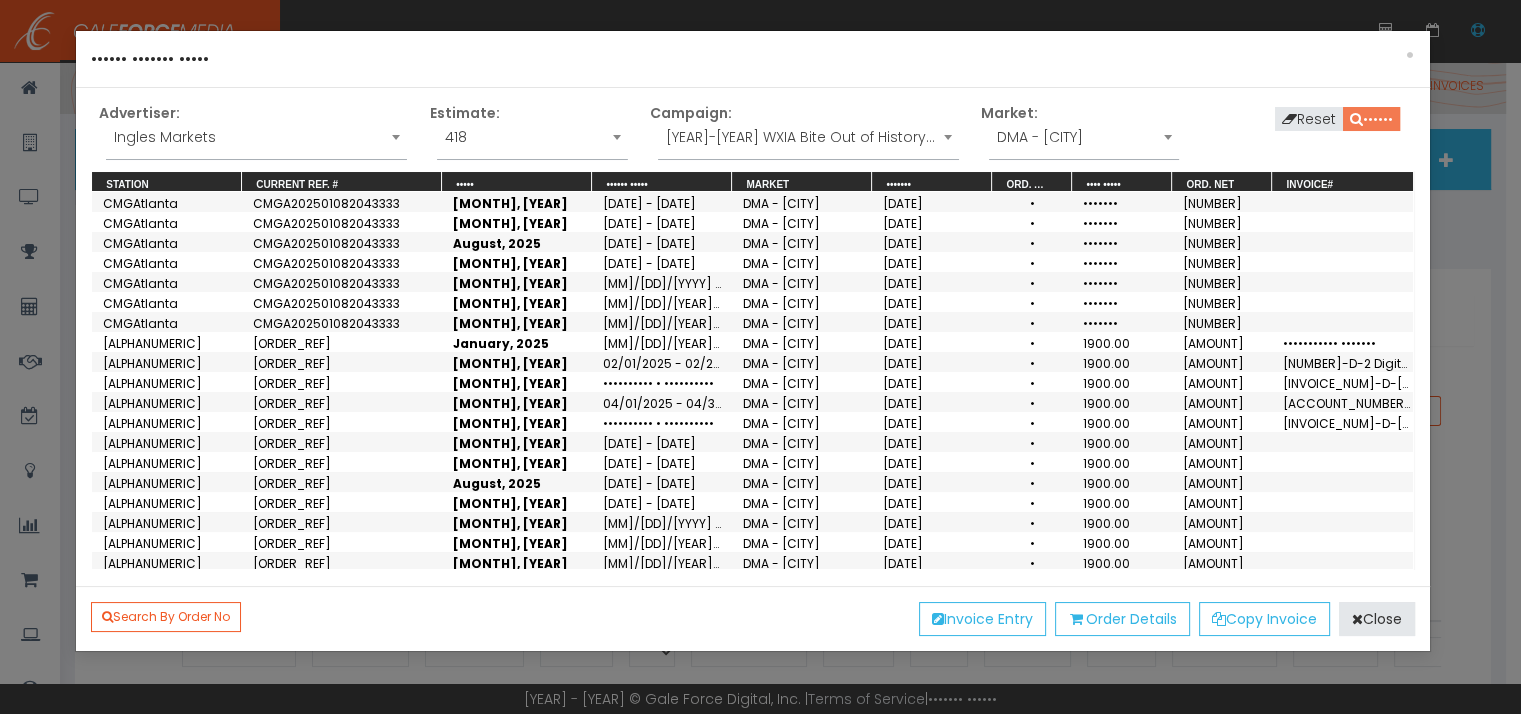click on "••••••" at bounding box center [1371, 119] 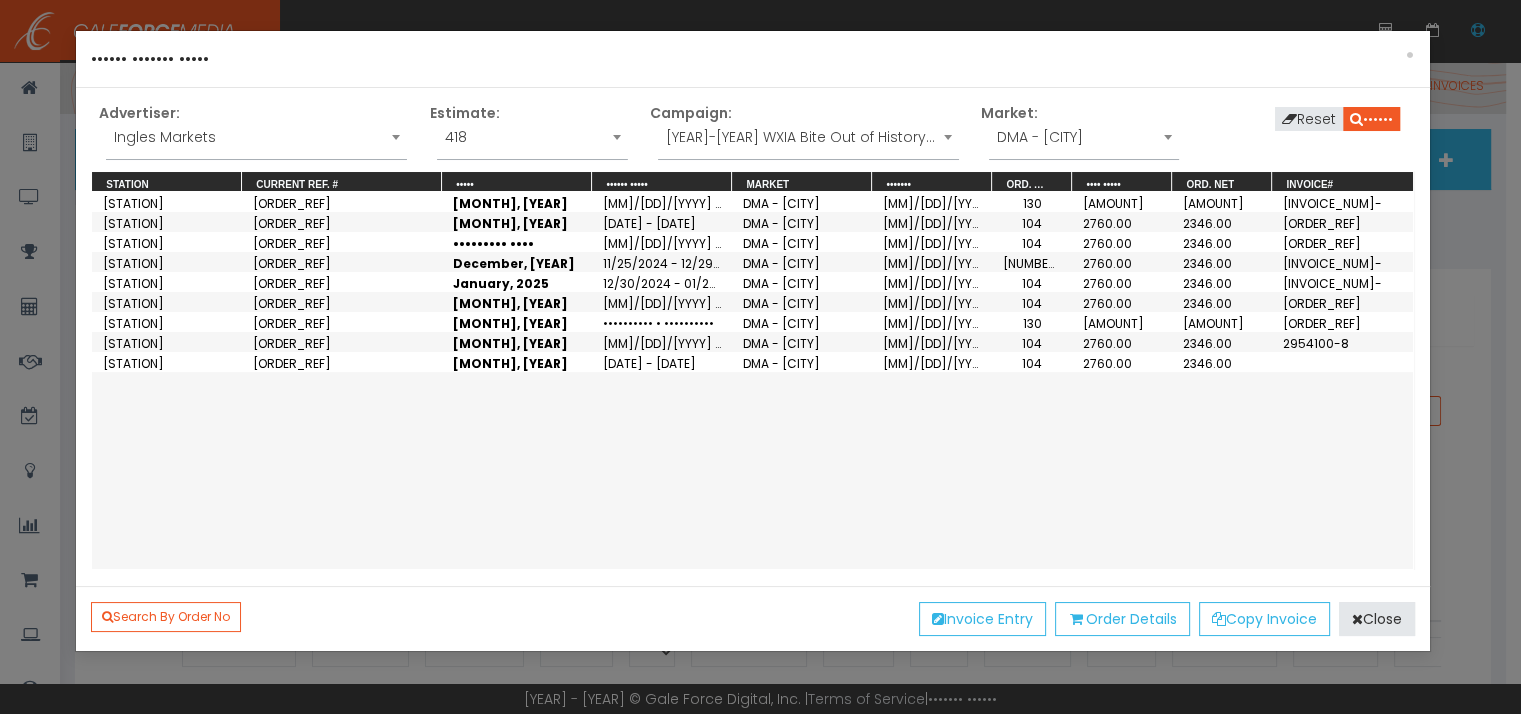 click on "[MONTH], [YEAR]" at bounding box center [517, 362] 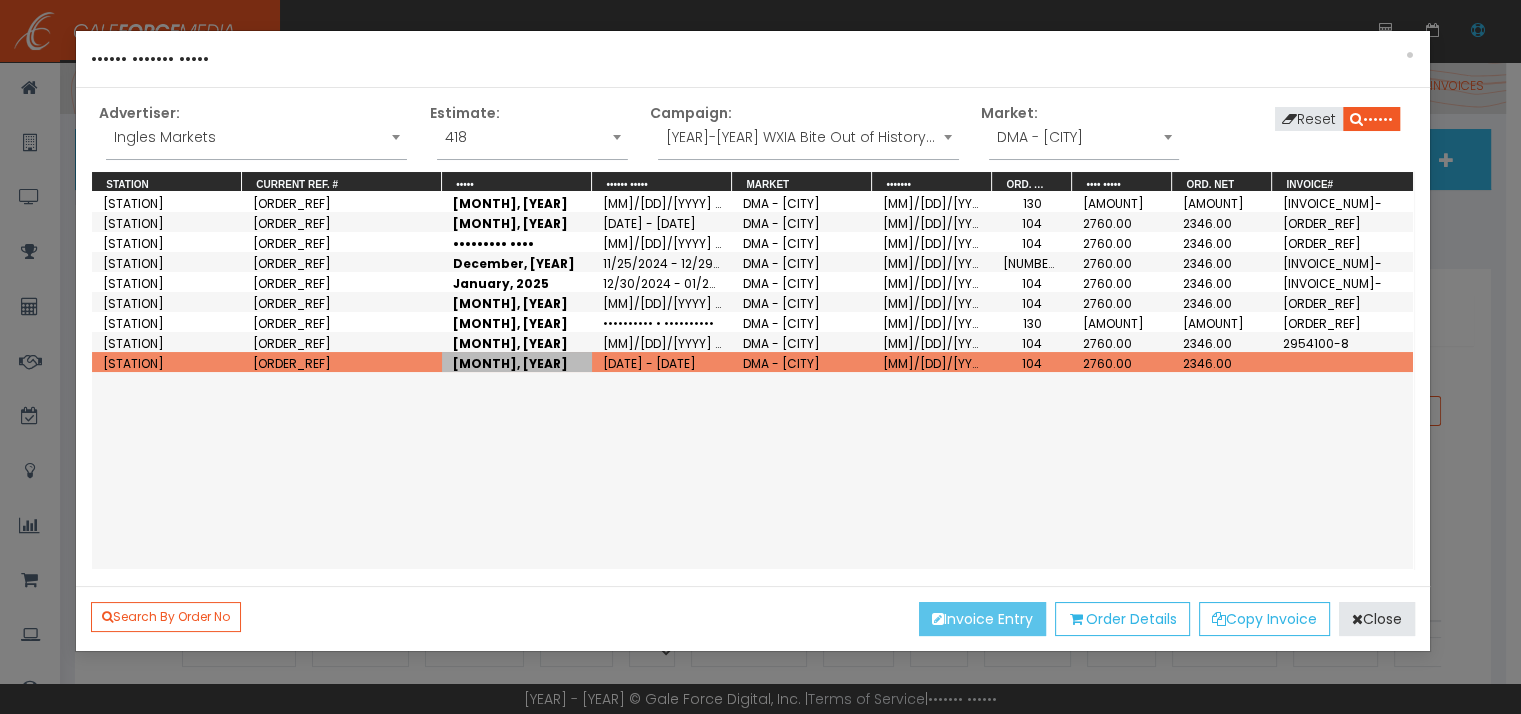 click on "Invoice Entry" at bounding box center [982, 619] 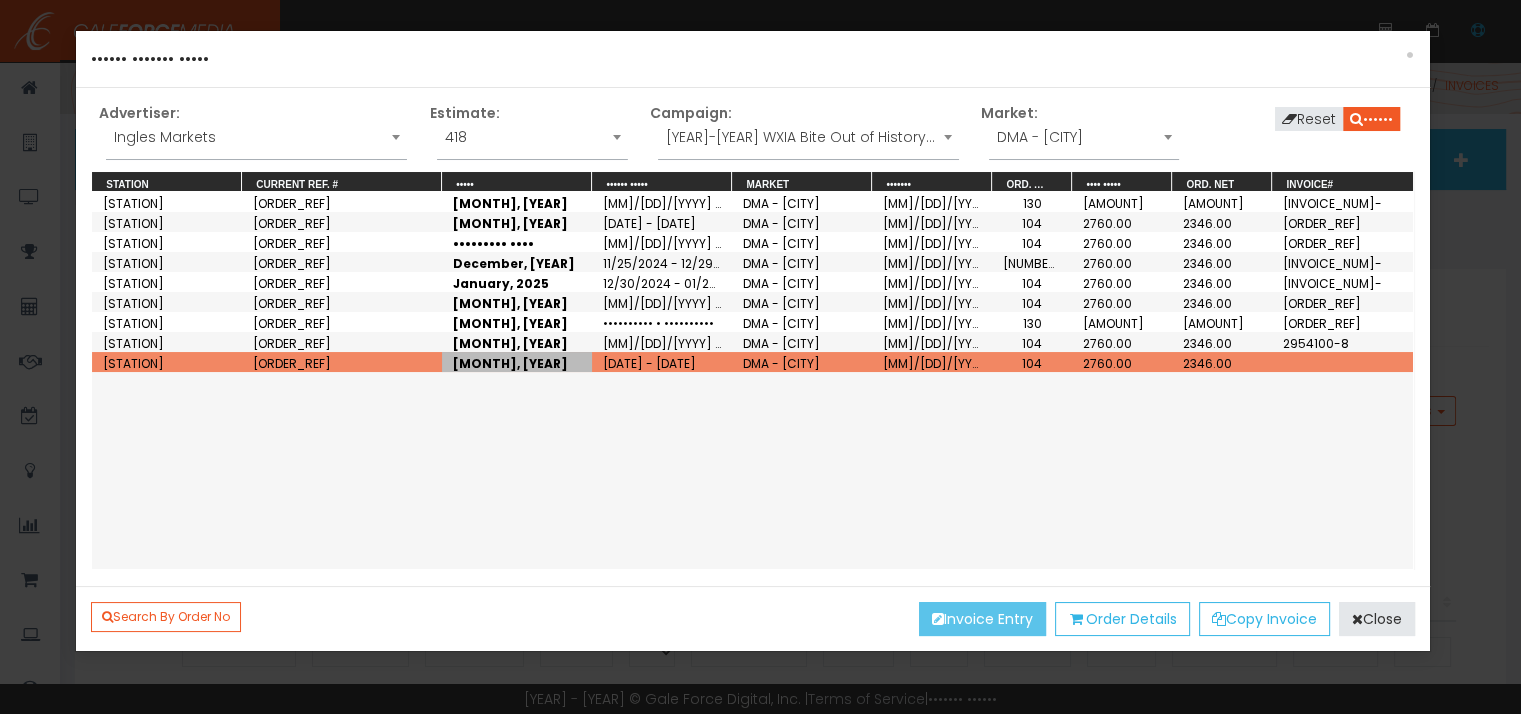 scroll, scrollTop: 0, scrollLeft: 0, axis: both 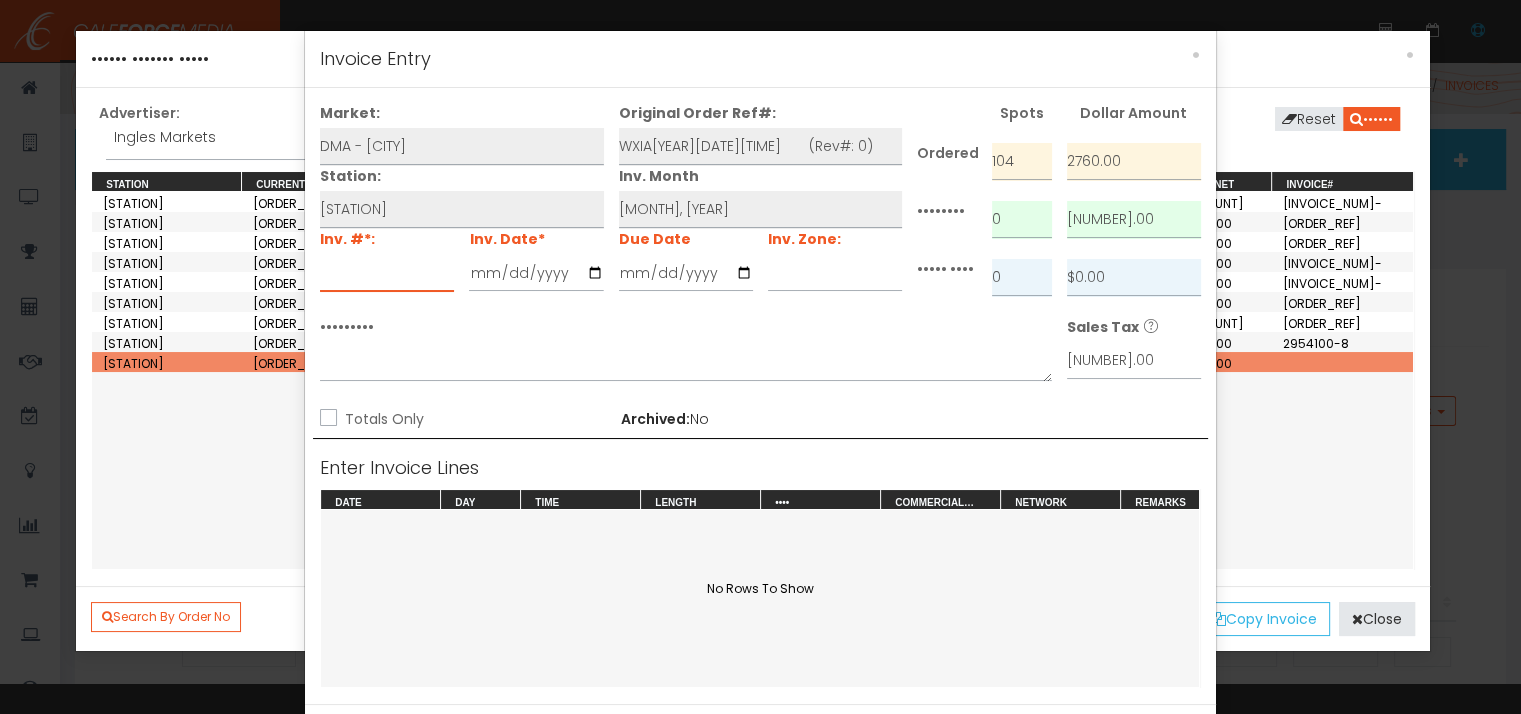 drag, startPoint x: 336, startPoint y: 275, endPoint x: 368, endPoint y: 289, distance: 34.928497 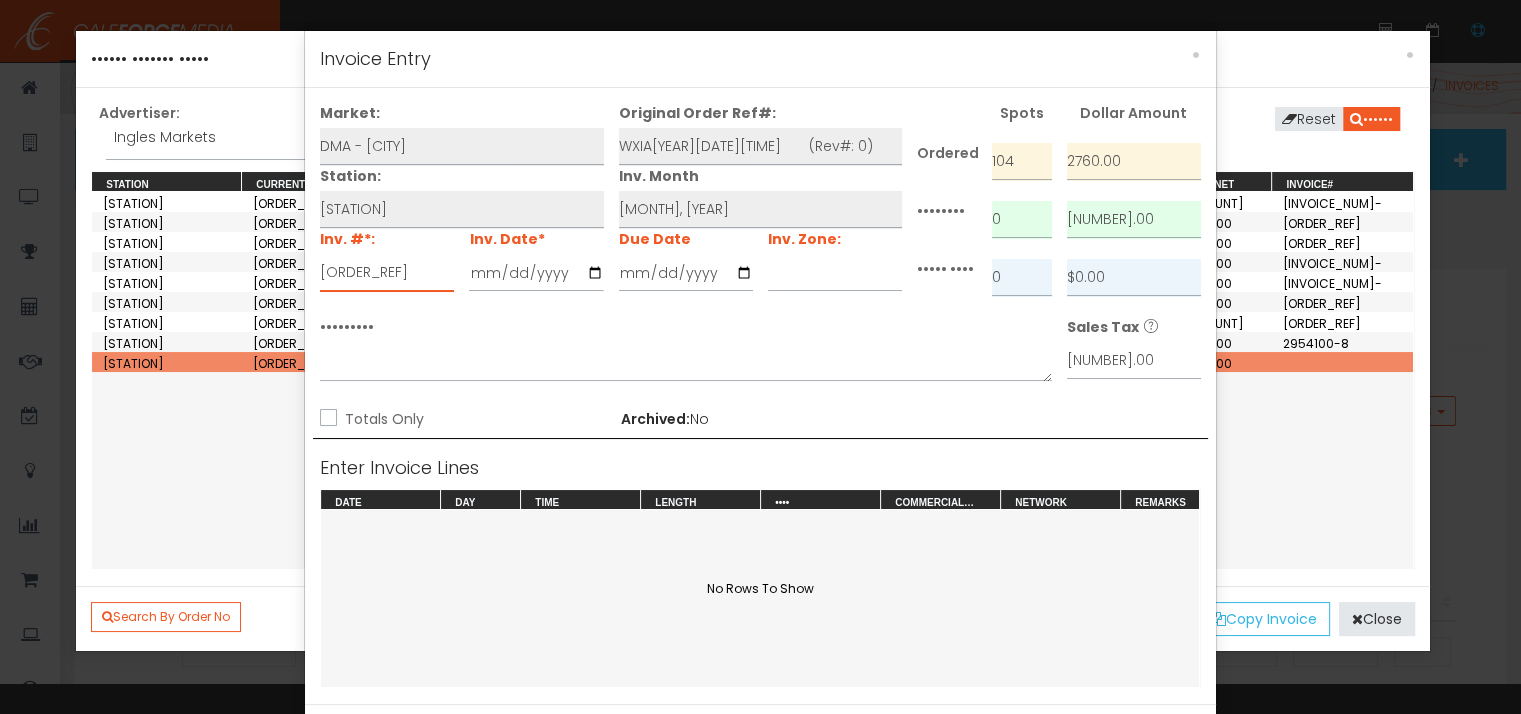 type on "[ORDER_REF]" 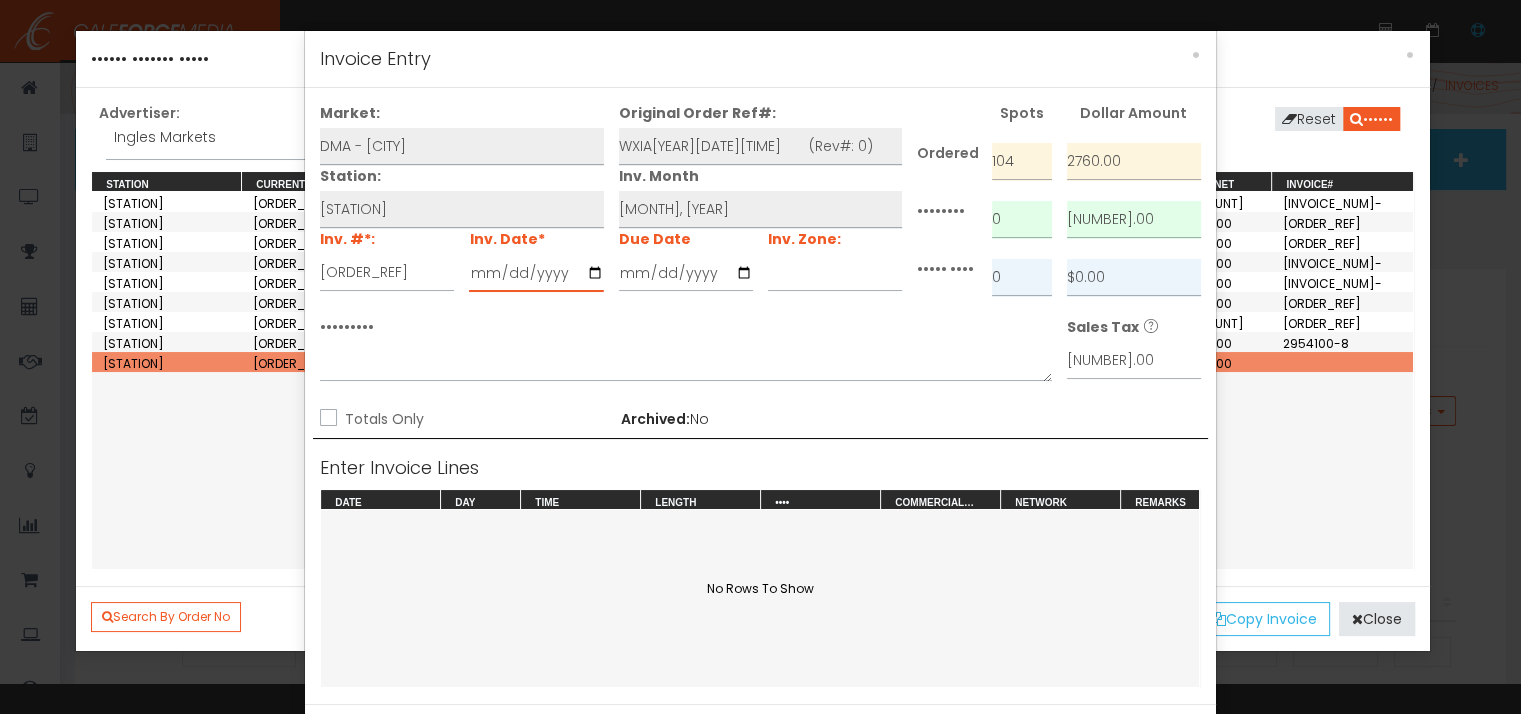 type on "••••••••••" 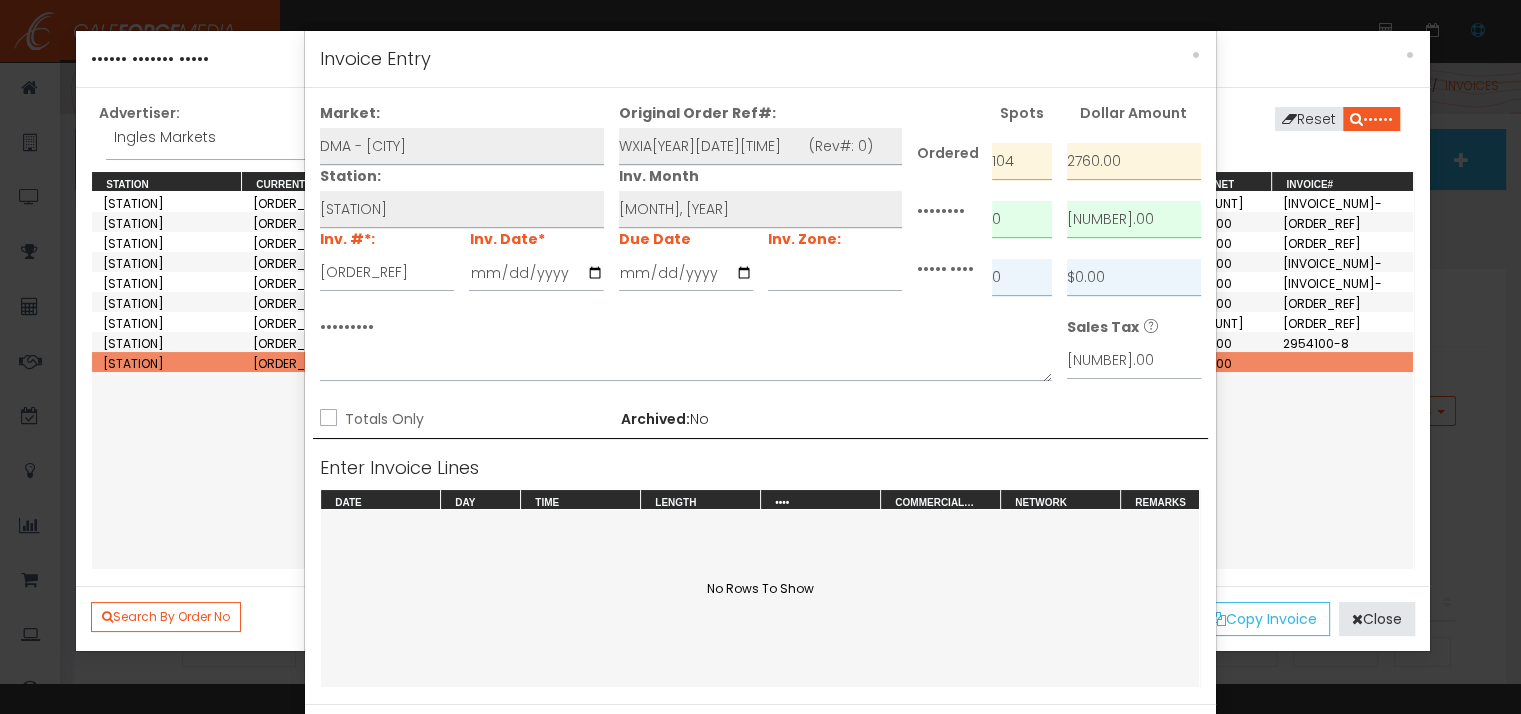 click on "Totals Only" at bounding box center (467, 415) 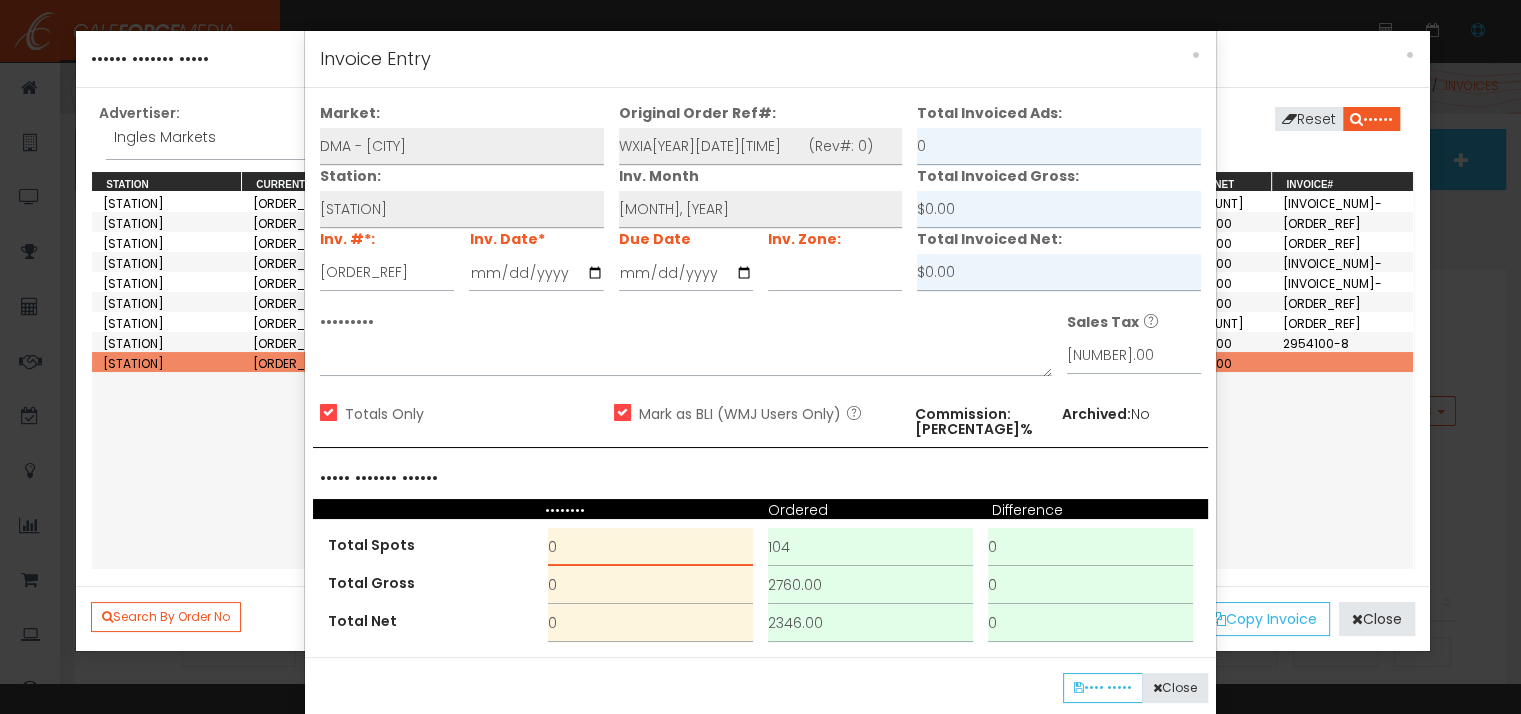 click on "0" at bounding box center [650, 547] 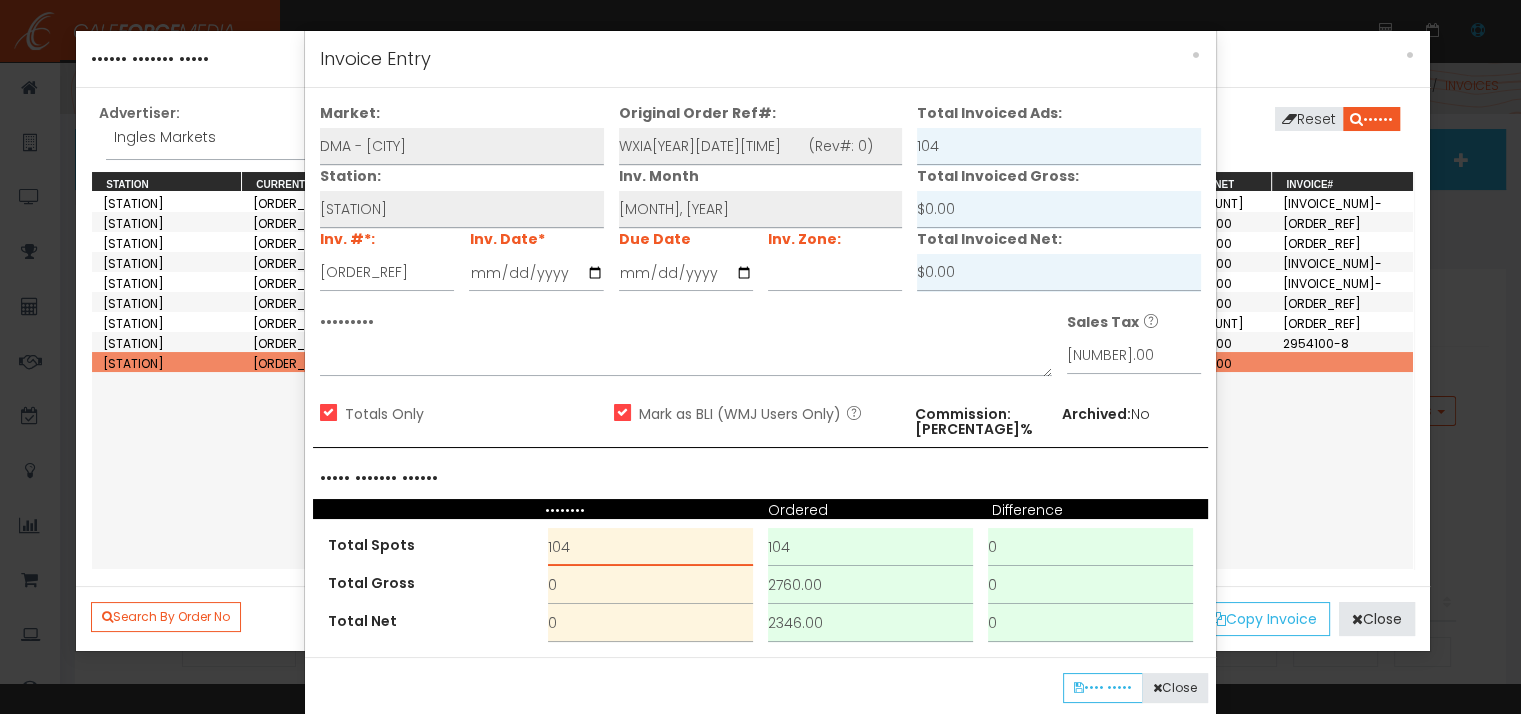 type on "104" 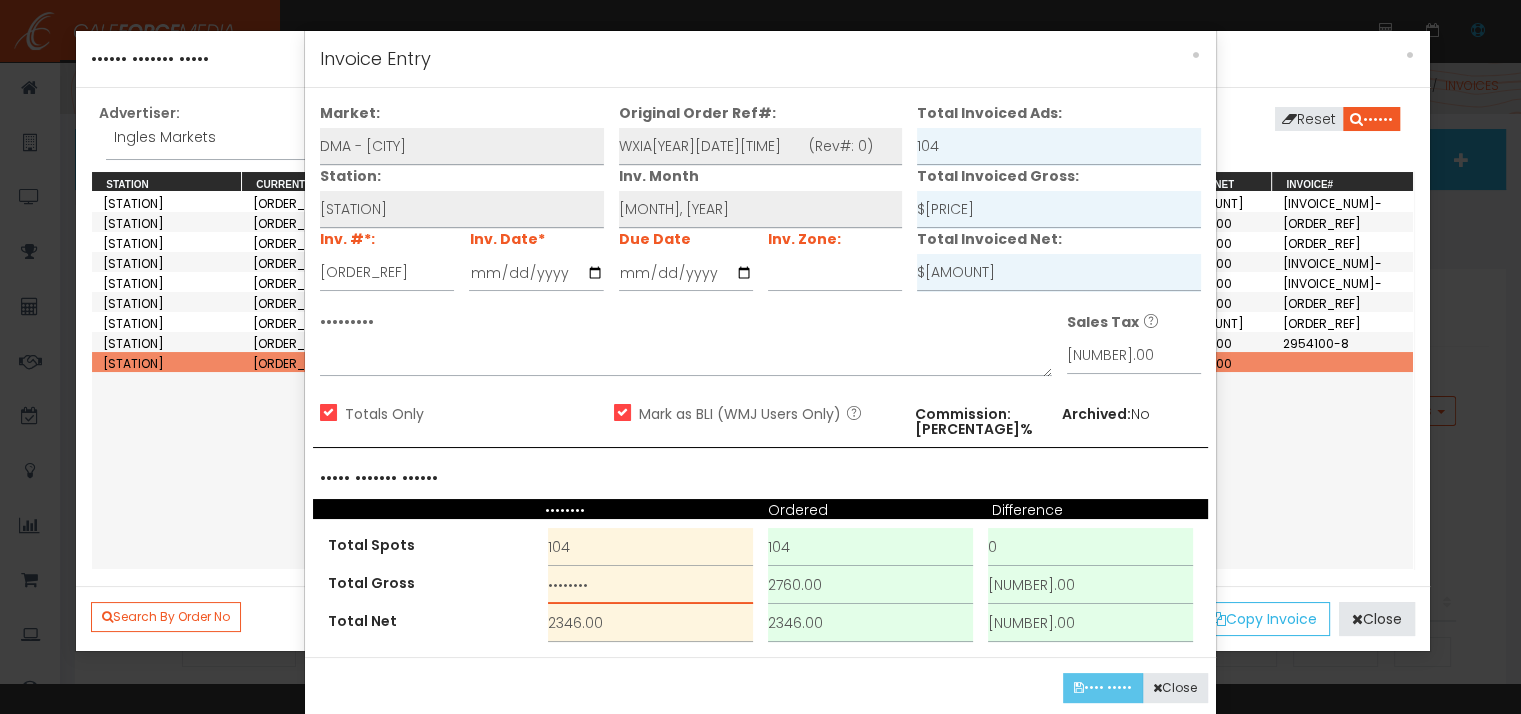type on "••••••••" 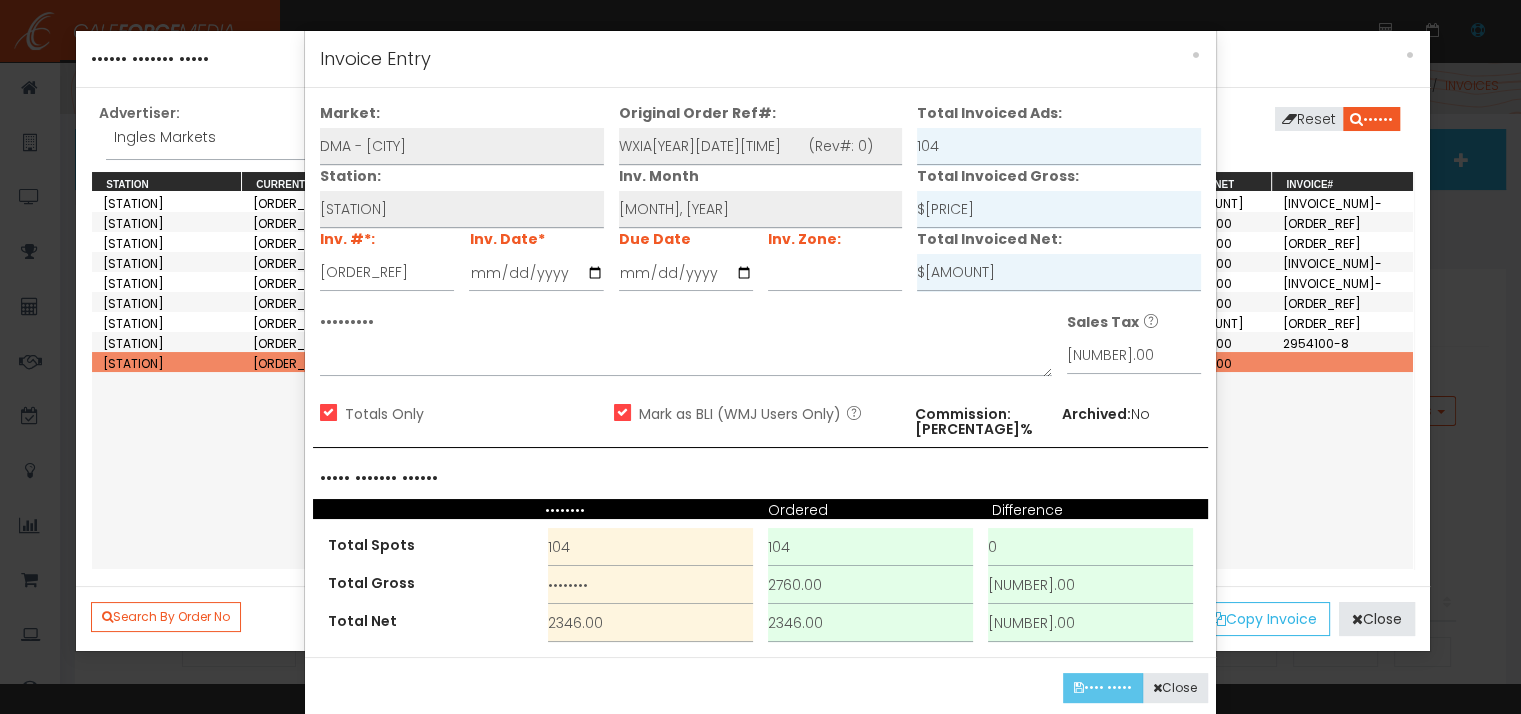 click on "•••• •••••" at bounding box center [1103, 688] 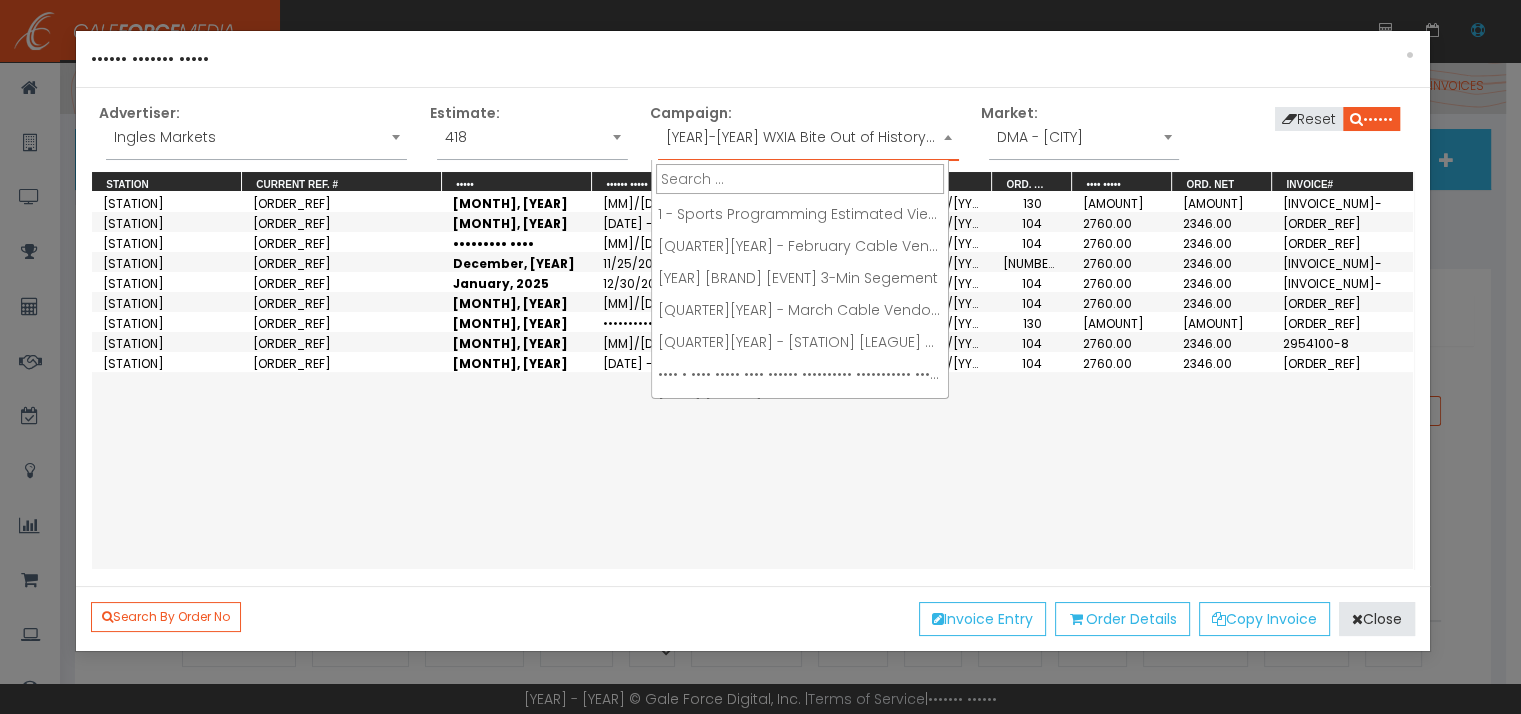 click on "[YEAR]-[YEAR] WXIA Bite Out of History - Bus Stop Forecast Sponsorship" at bounding box center [808, 137] 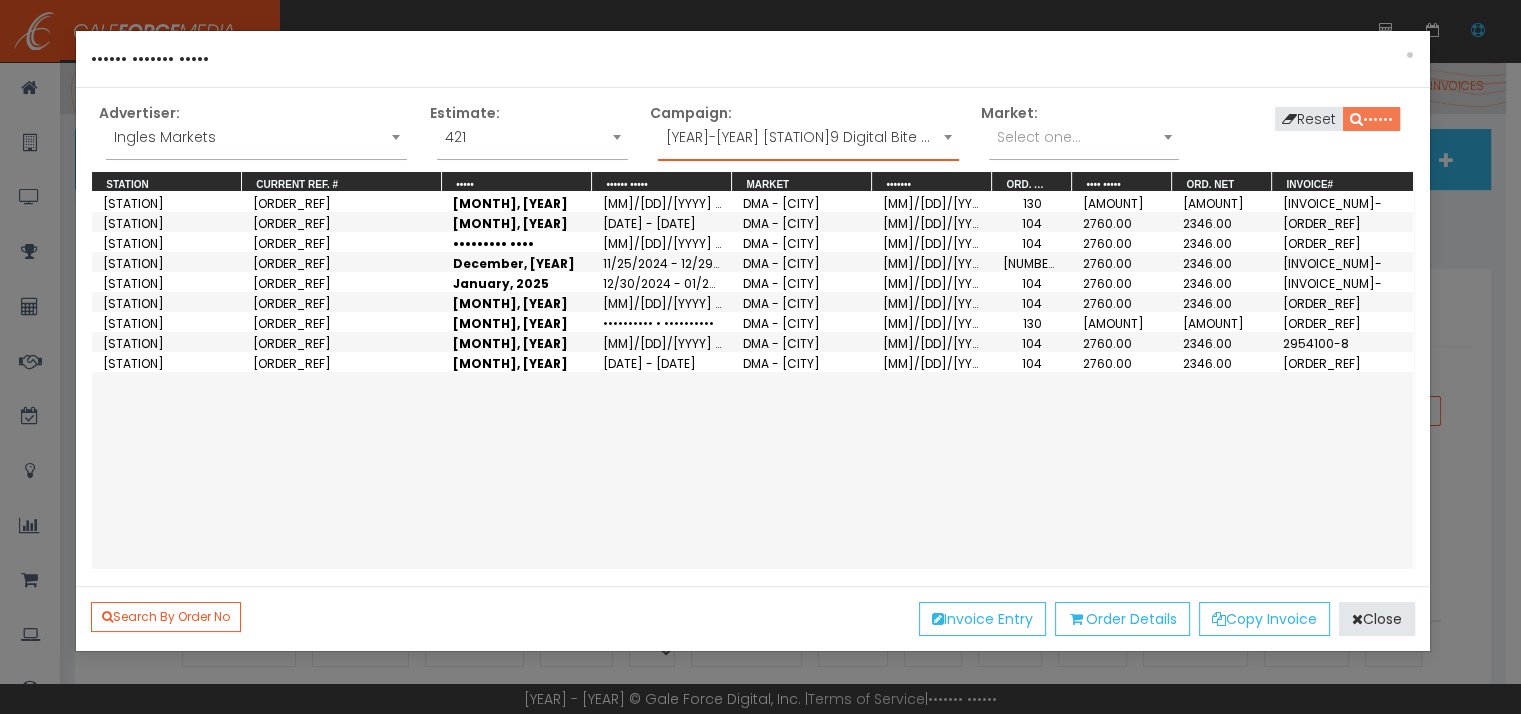 click on "••••••" at bounding box center [1371, 119] 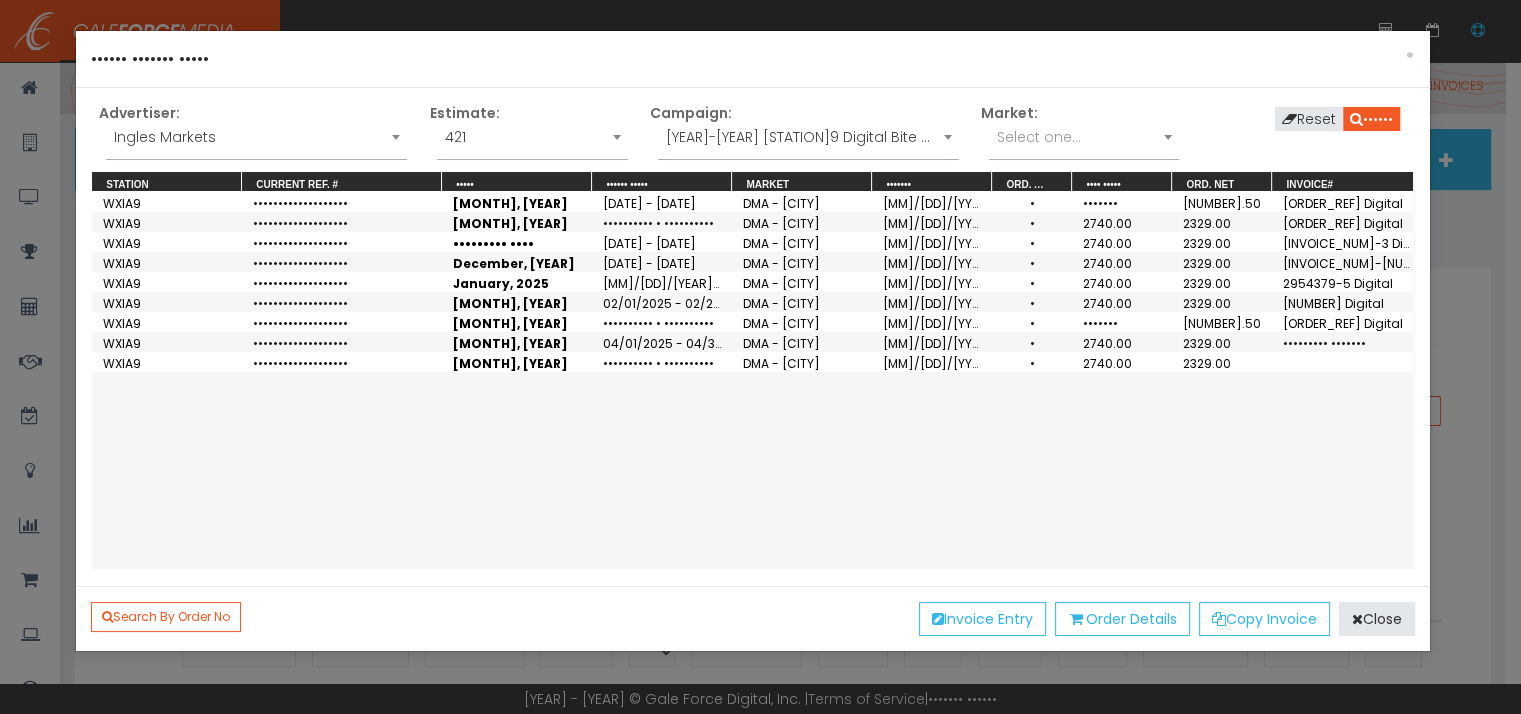 click on "[MONTH], [YEAR]" at bounding box center [517, 362] 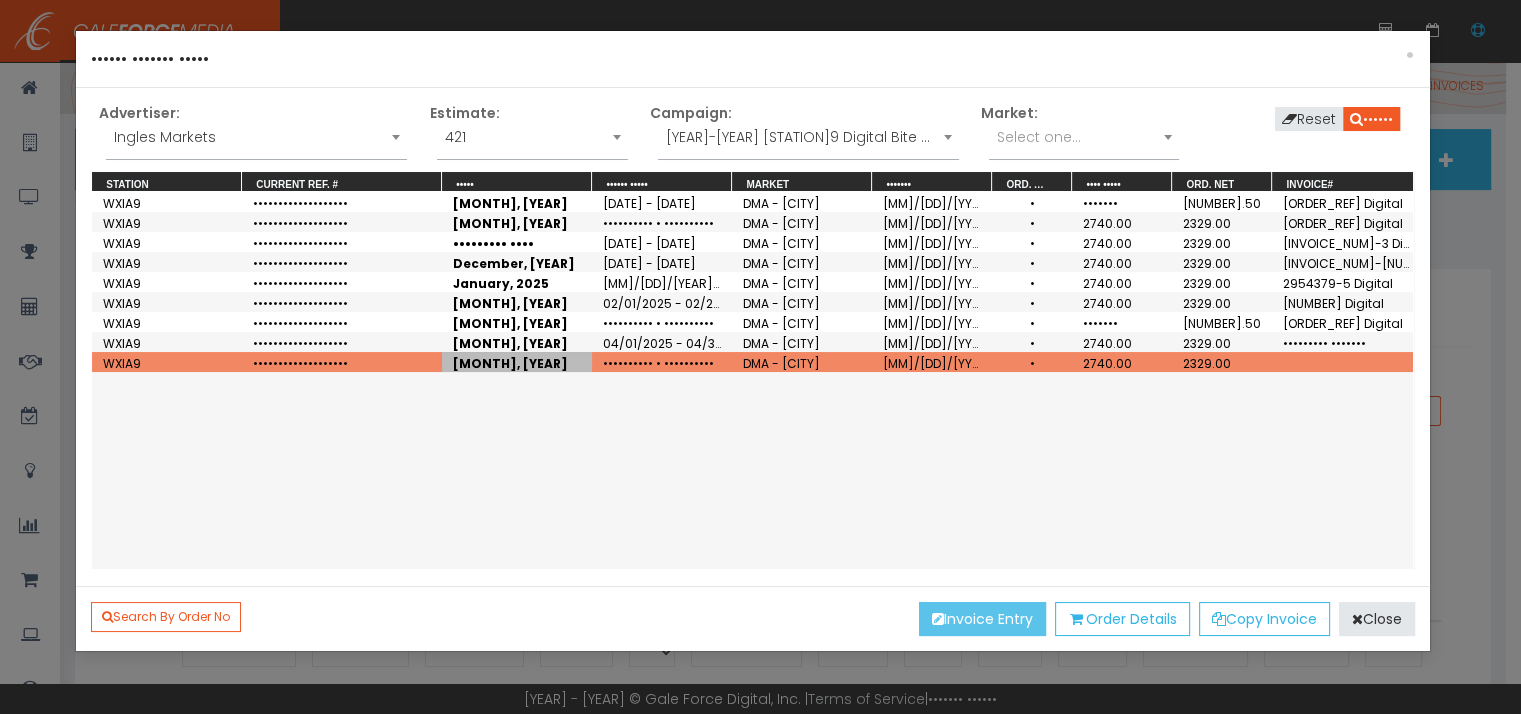 click on "Invoice Entry" at bounding box center [982, 619] 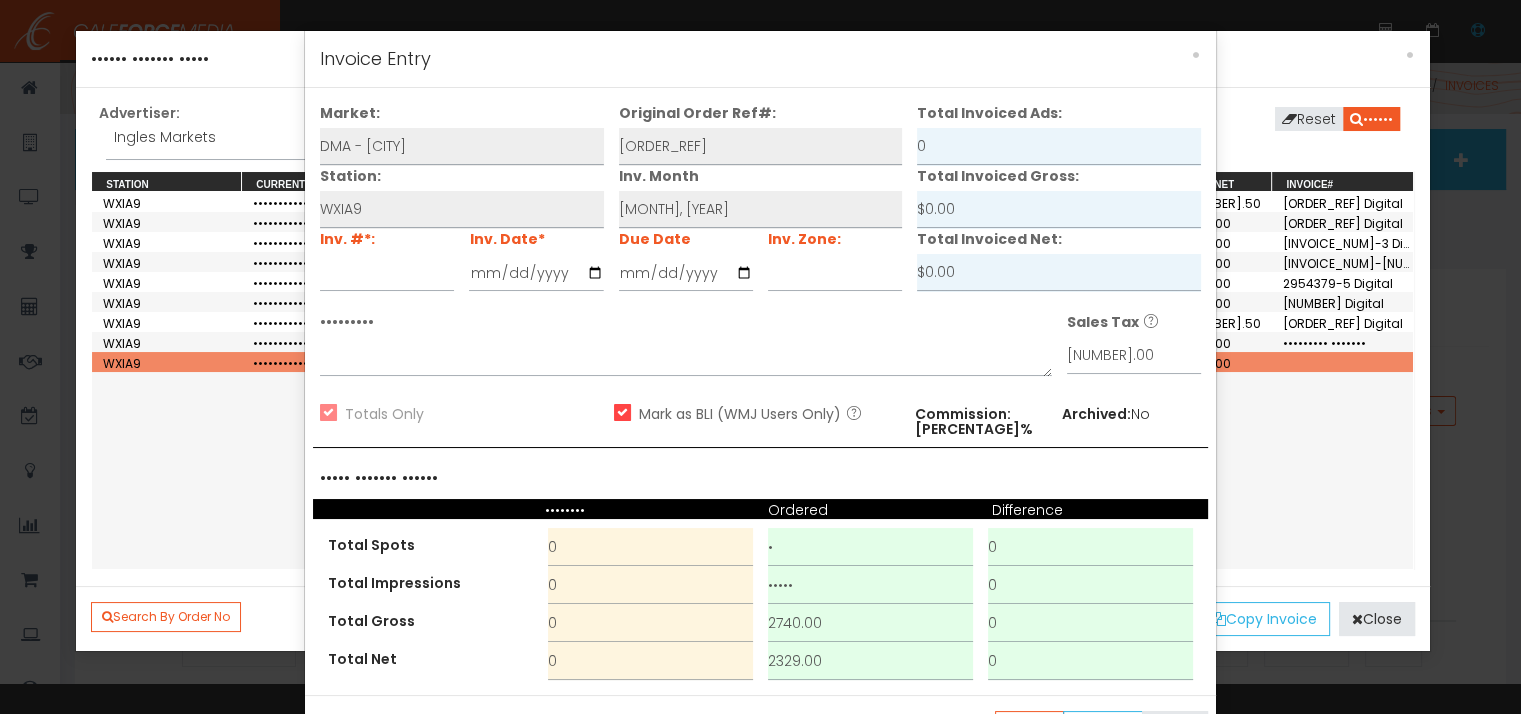 click on "Market:
DMA - [CITY]
Original Order Ref#:
WXIA202408061936349       (Rev#: 0)
Station:
WXIA9
Spots 0" at bounding box center (760, 392) 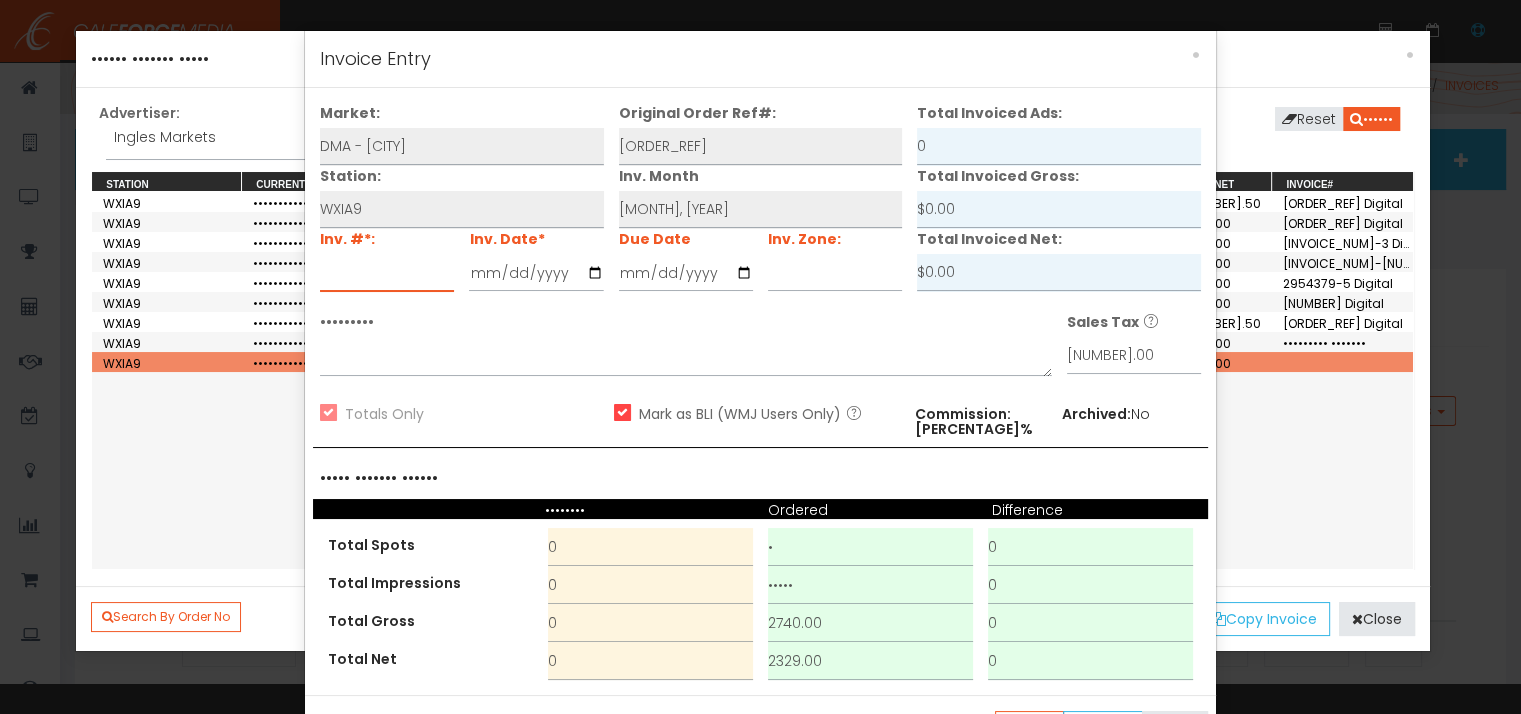 click at bounding box center (387, 273) 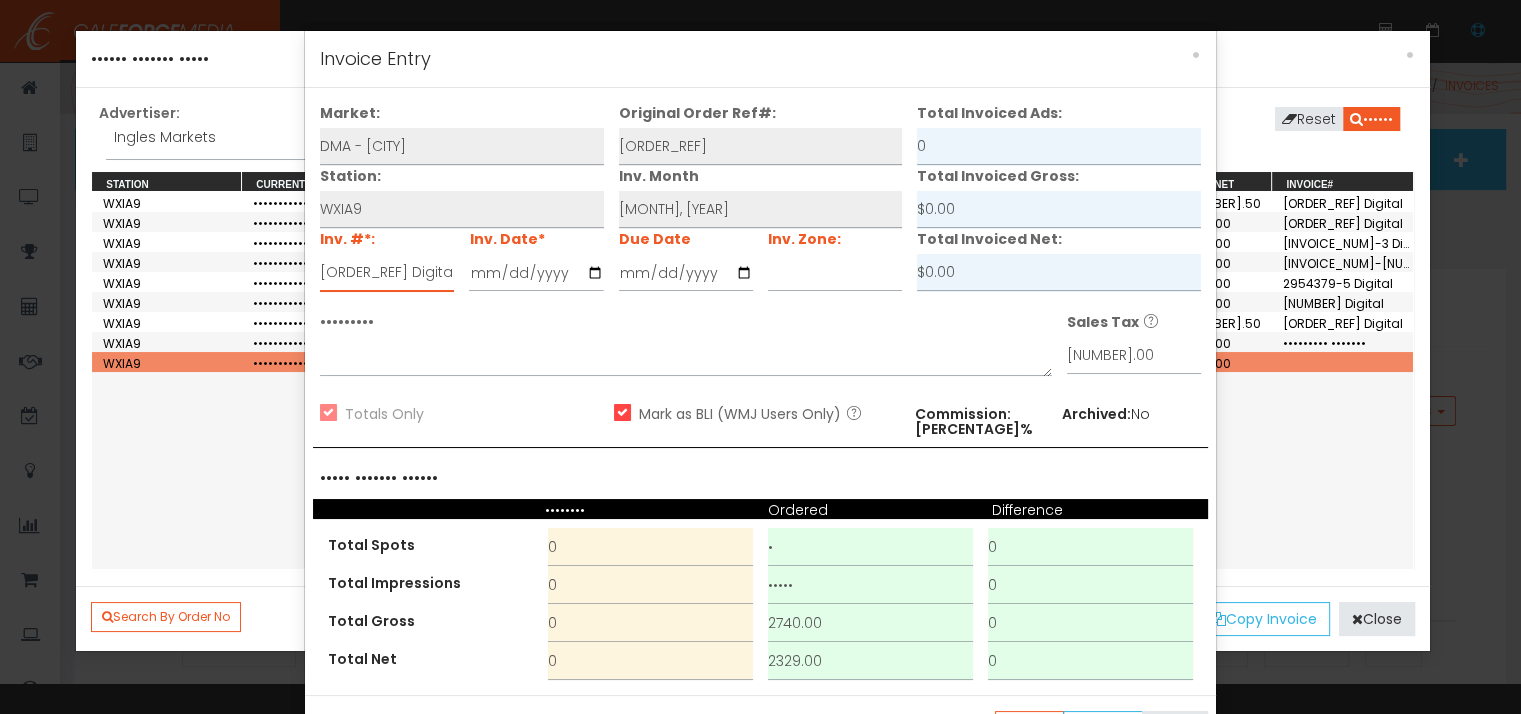 type on "[ORDER_REF] Digital" 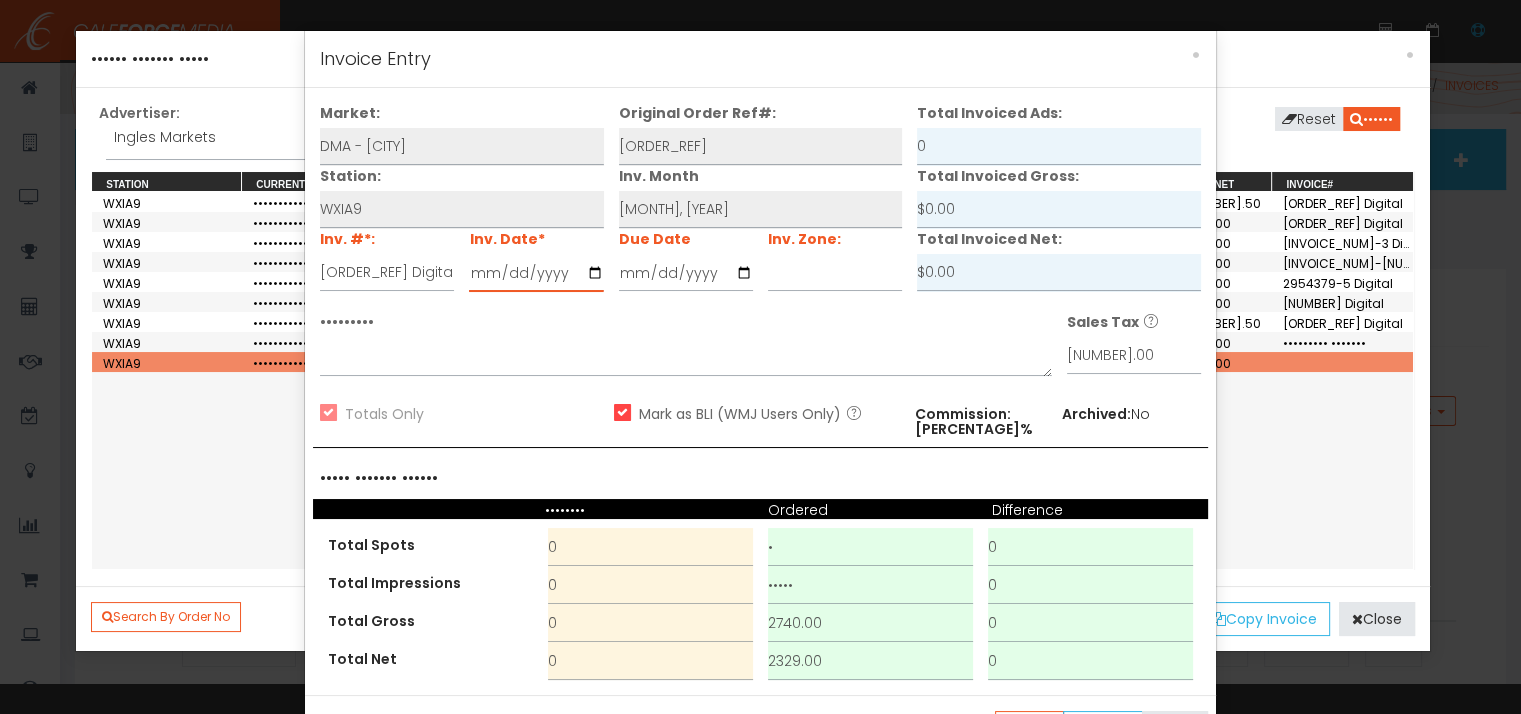 type on "••••••••••" 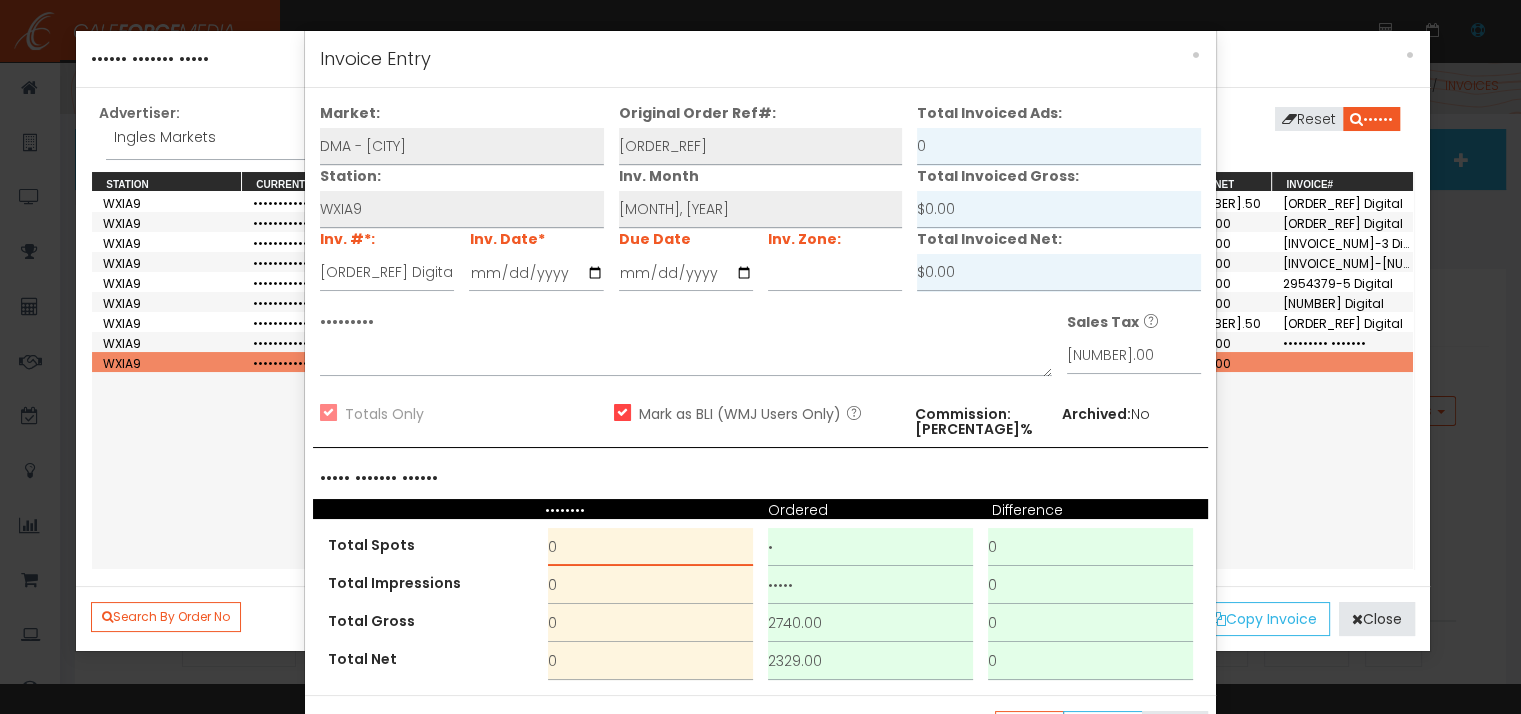 click on "0" at bounding box center (650, 547) 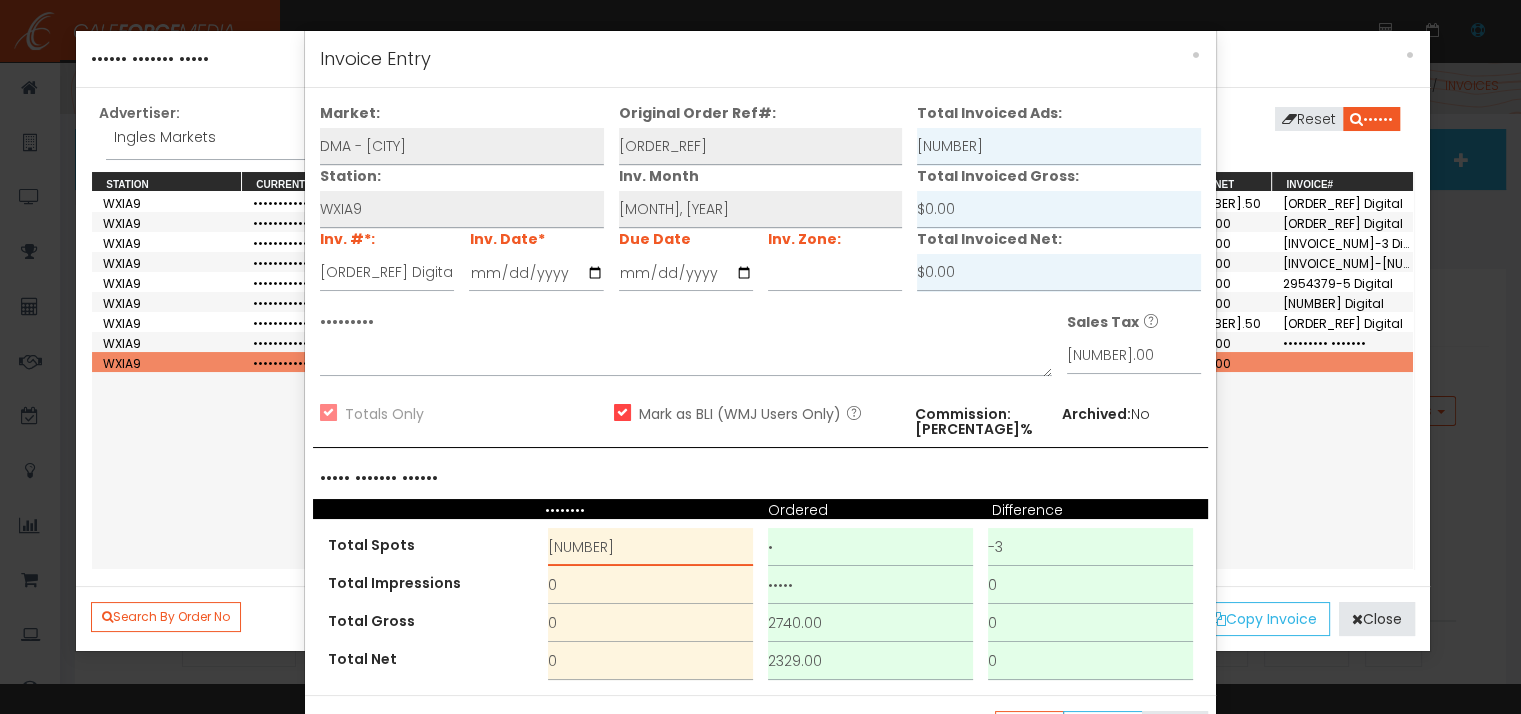 type on "[NUMBER]" 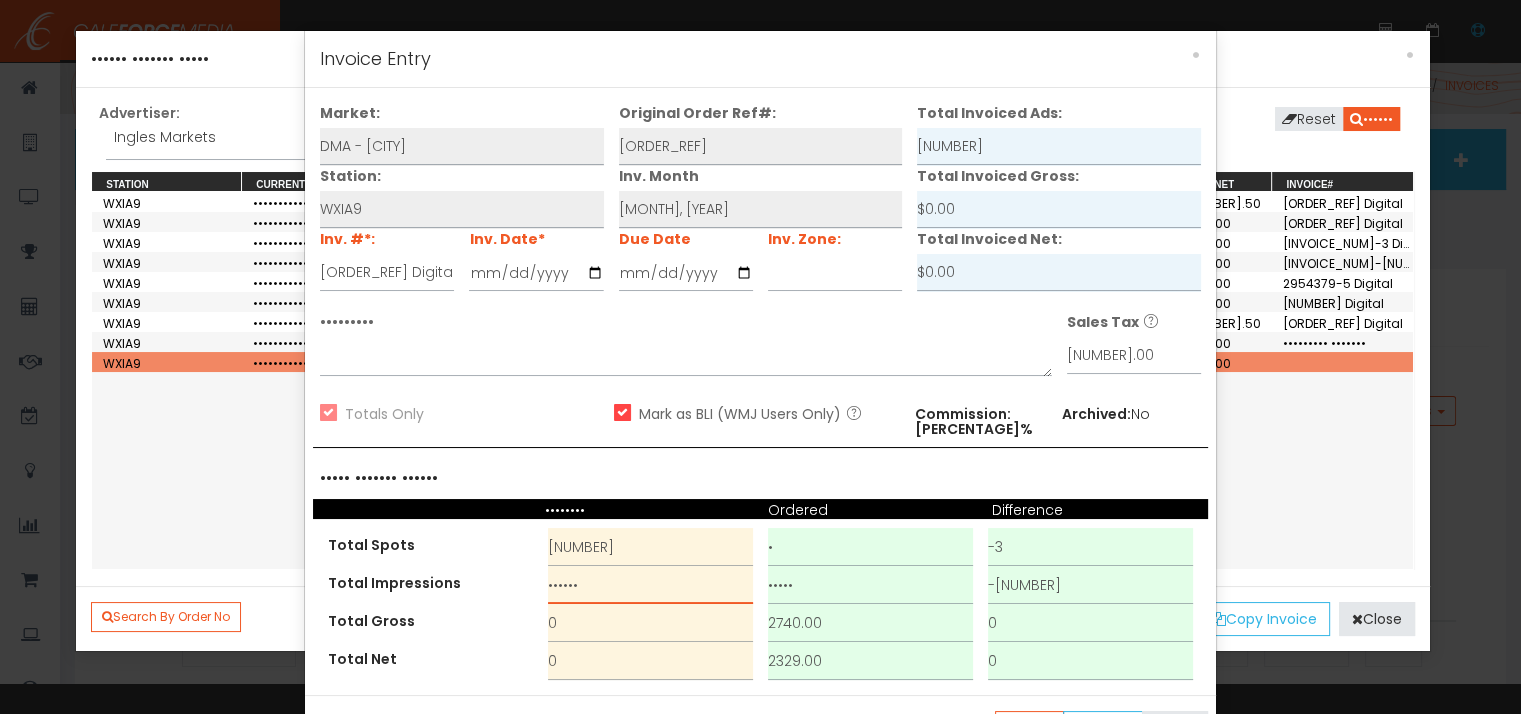 type on "••••••" 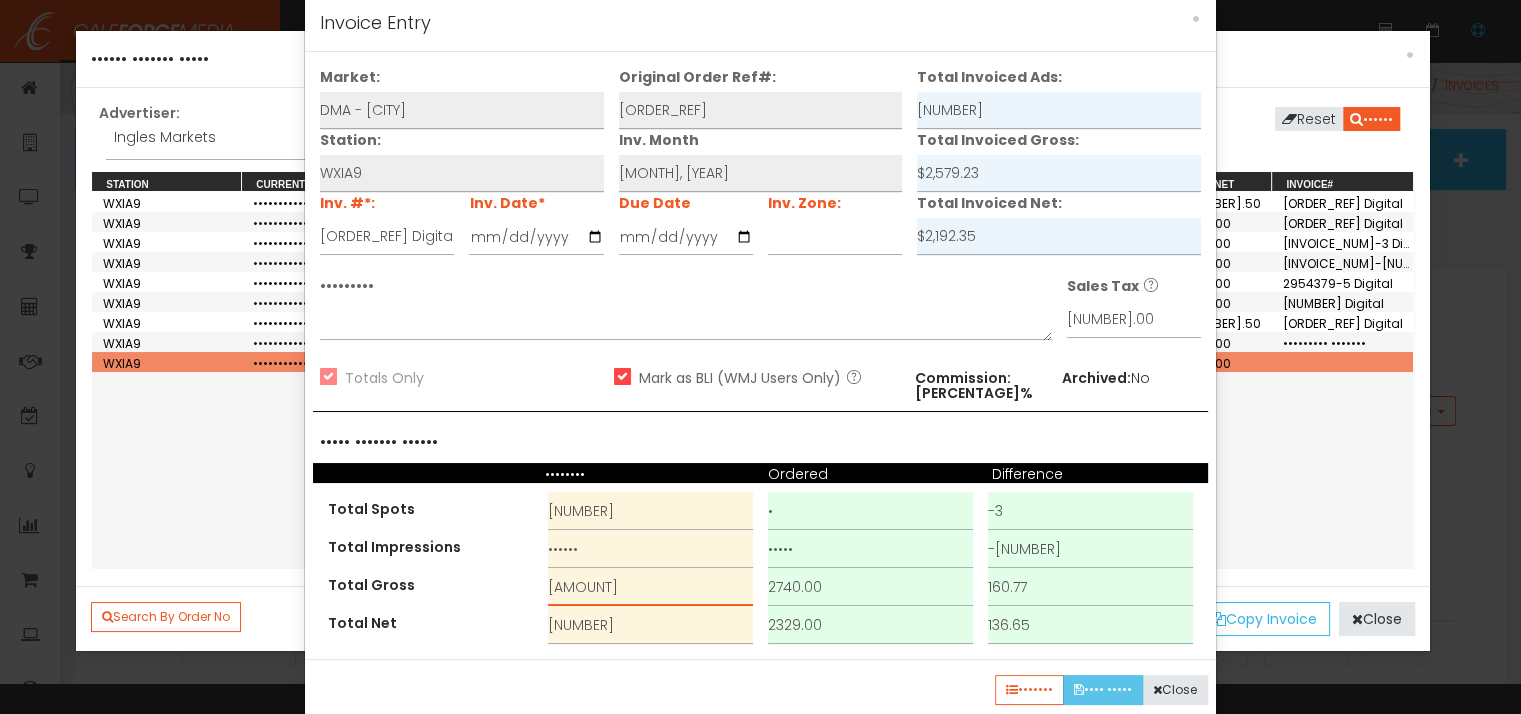 scroll, scrollTop: 56, scrollLeft: 0, axis: vertical 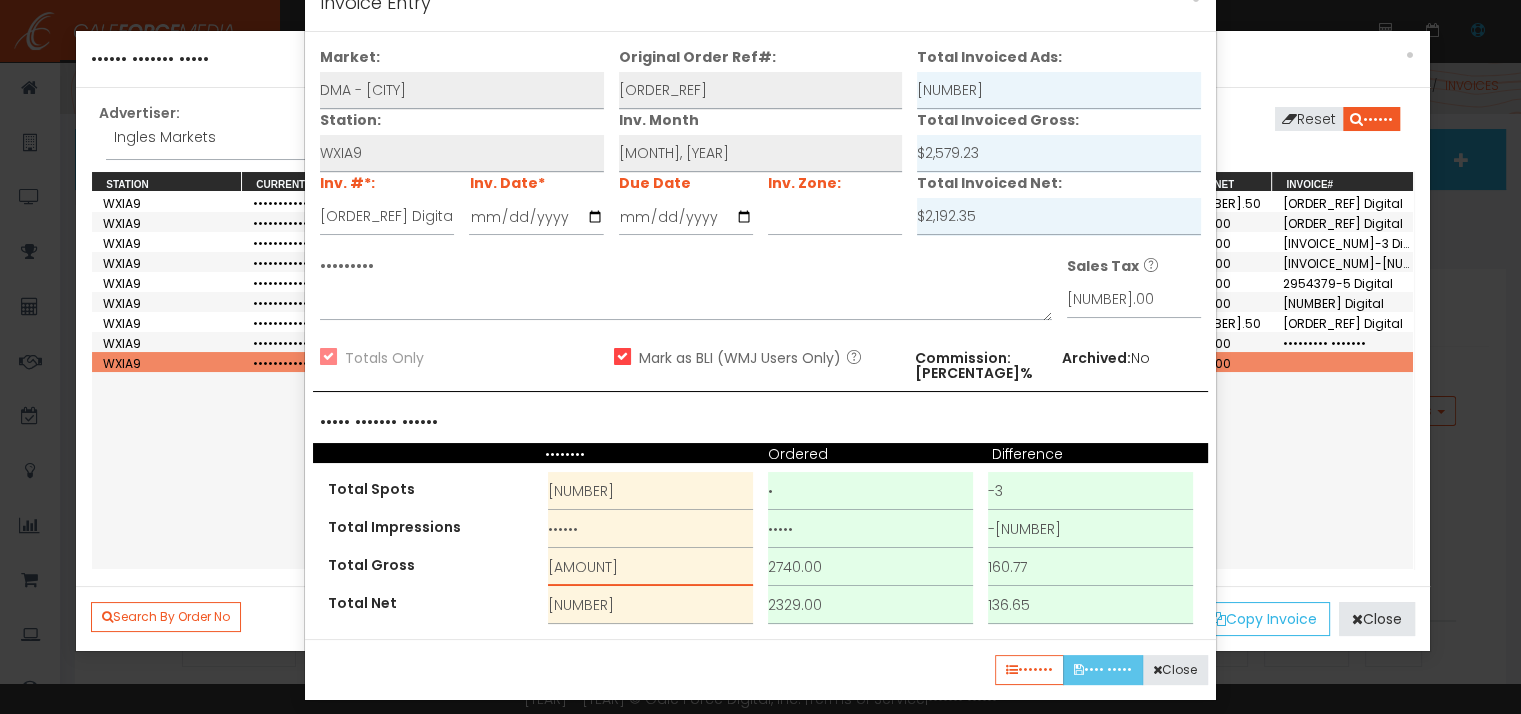 type on "[AMOUNT]" 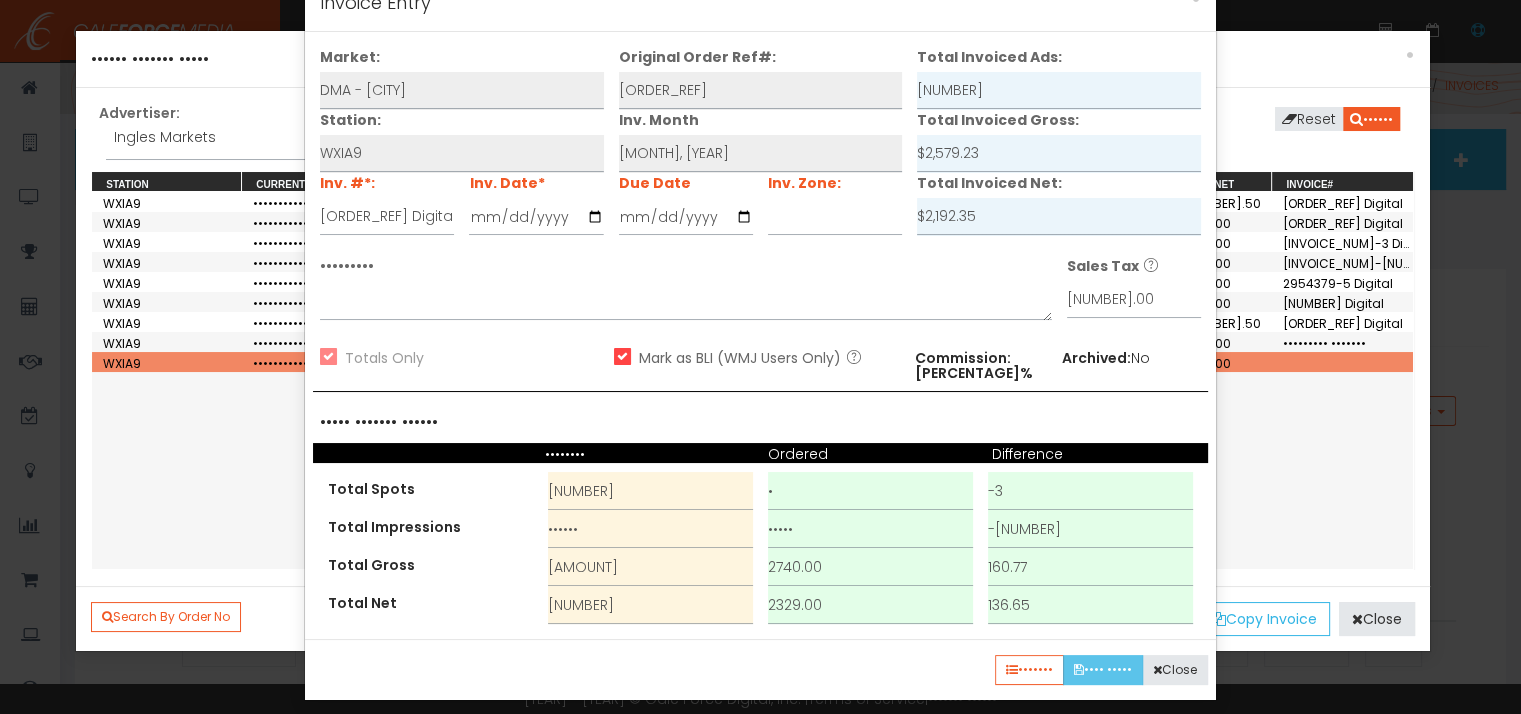 click on "•••• •••••" at bounding box center [1103, 670] 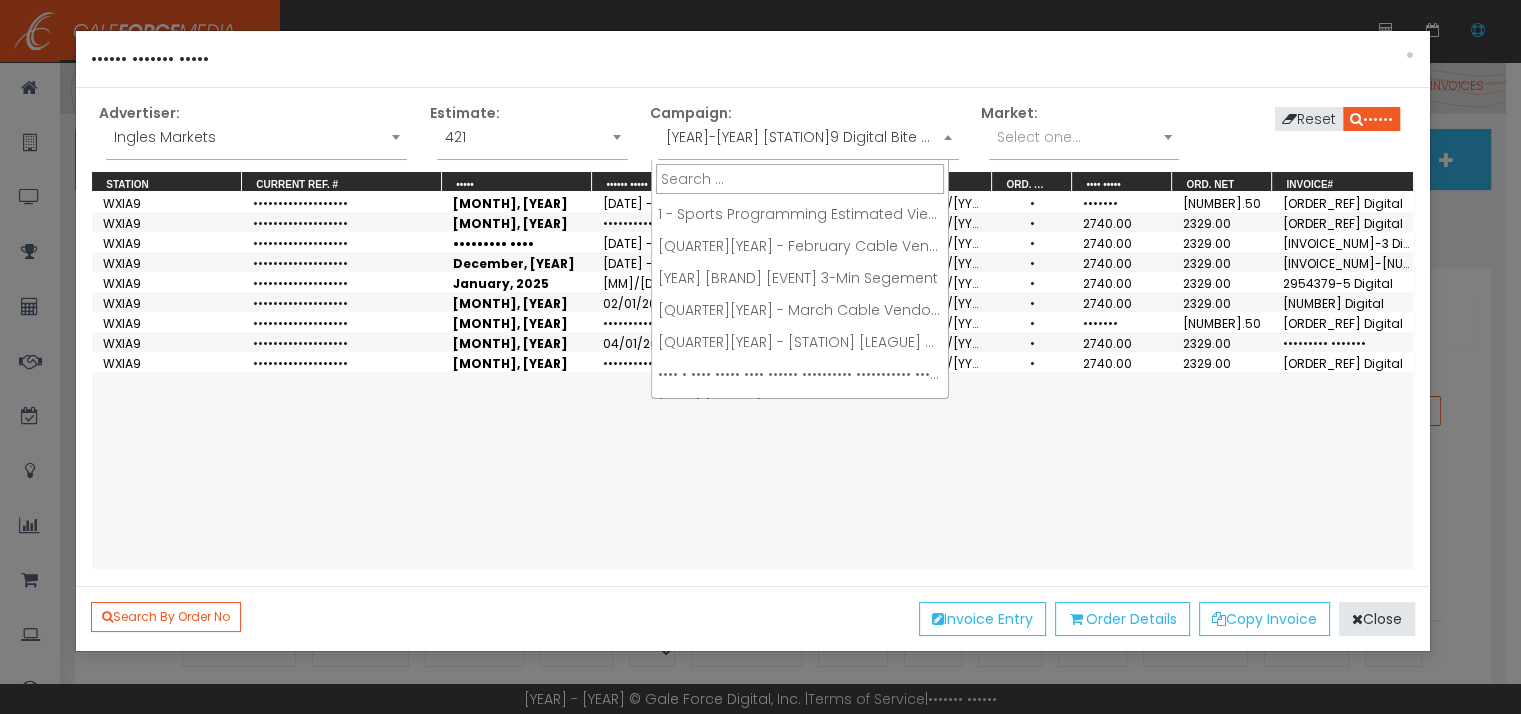 click on "[YEAR]-[YEAR] [STATION]9 Digital Bite Out of History Sponsorship" at bounding box center (808, 137) 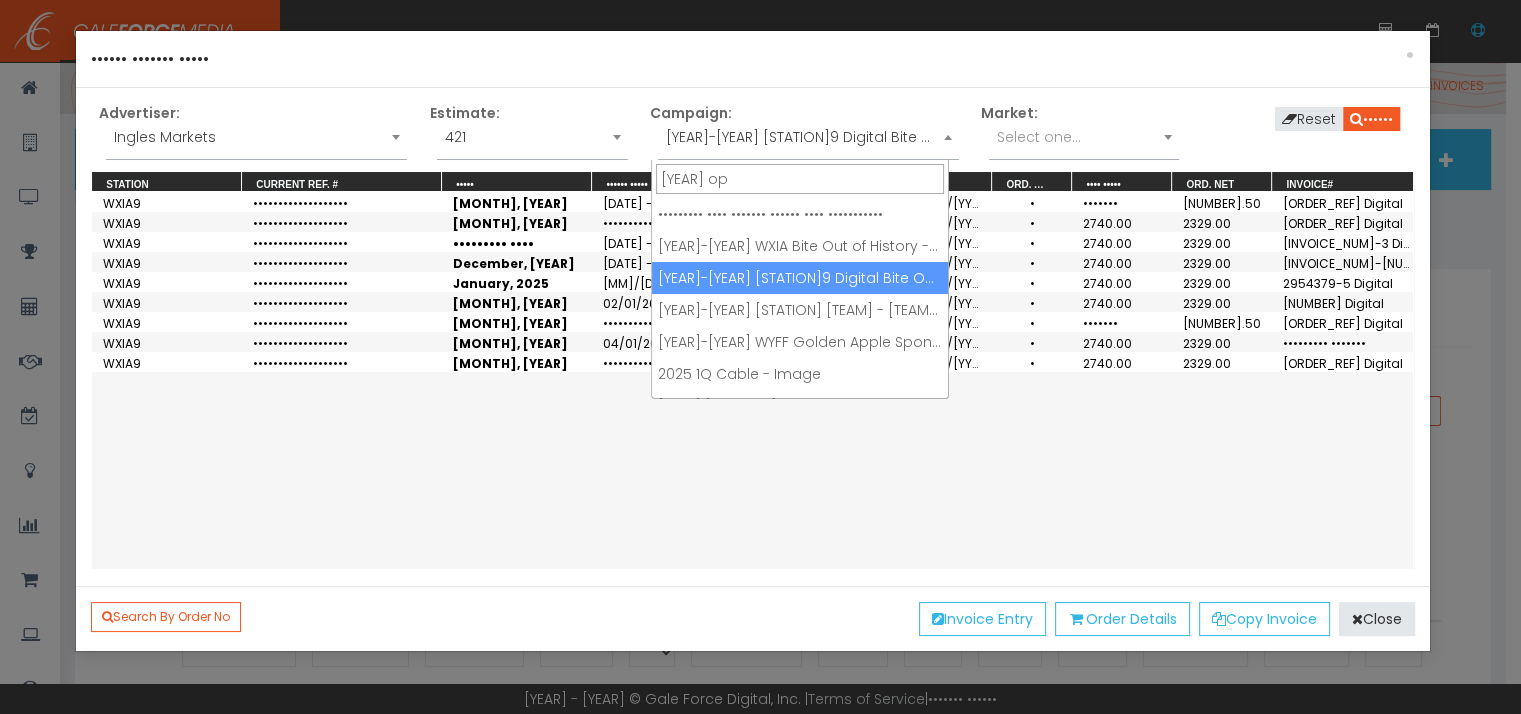 scroll, scrollTop: 0, scrollLeft: 0, axis: both 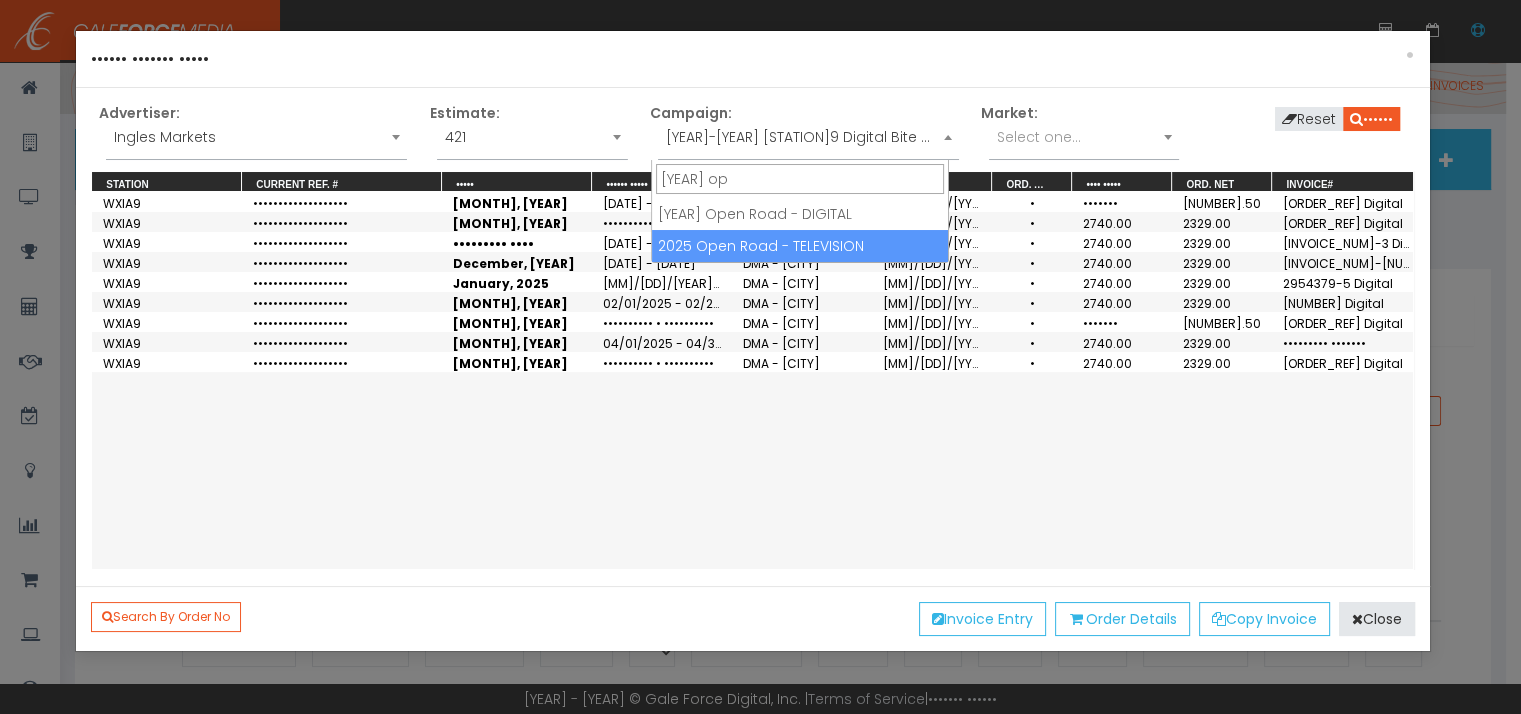 type on "[YEAR] op" 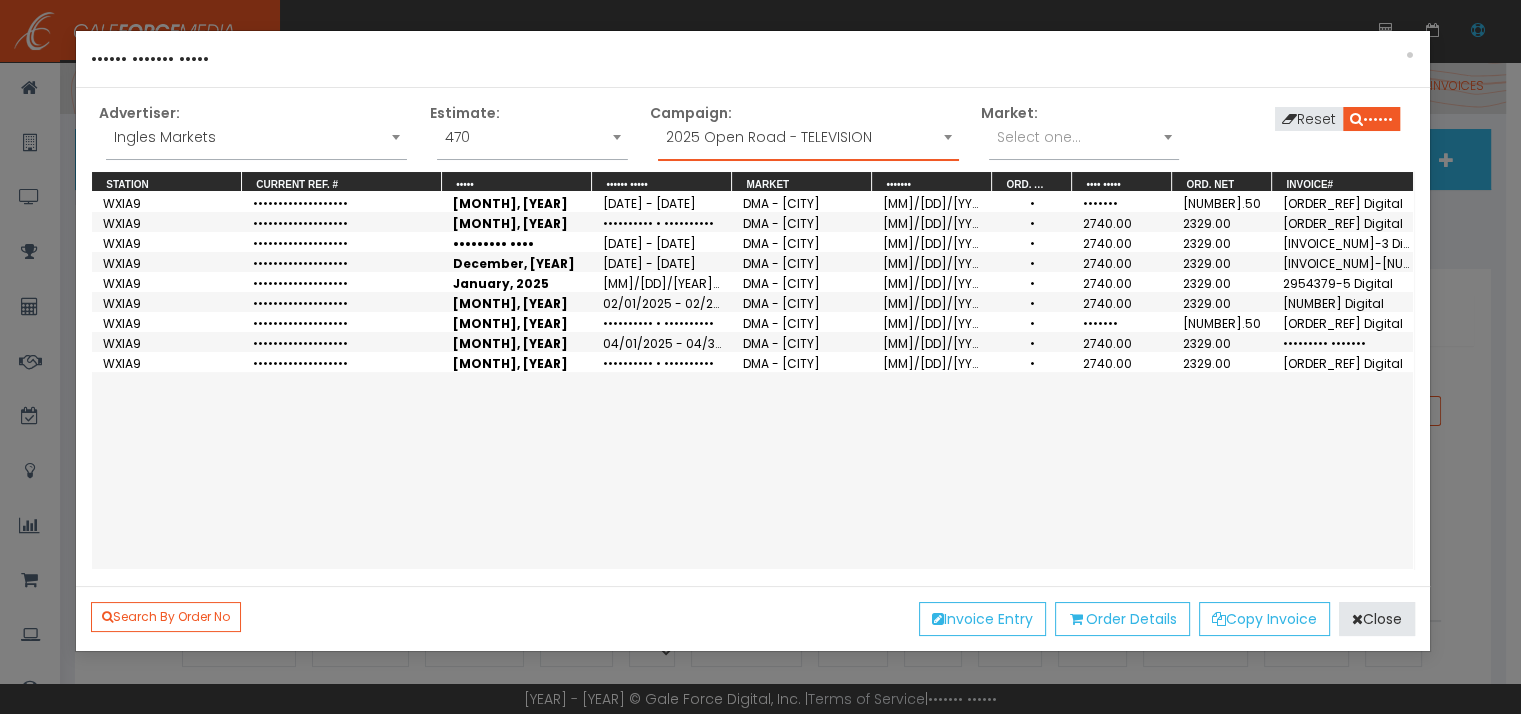 click on "Select one..." at bounding box center (1084, 137) 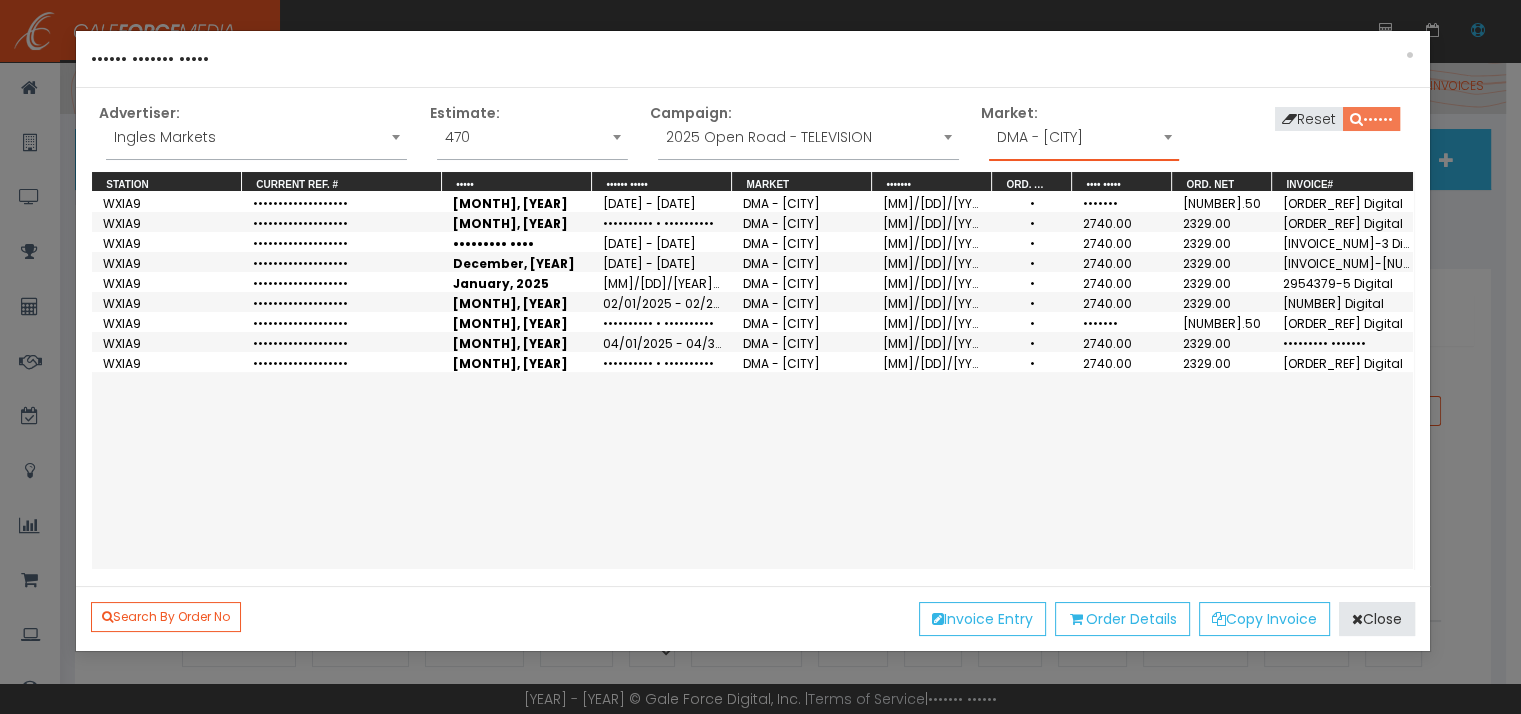 click on "••••••" at bounding box center [1371, 119] 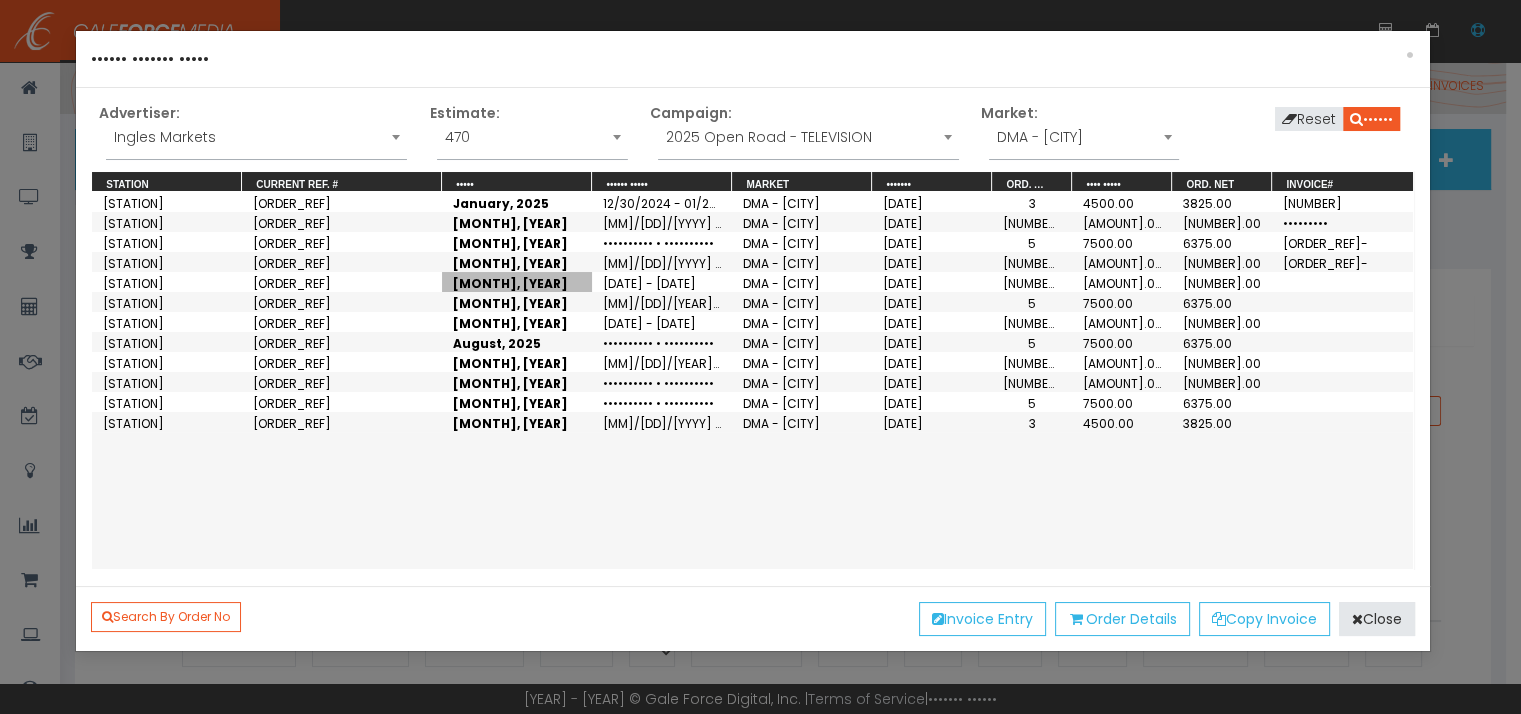 click on "[MONTH], [YEAR]" at bounding box center [517, 282] 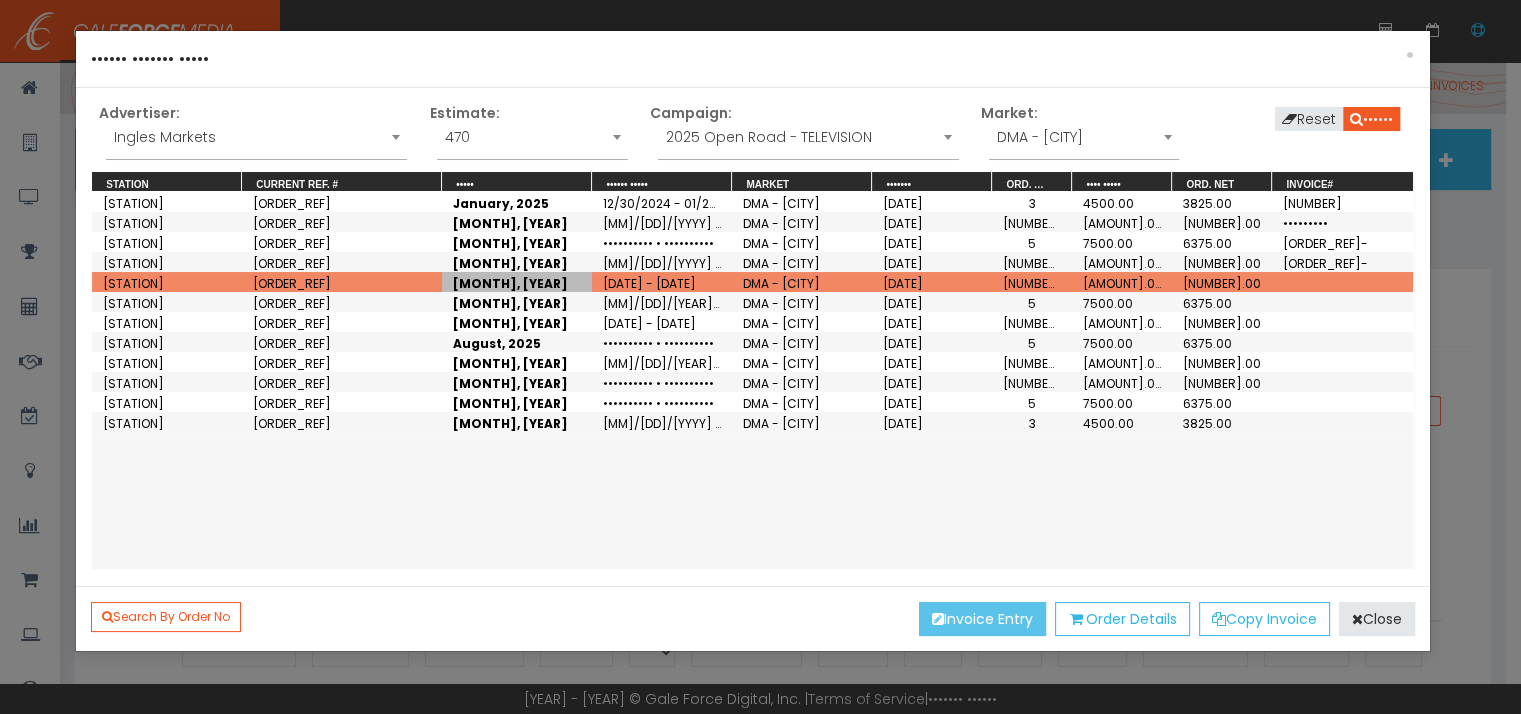 click on "Invoice Entry" at bounding box center (982, 619) 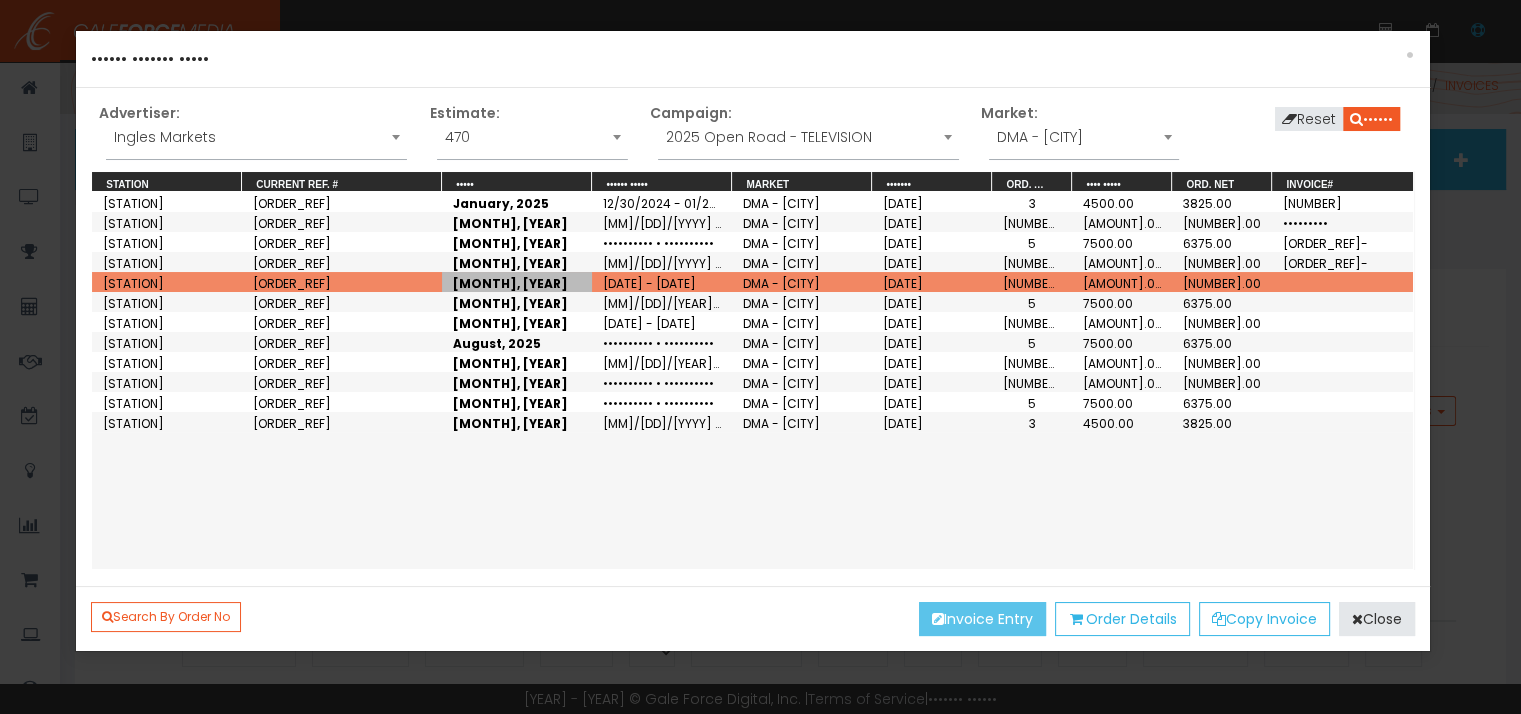 scroll, scrollTop: 0, scrollLeft: 0, axis: both 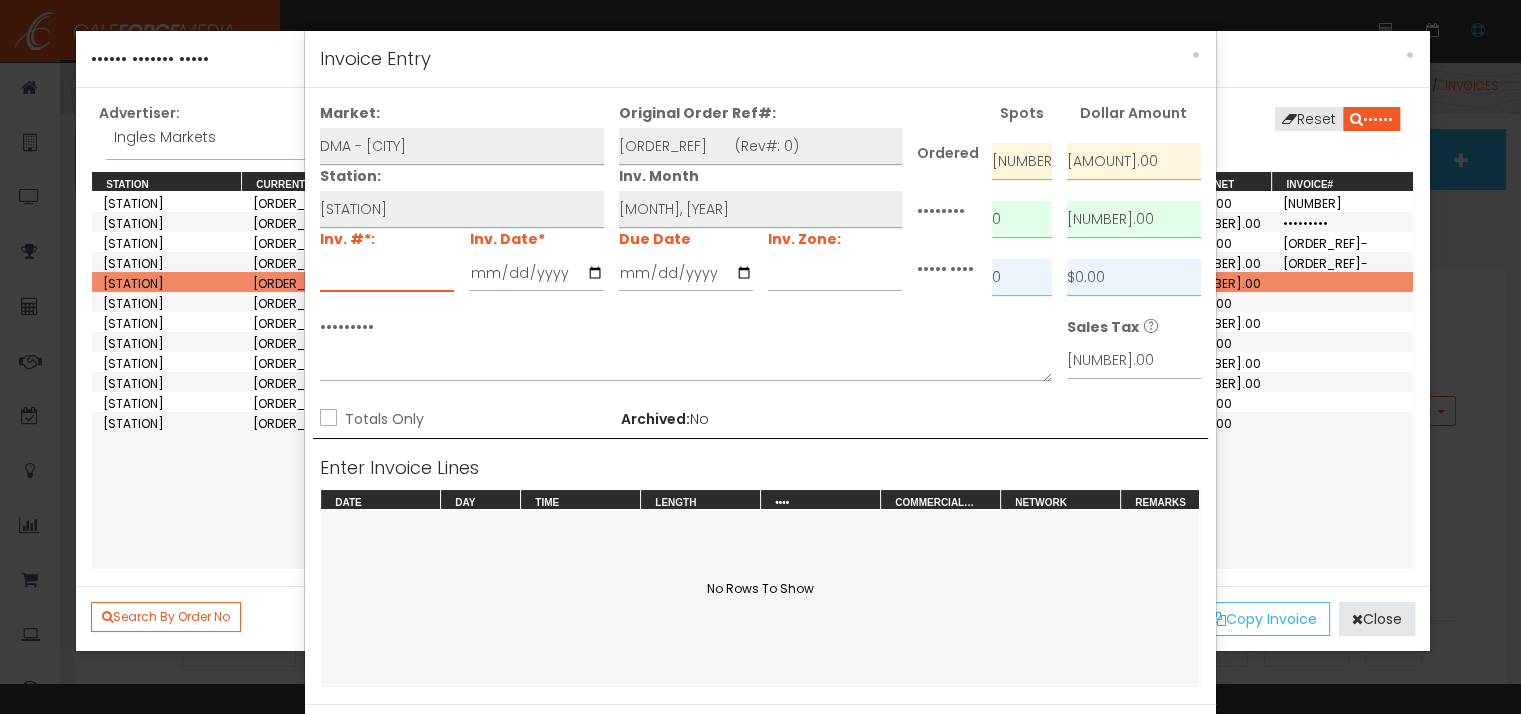 click at bounding box center [387, 273] 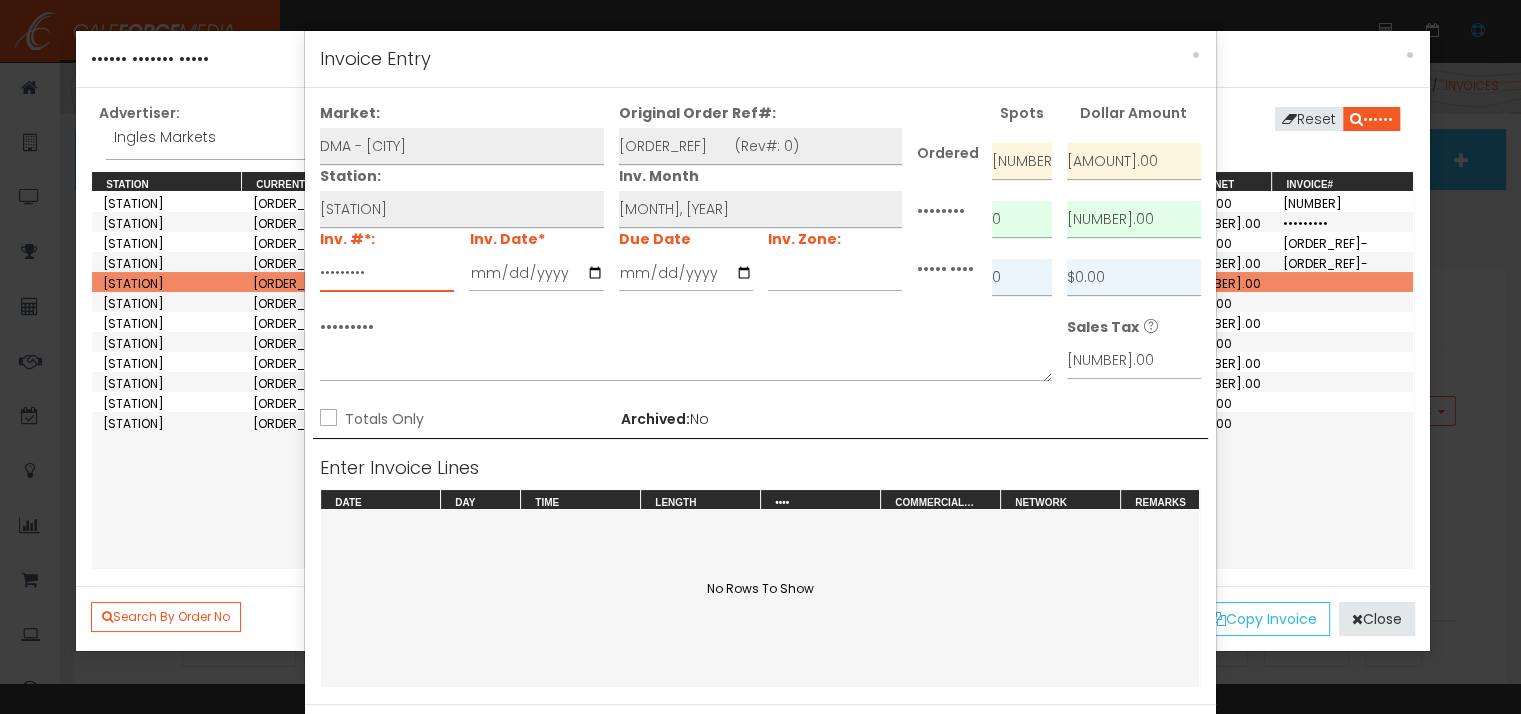 type on "•••••••••" 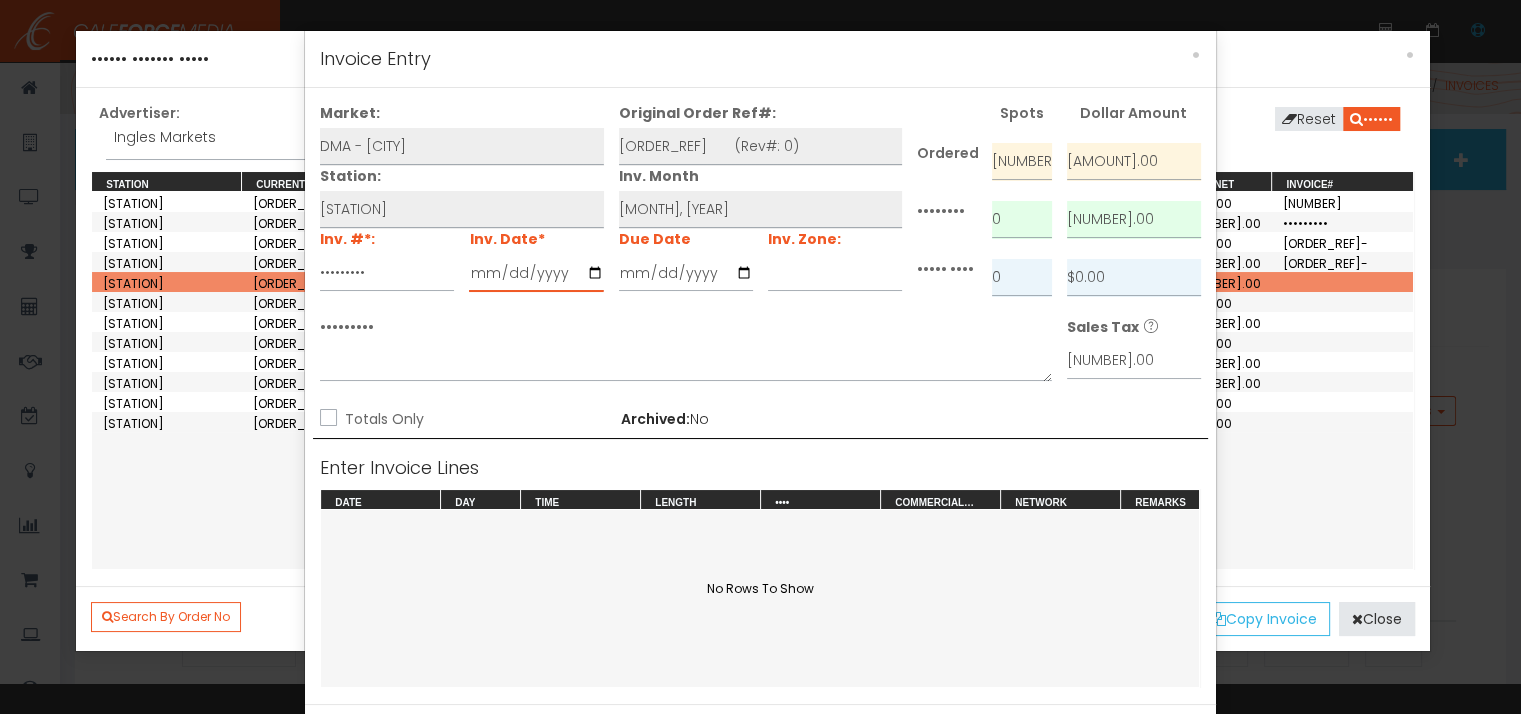 type on "••••••••••" 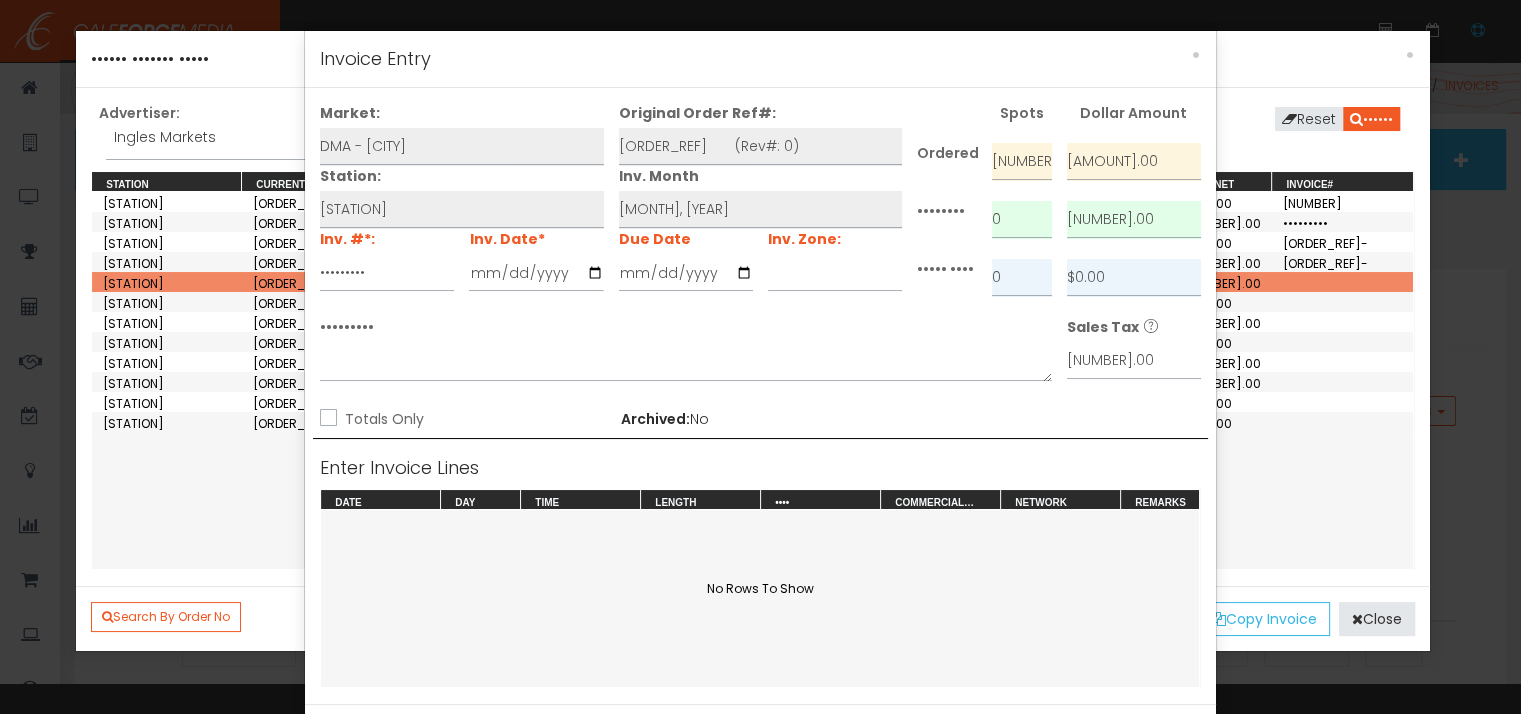 click on "Totals Only" at bounding box center [382, 419] 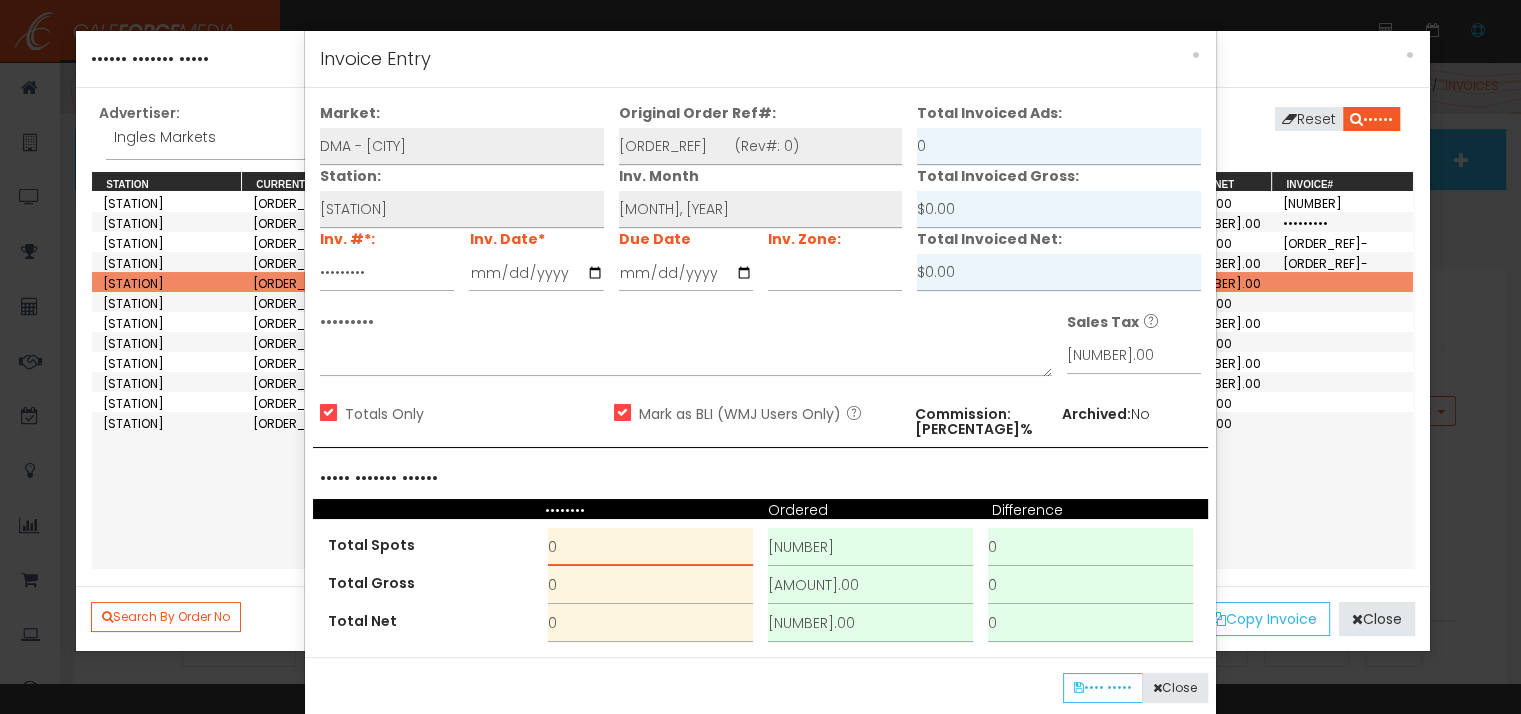 click on "0" at bounding box center [650, 547] 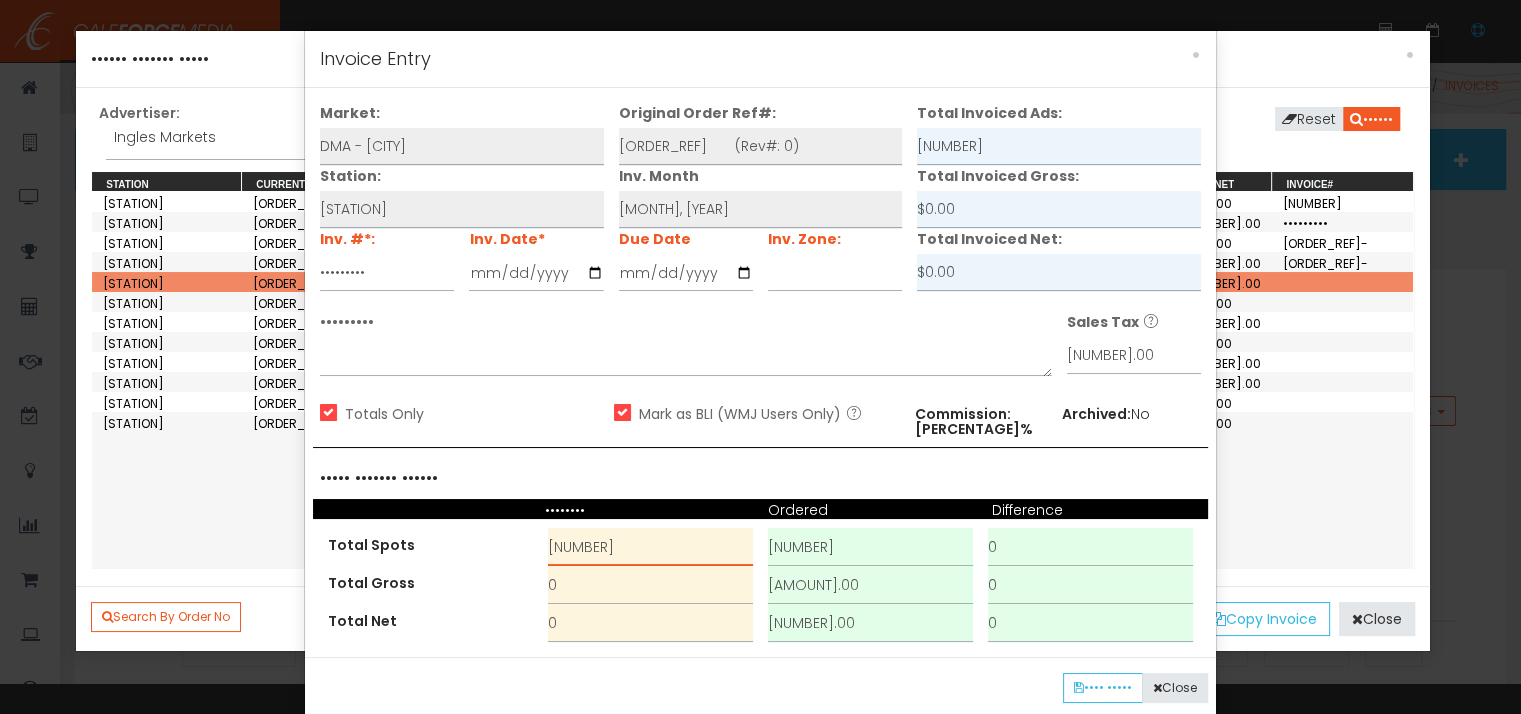 type on "[NUMBER]" 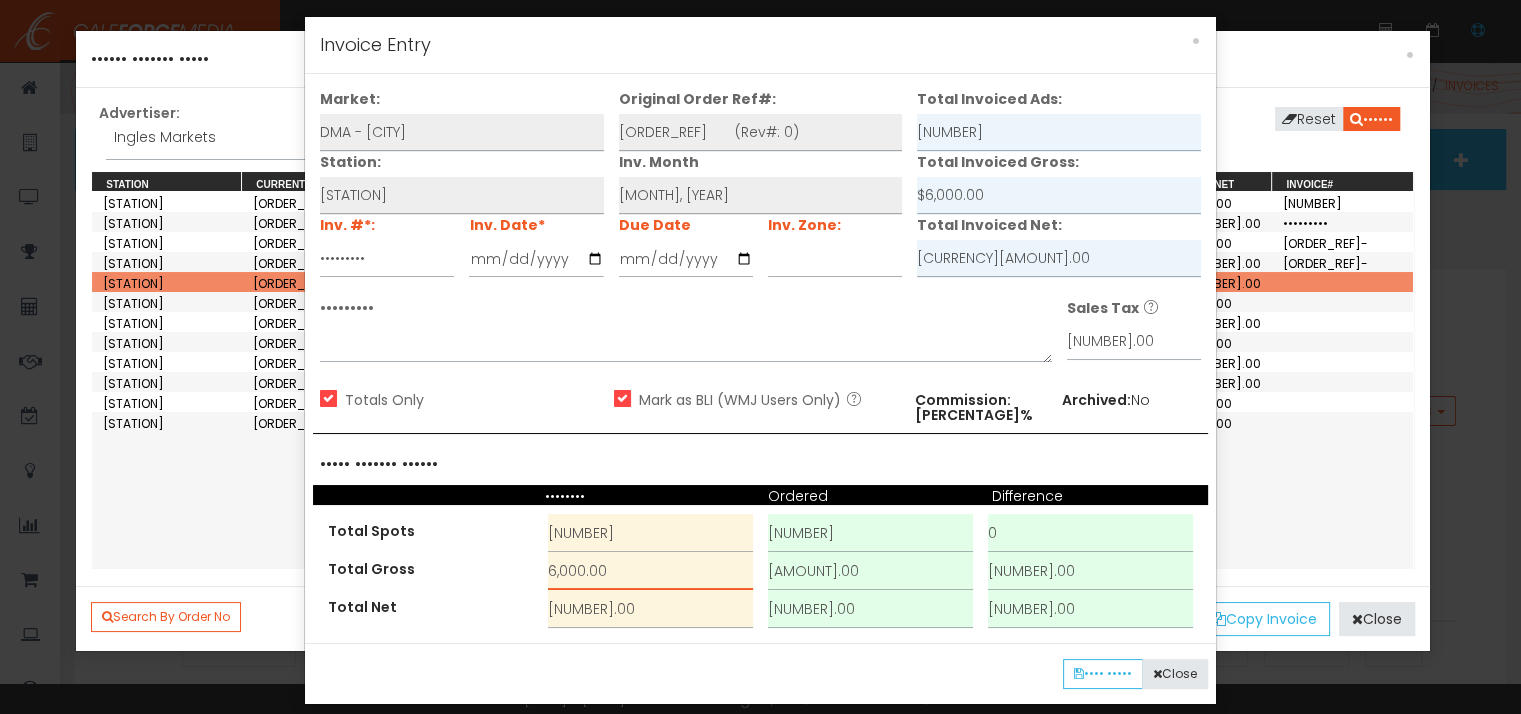 scroll, scrollTop: 18, scrollLeft: 0, axis: vertical 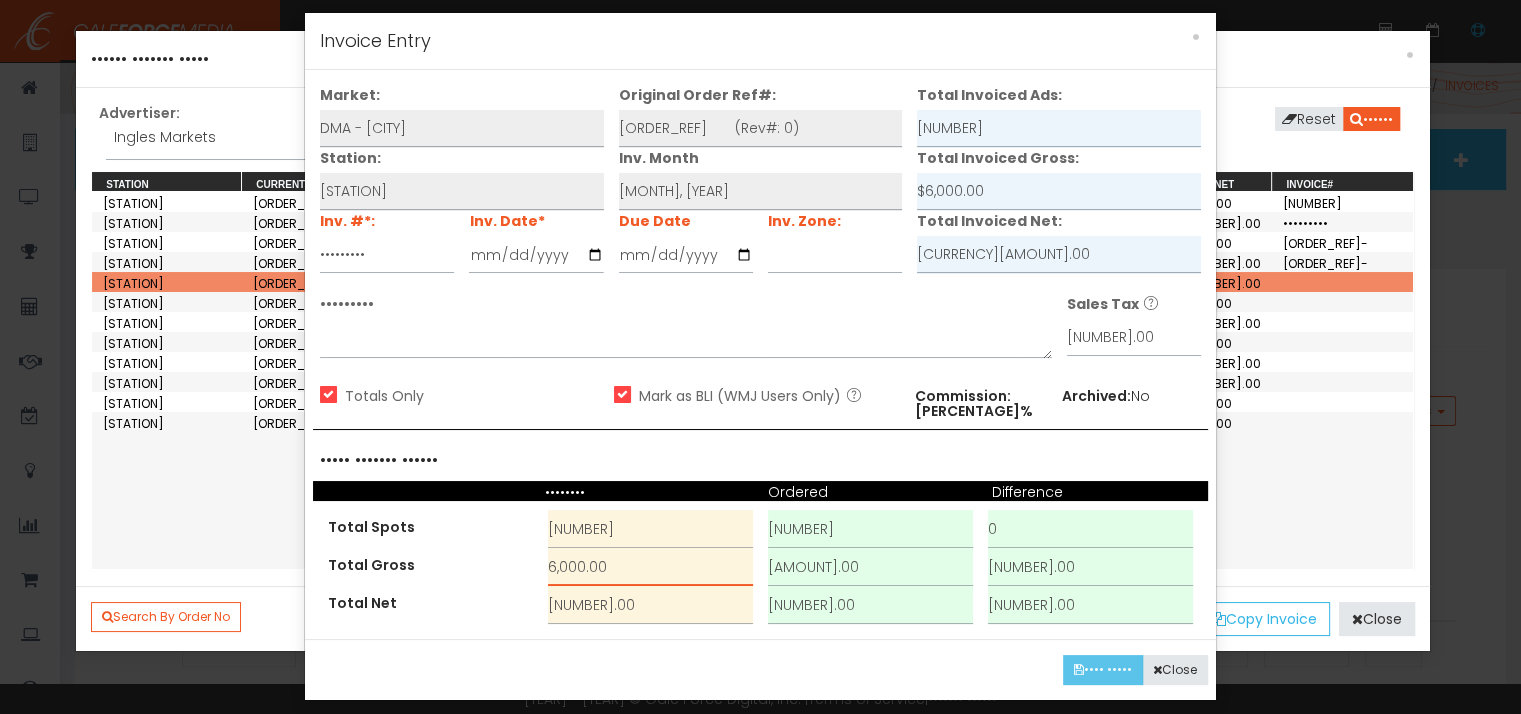 type on "6,000.00" 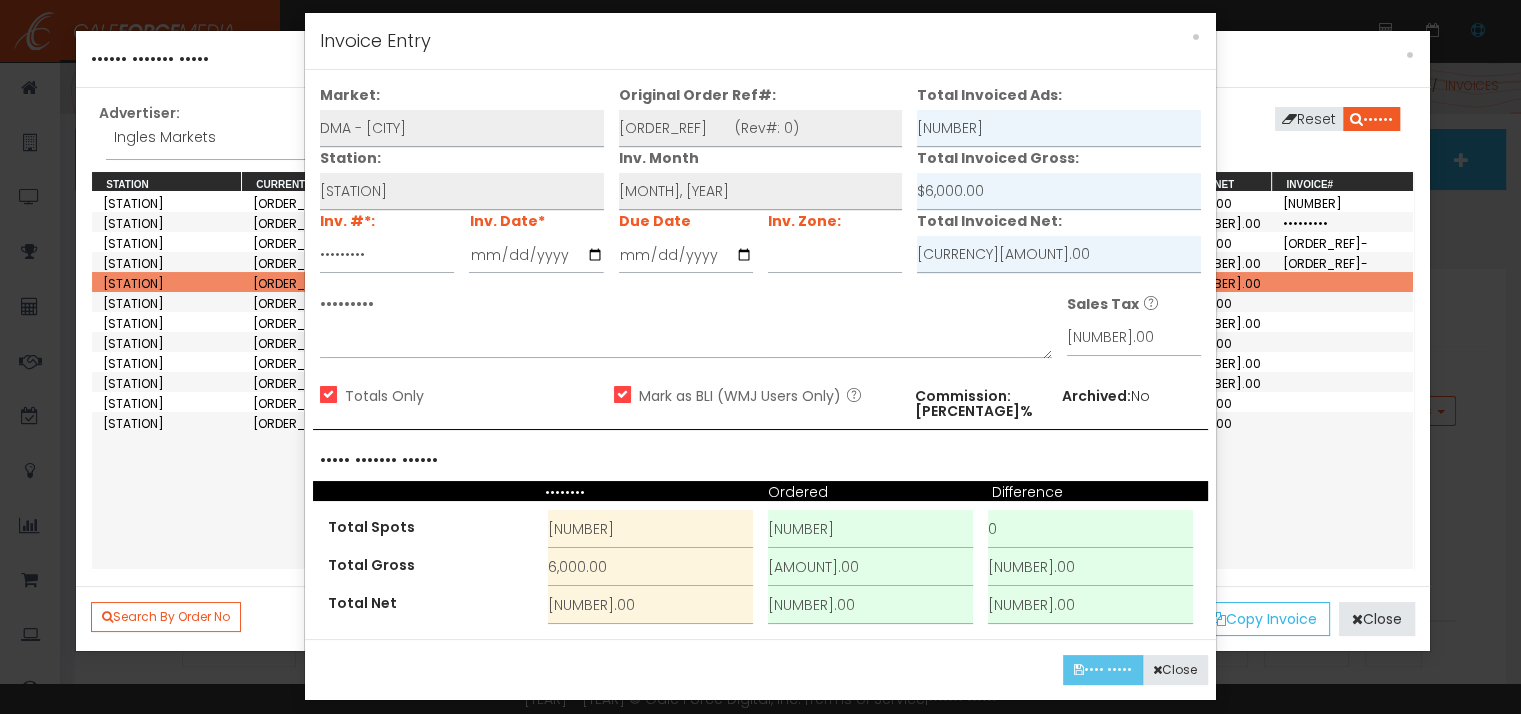 click on "•••• •••••" at bounding box center (1103, 670) 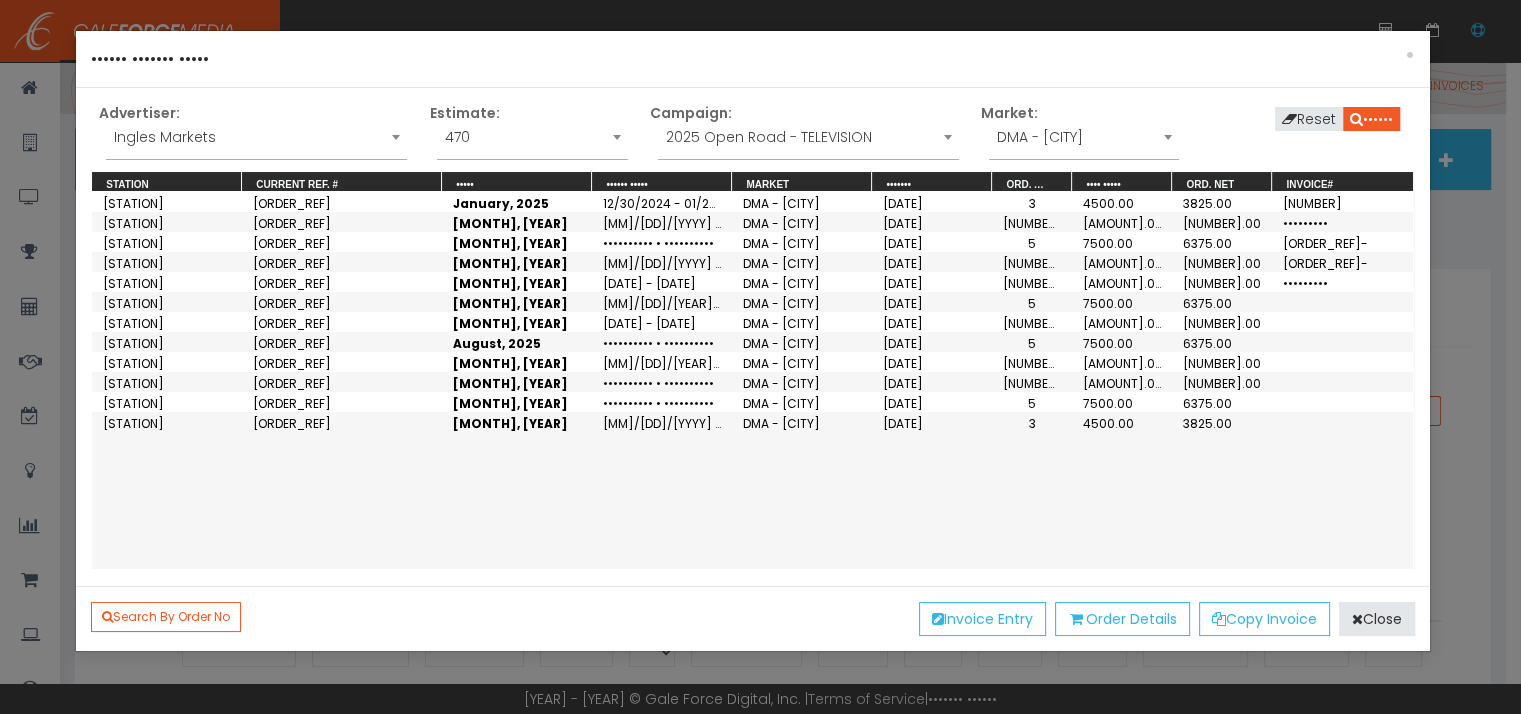 click on "2025 Open Road - TELEVISION" at bounding box center [808, 142] 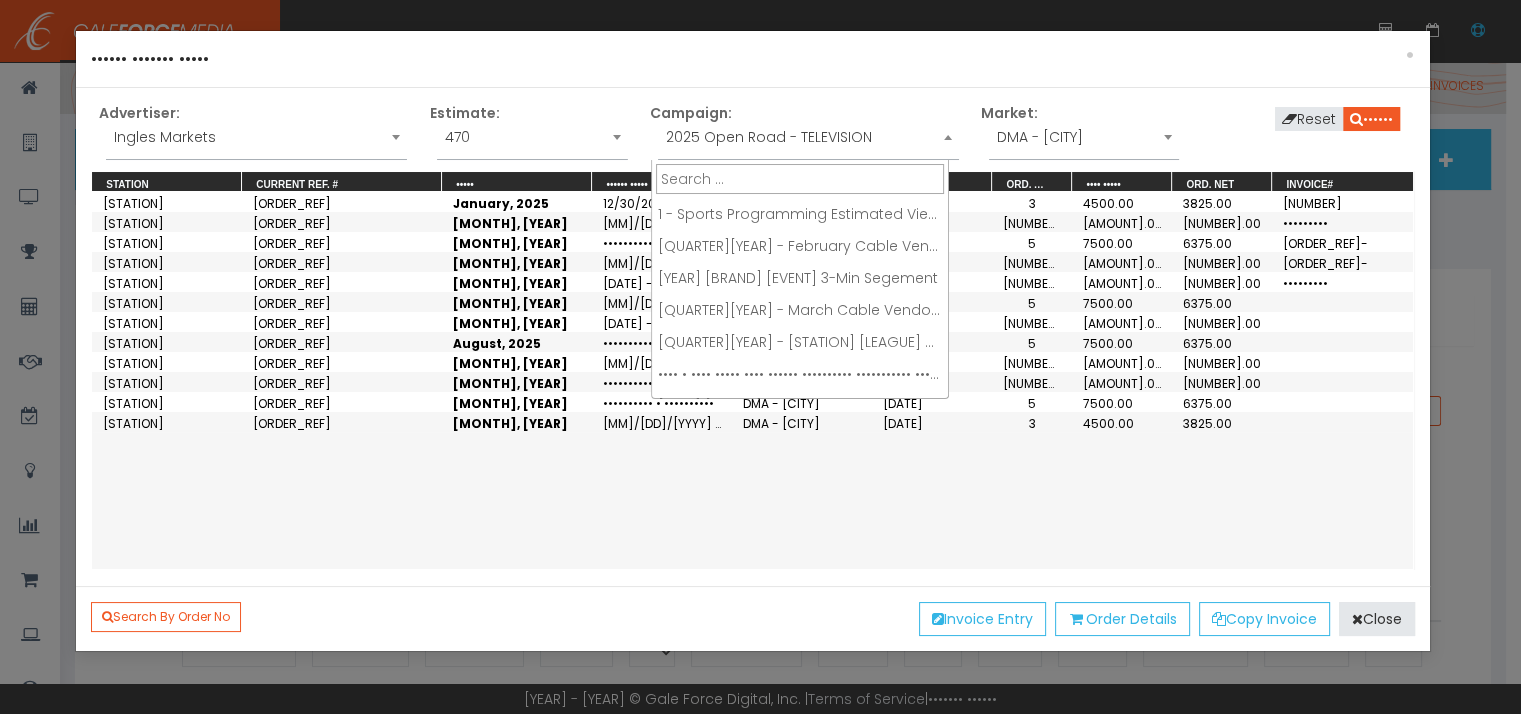 scroll, scrollTop: 8800, scrollLeft: 0, axis: vertical 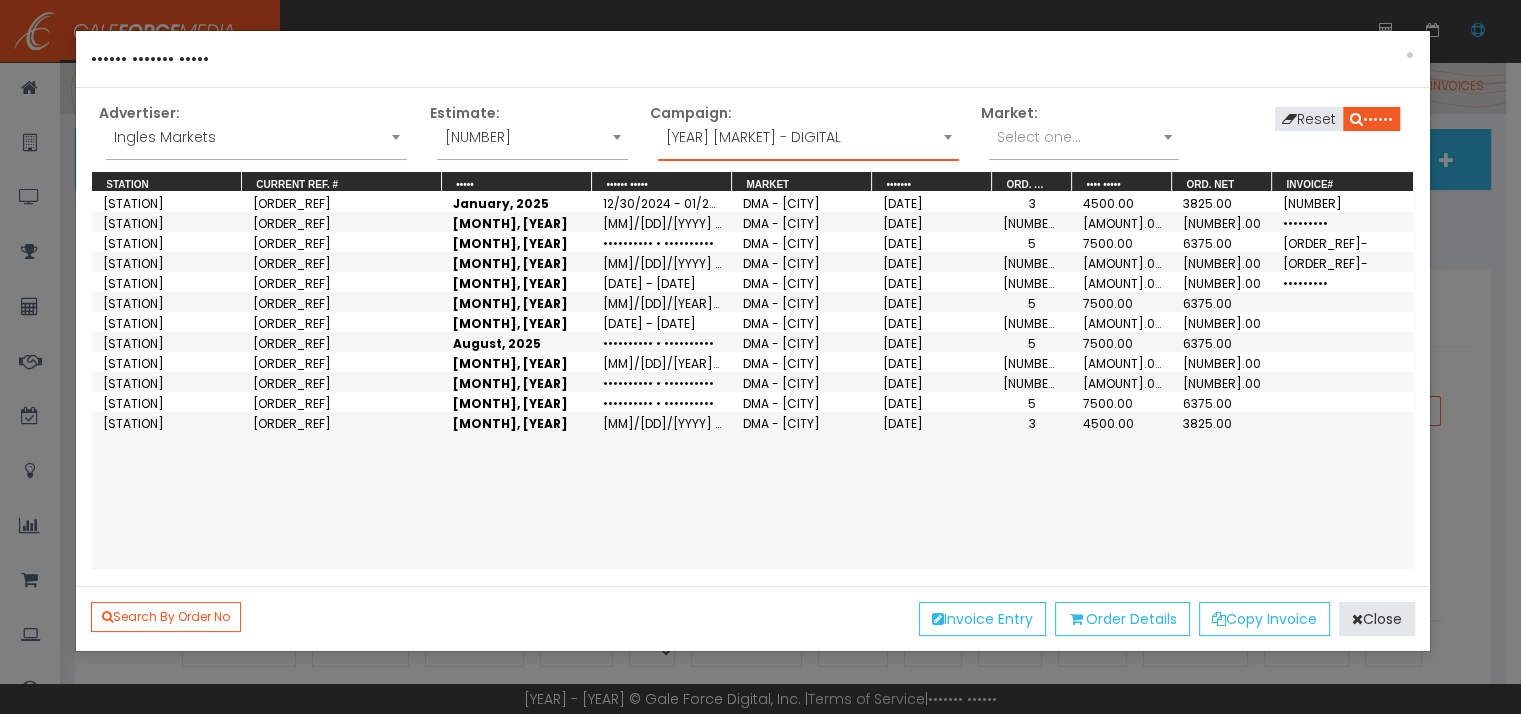 click on "DMA-Atlanta DMA-Greenvll-Spart-Ashevll-And DMA-Knoxville DMA-Tri-Cities, TN-VA Select one..." at bounding box center (1084, 147) 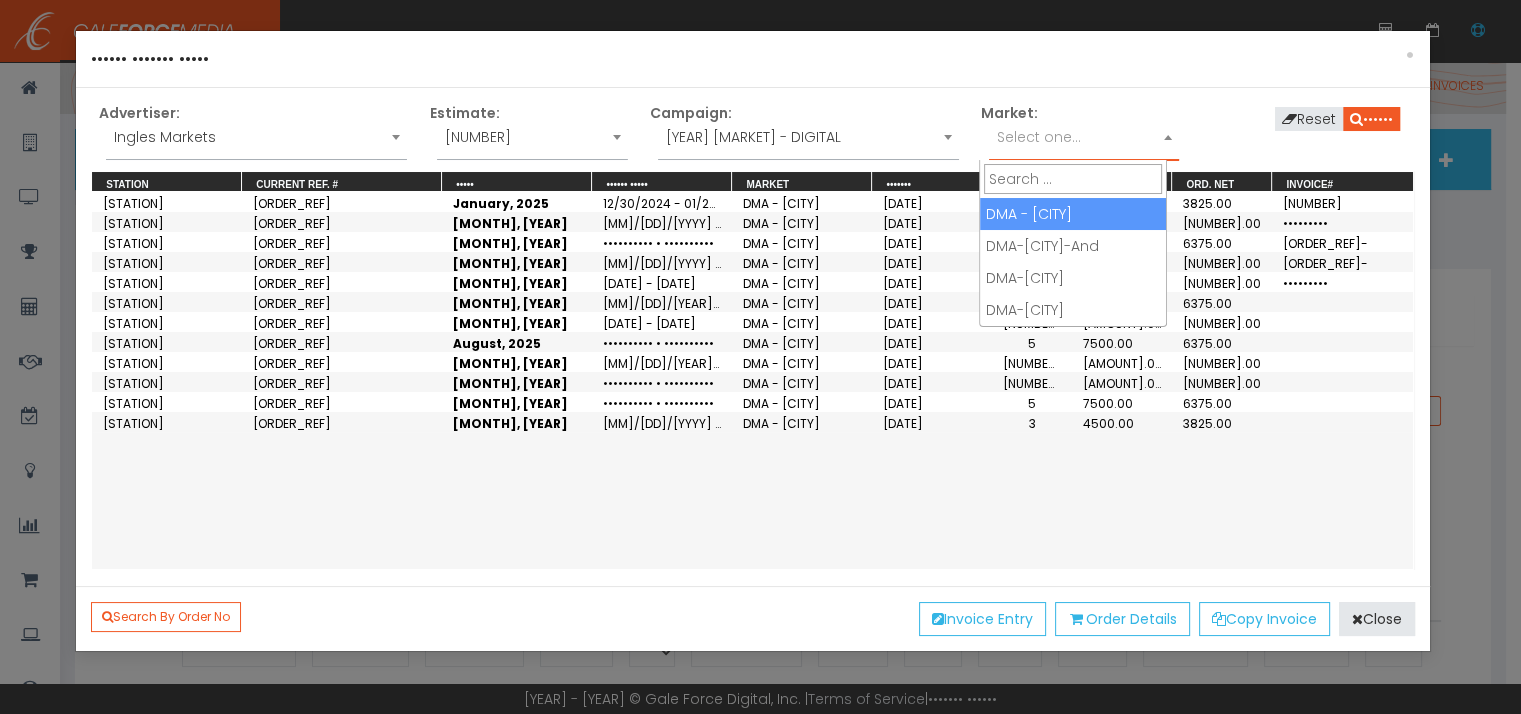 click on "Select one..." at bounding box center (1039, 137) 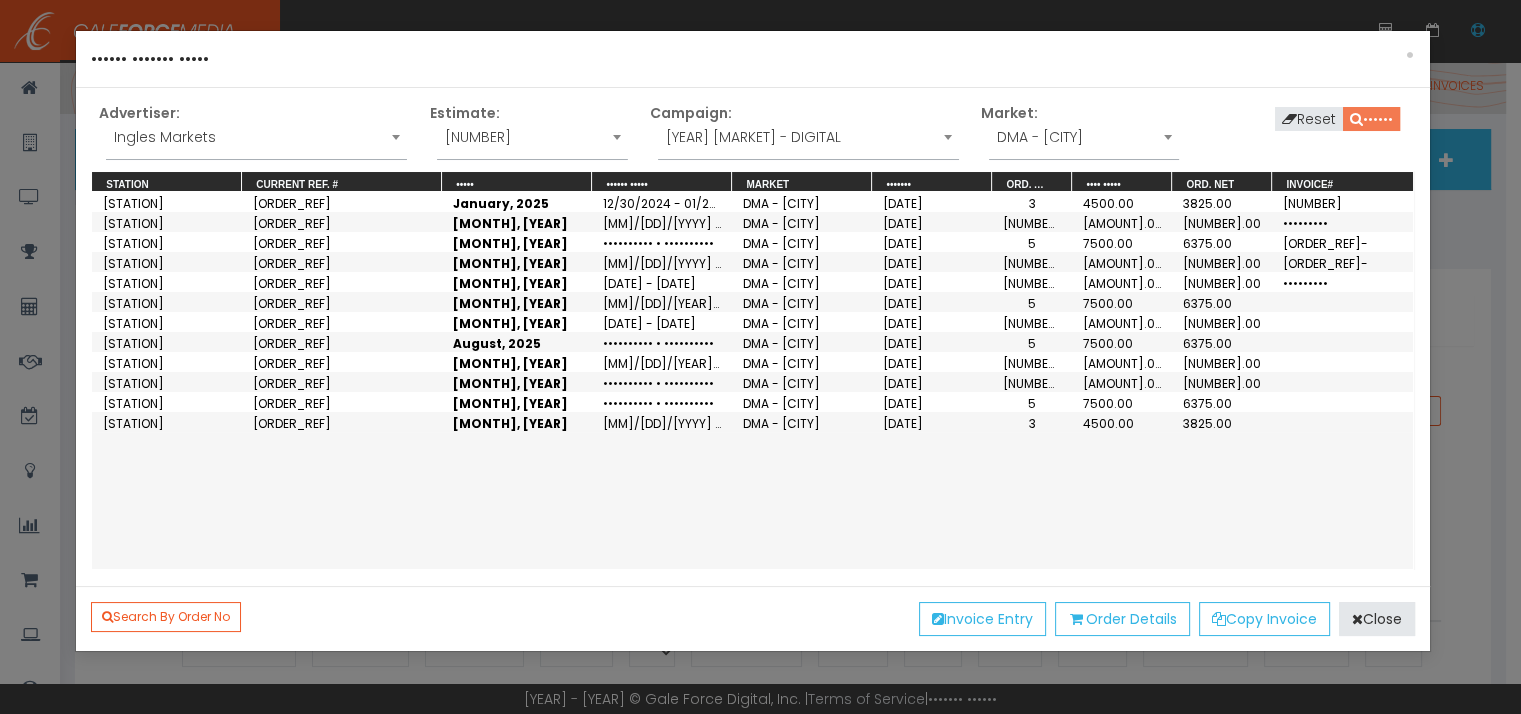 click on "••••••" at bounding box center [1371, 119] 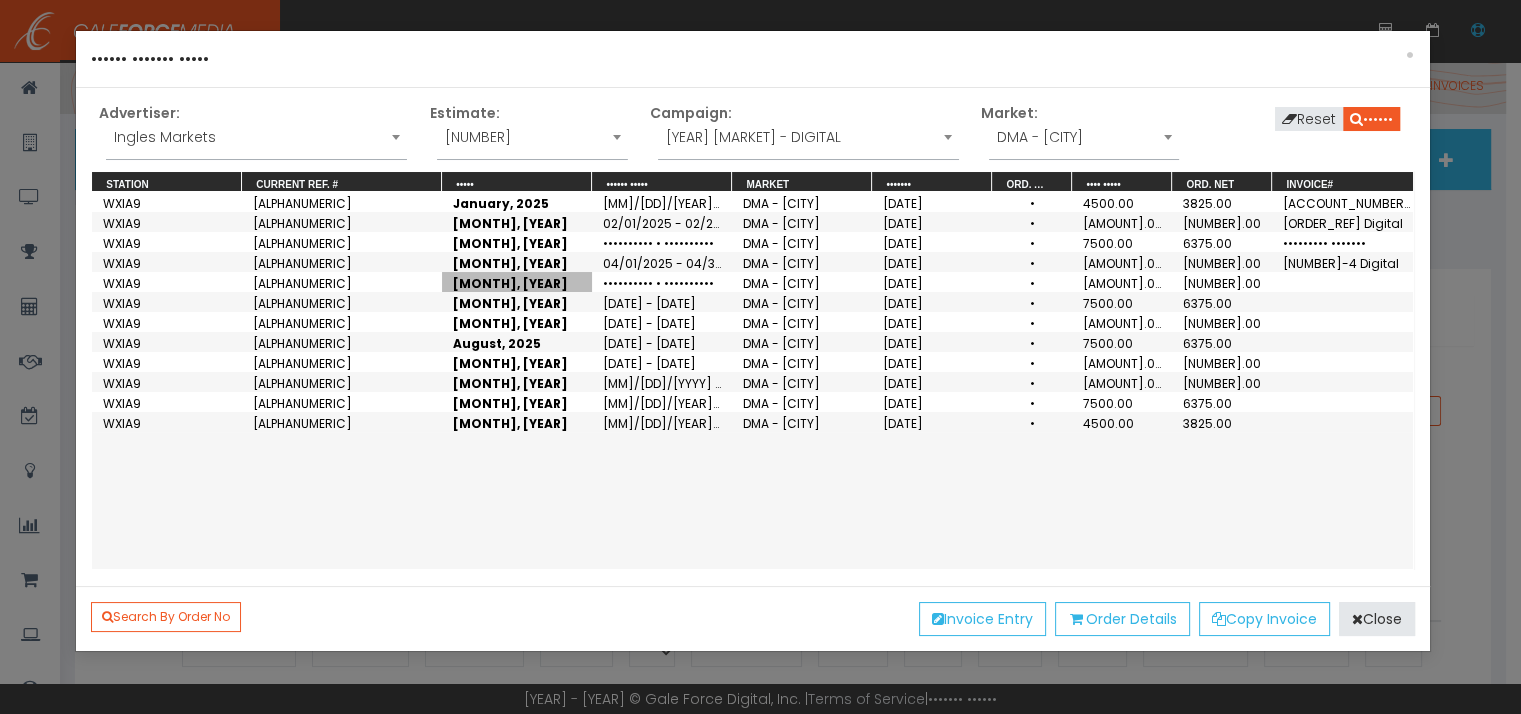 click on "[MONTH], [YEAR]" at bounding box center (517, 282) 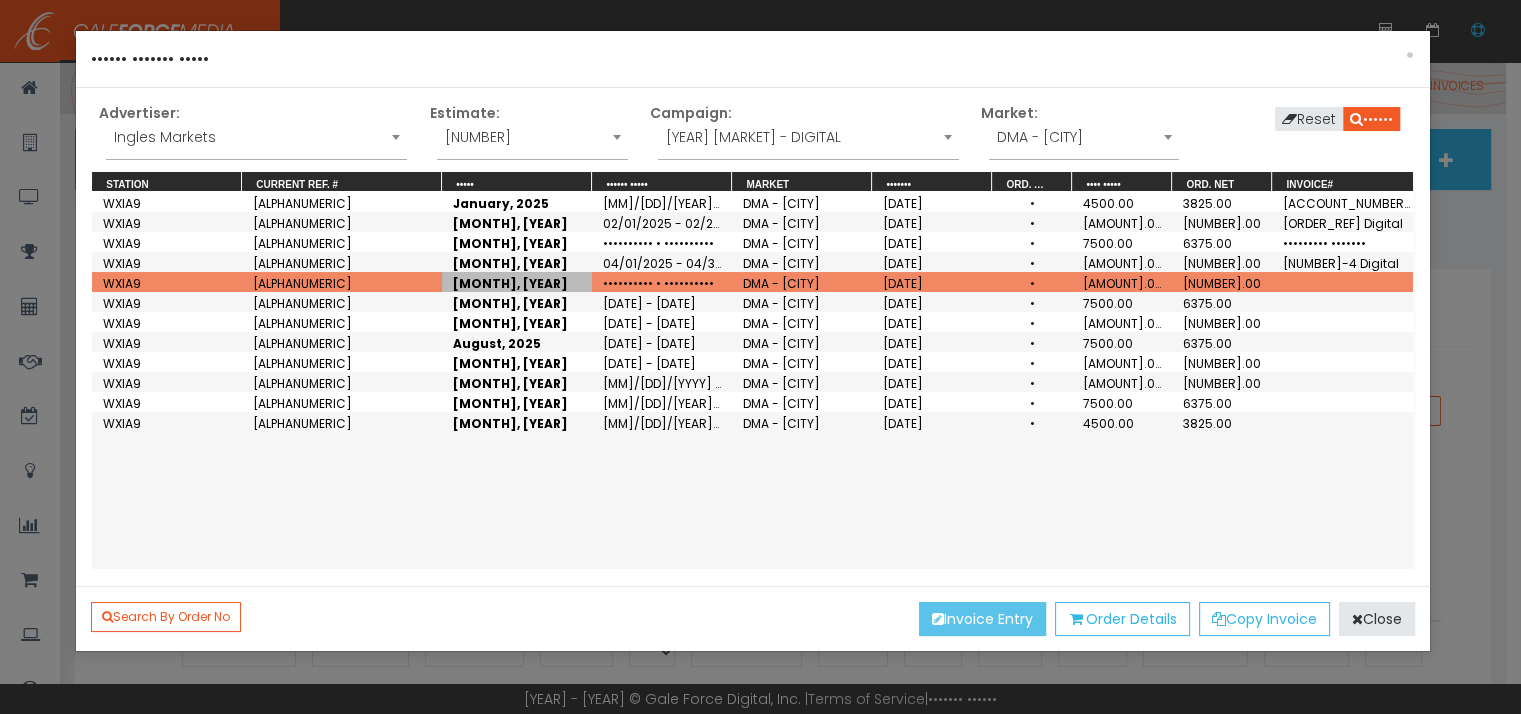 click on "Invoice Entry" at bounding box center (982, 619) 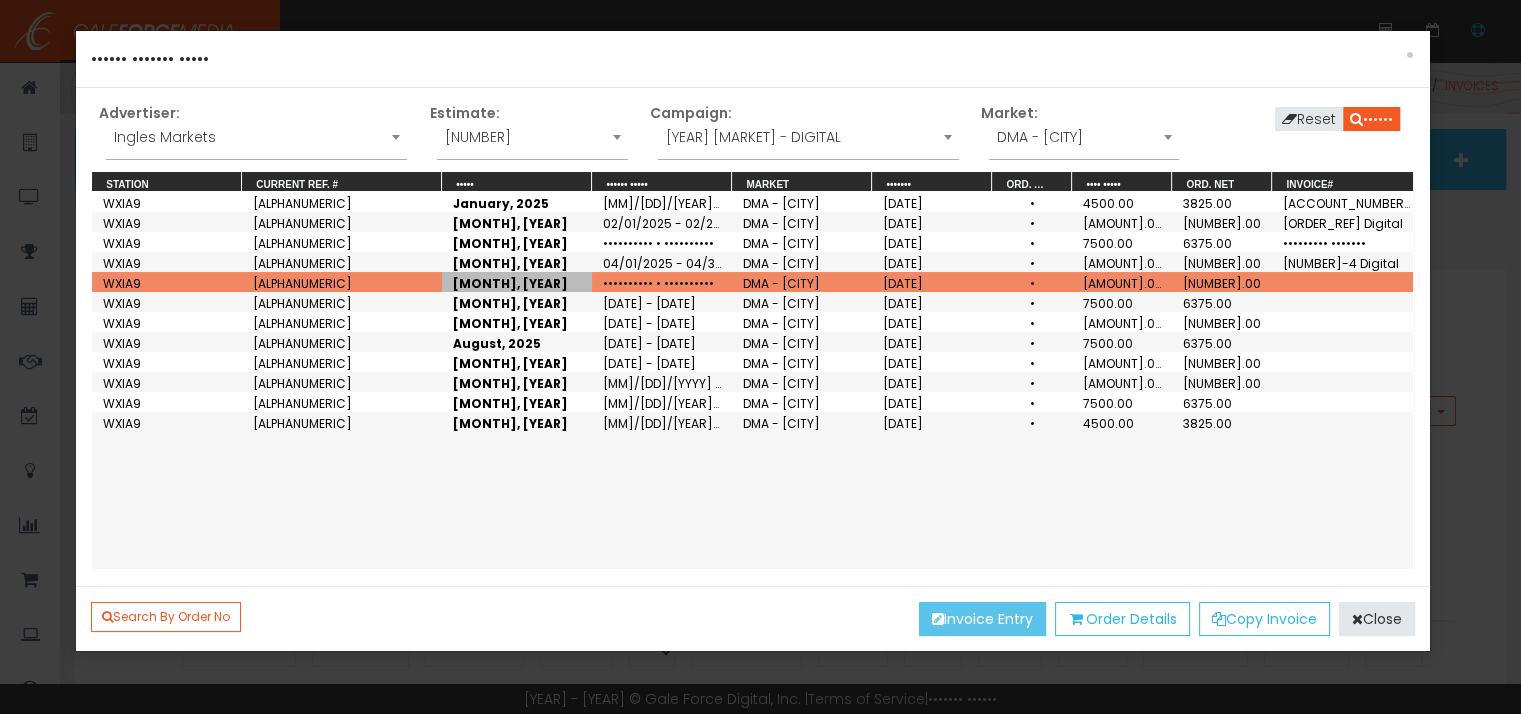 scroll, scrollTop: 0, scrollLeft: 0, axis: both 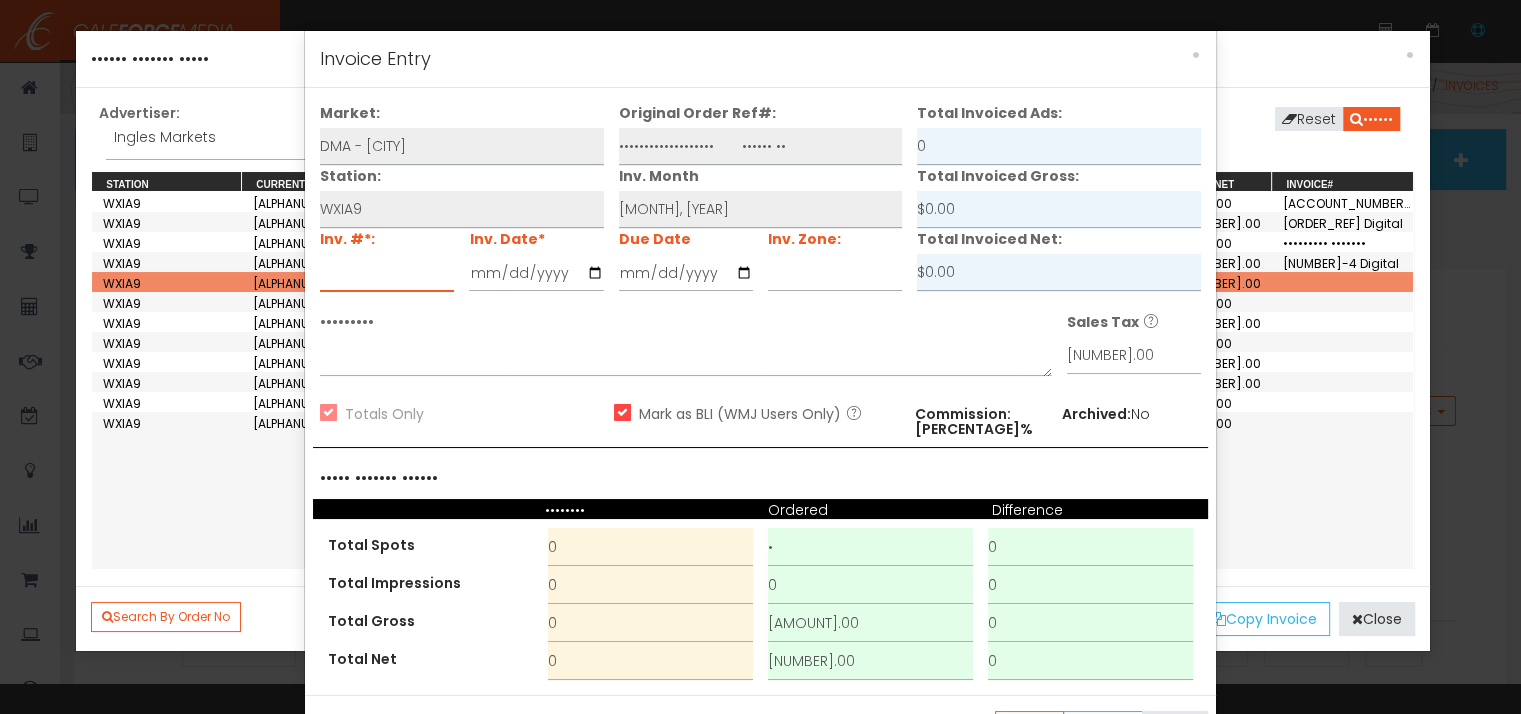 drag, startPoint x: 376, startPoint y: 273, endPoint x: 447, endPoint y: 248, distance: 75.272835 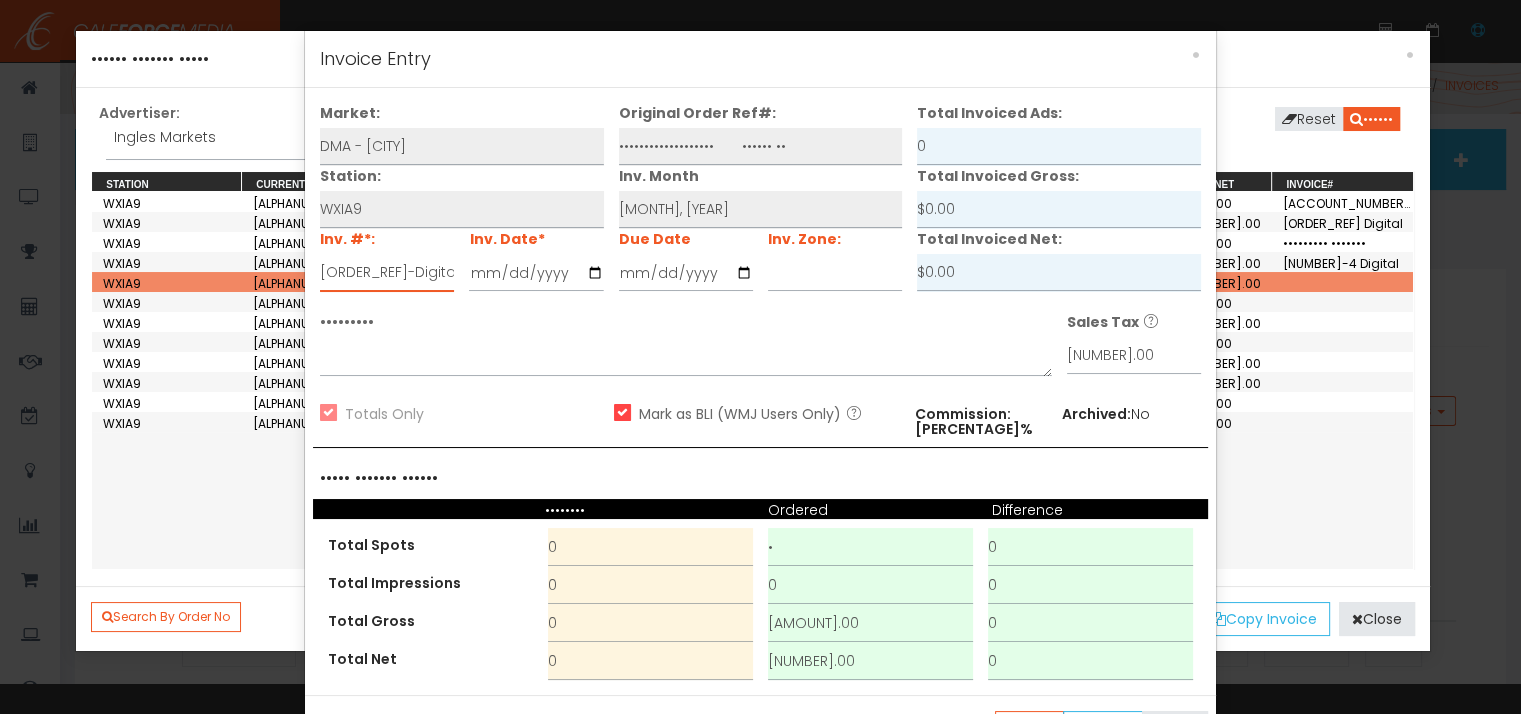 type on "[ORDER_REF]-Digital" 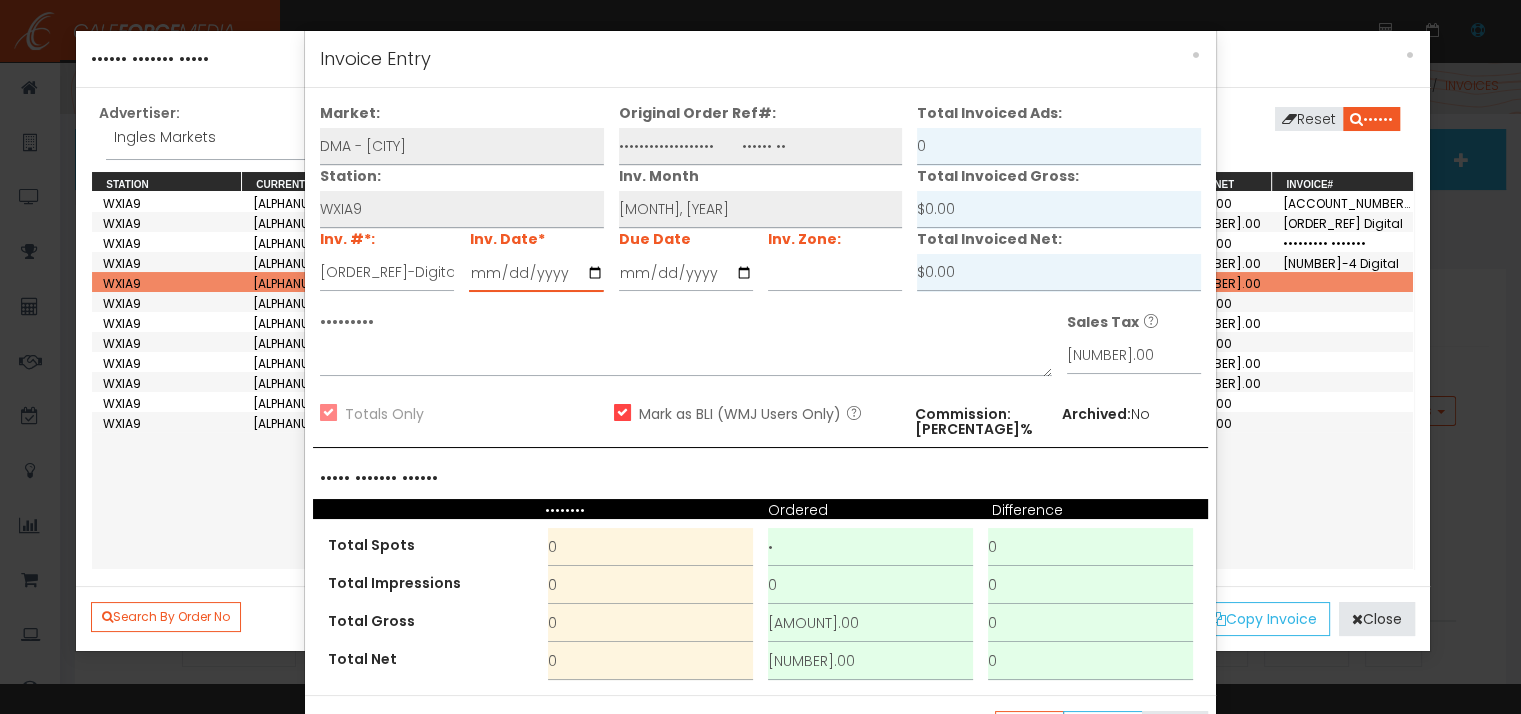 type on "••••••••••" 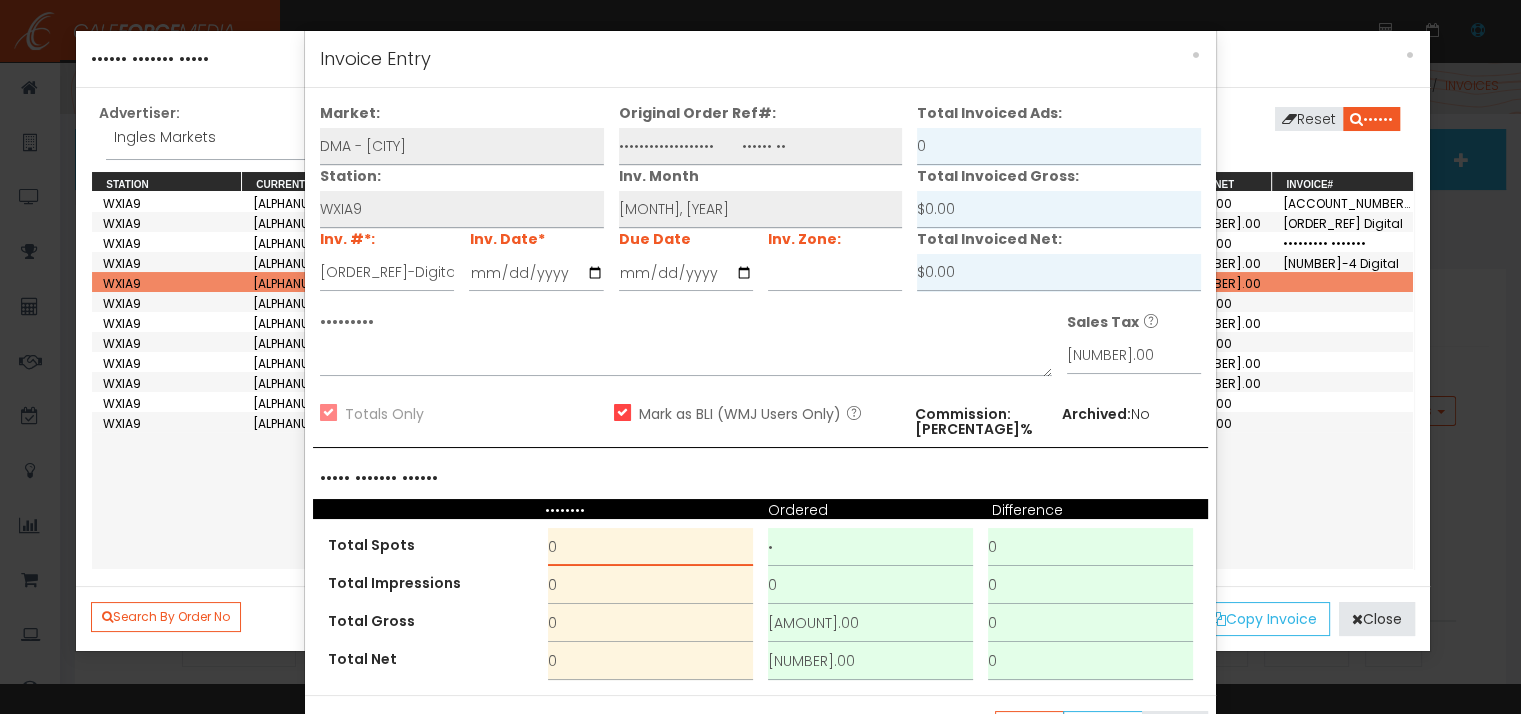 click on "0" at bounding box center (650, 547) 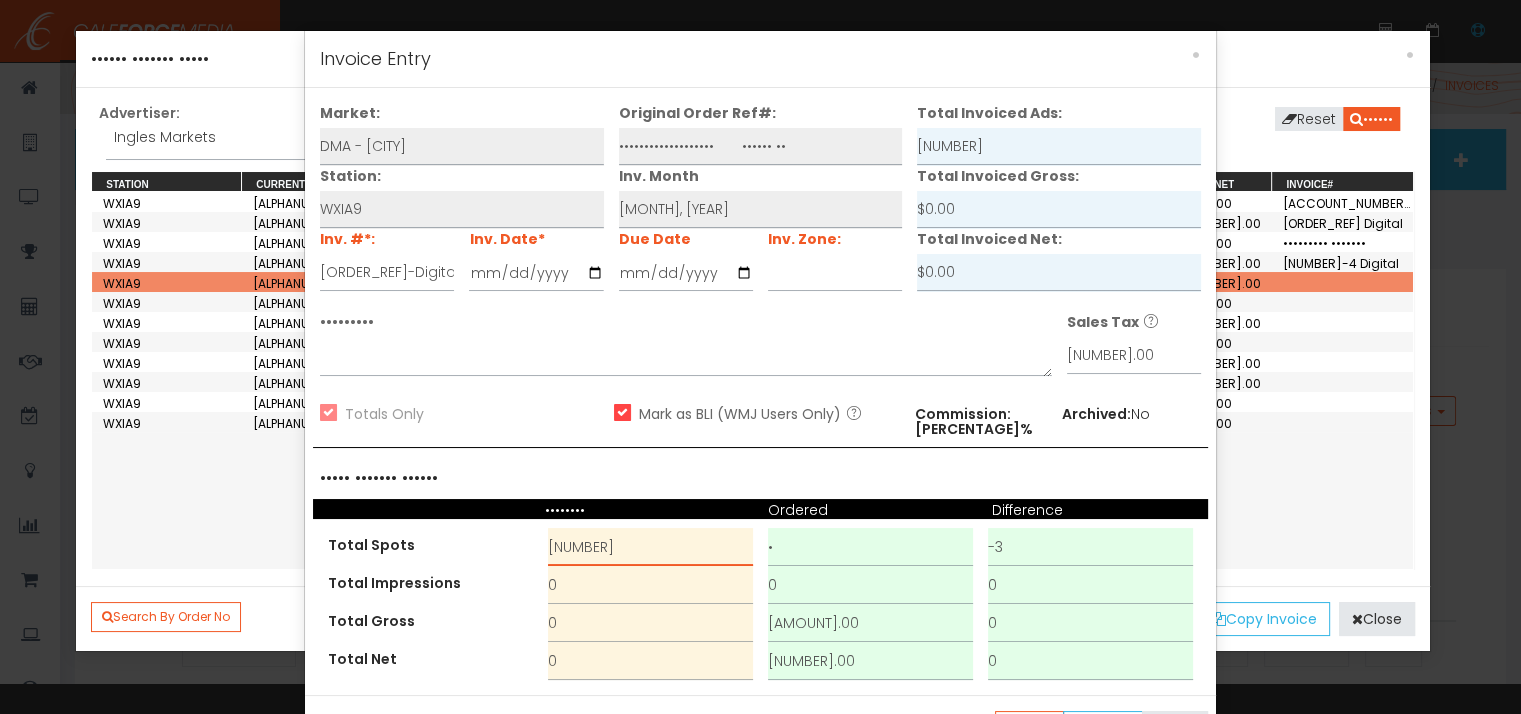 type on "[NUMBER]" 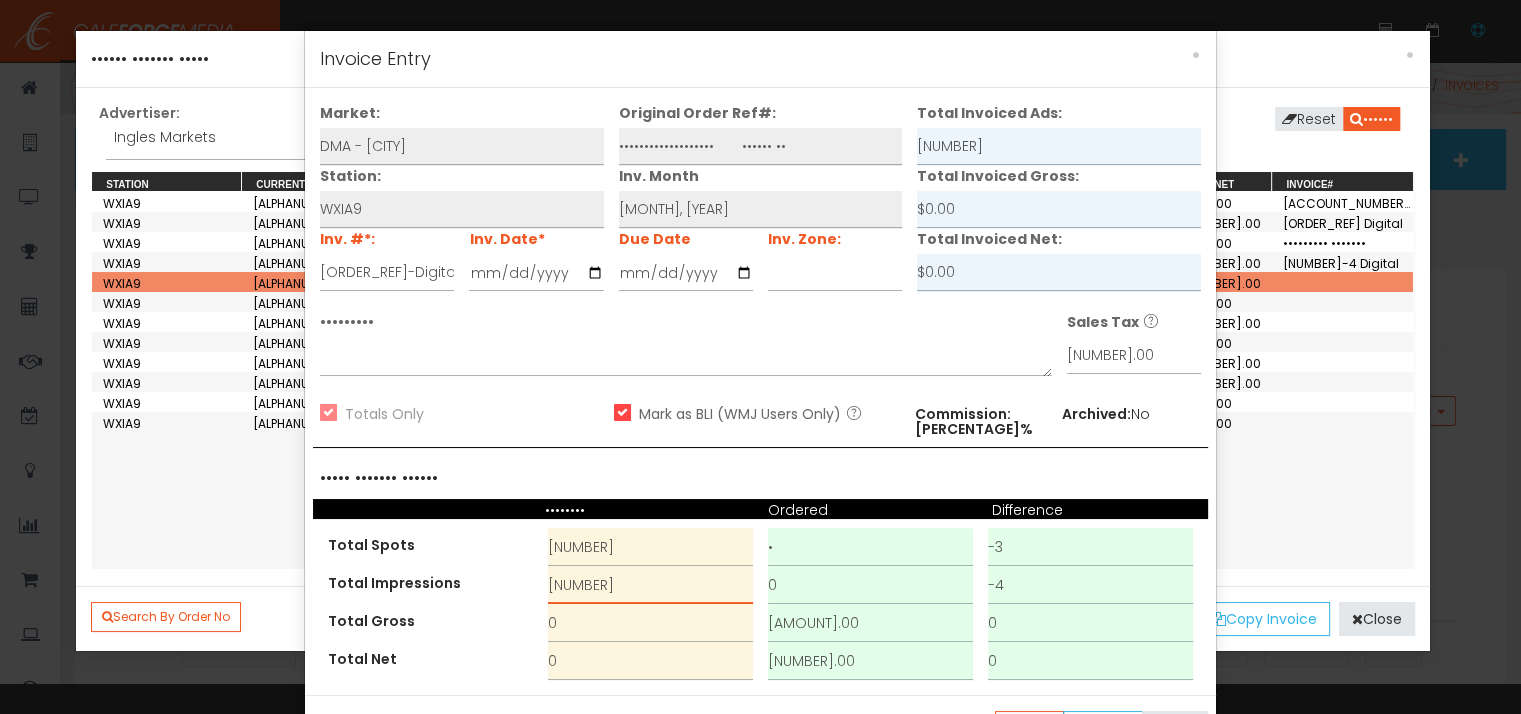 type on "[NUMBER]" 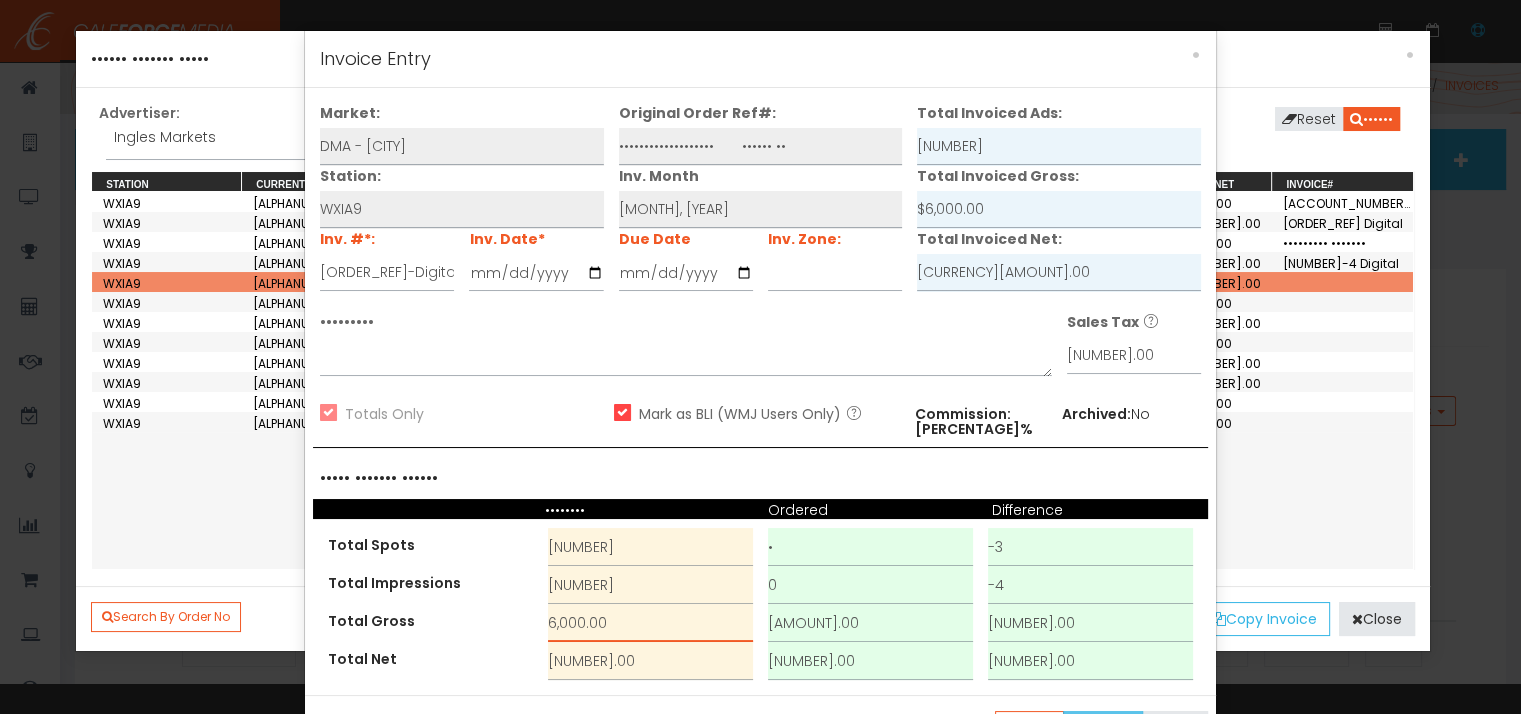 type on "6,000.00" 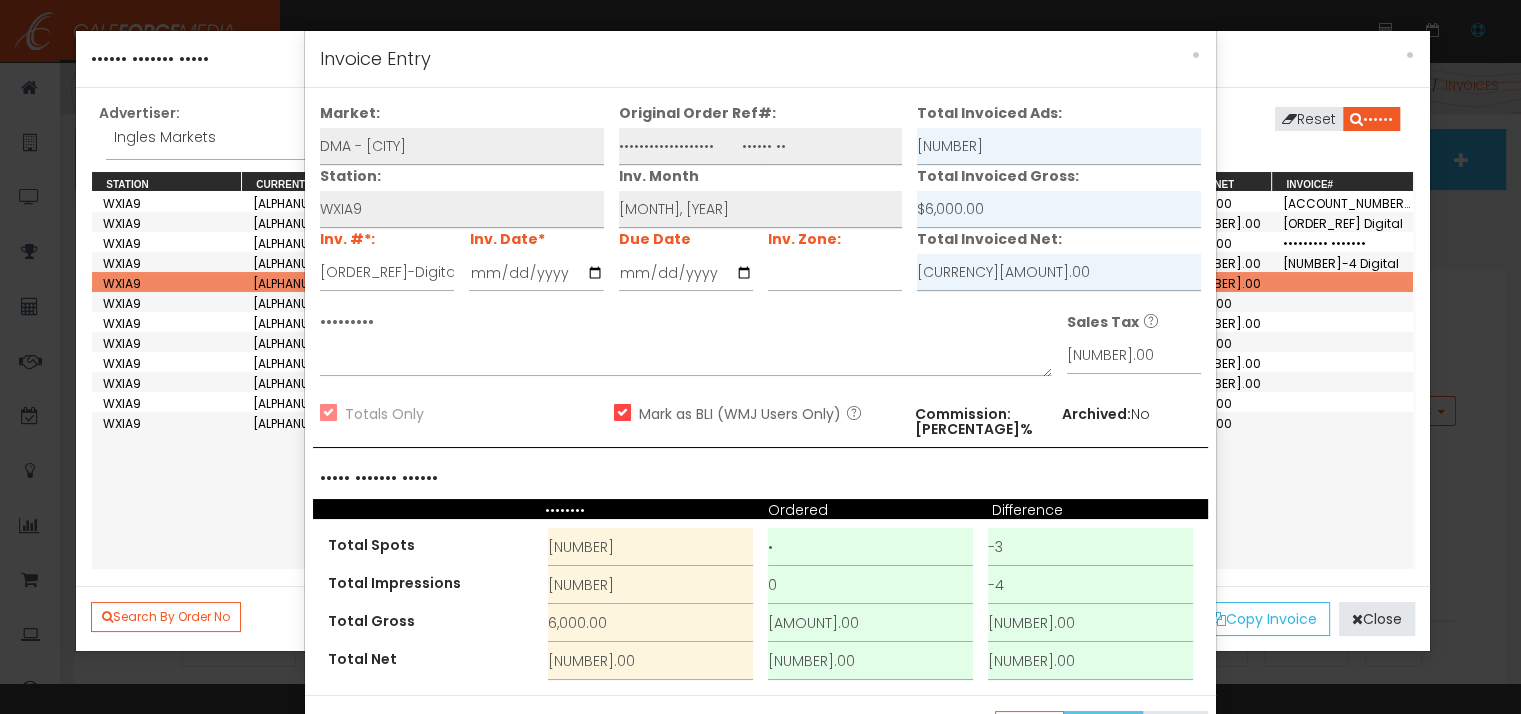 click on "•••• •••••" at bounding box center [1103, 726] 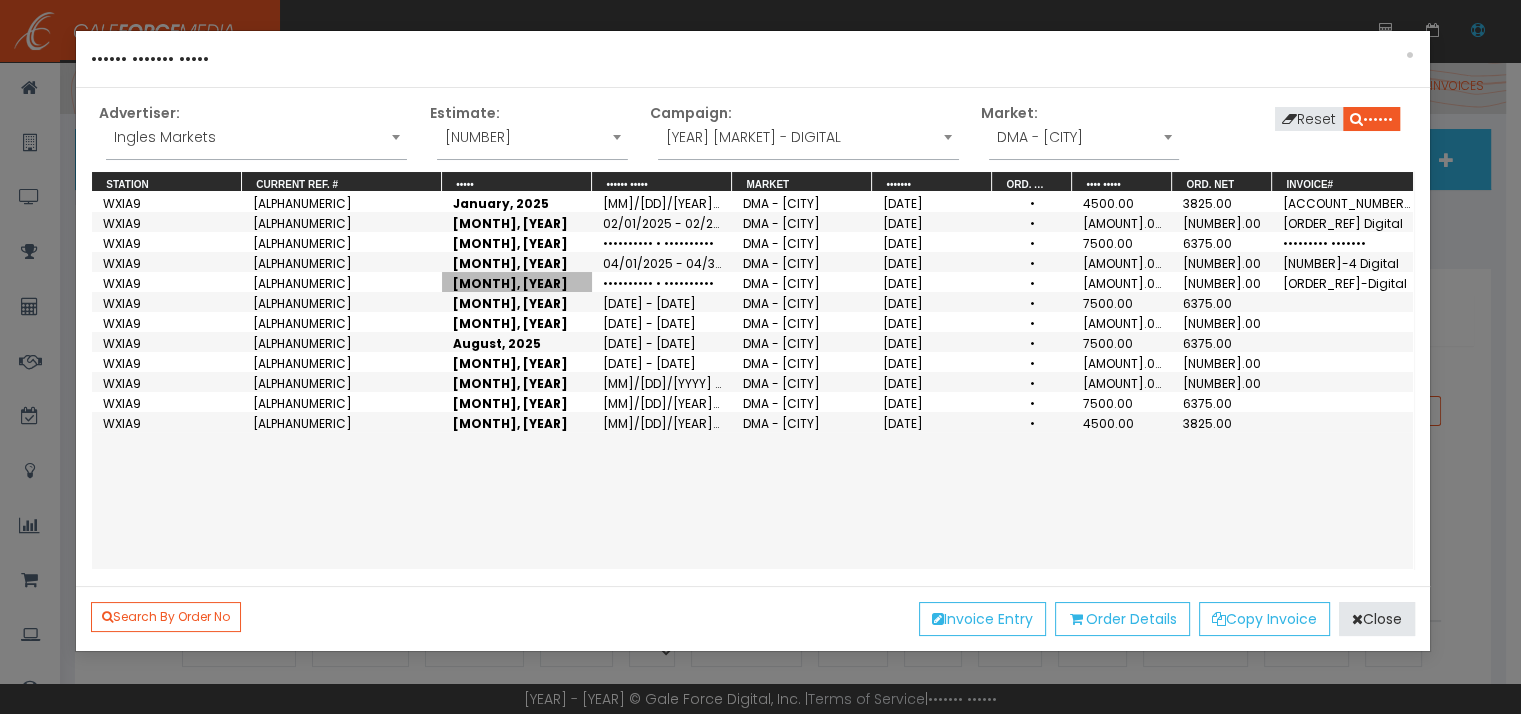 click on "[MONTH], [YEAR]" at bounding box center [517, 282] 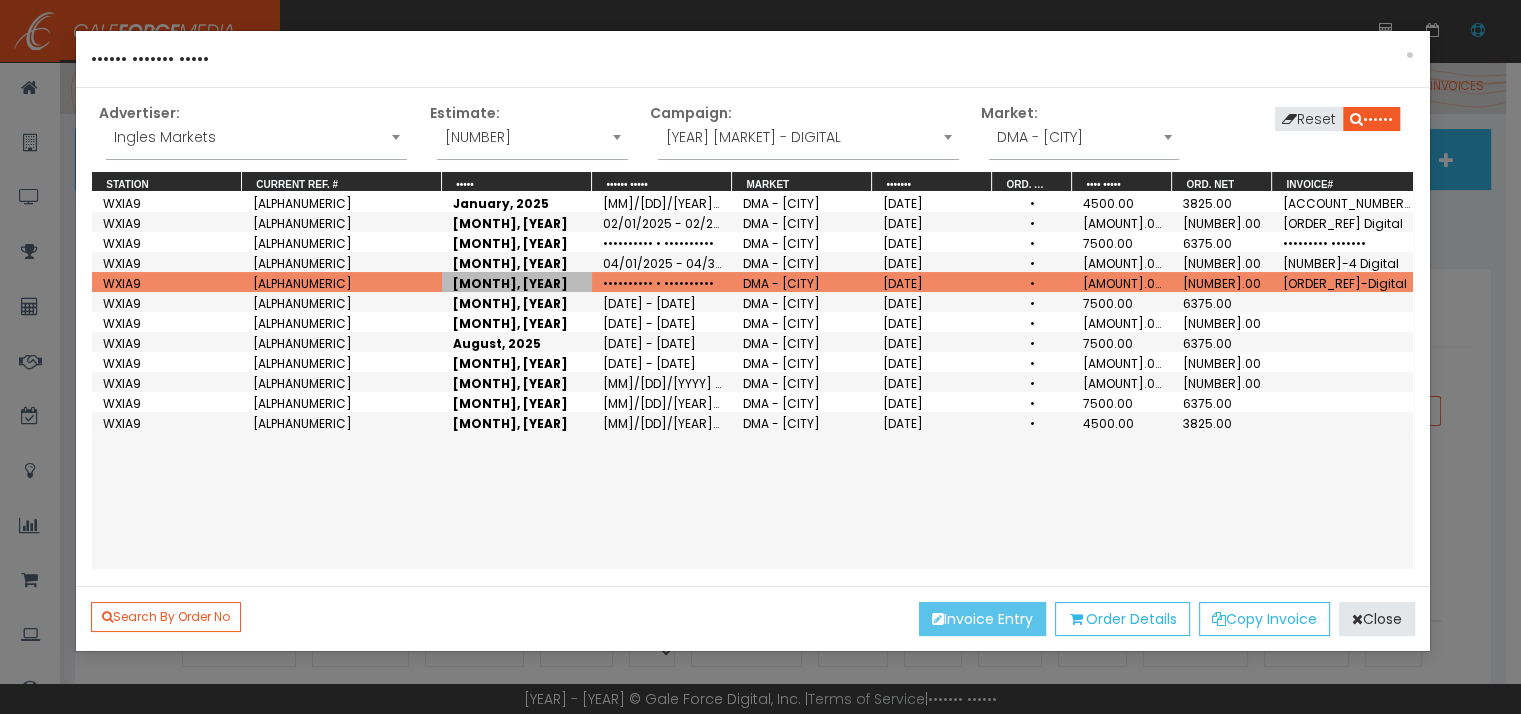 click on "Invoice Entry" at bounding box center (982, 619) 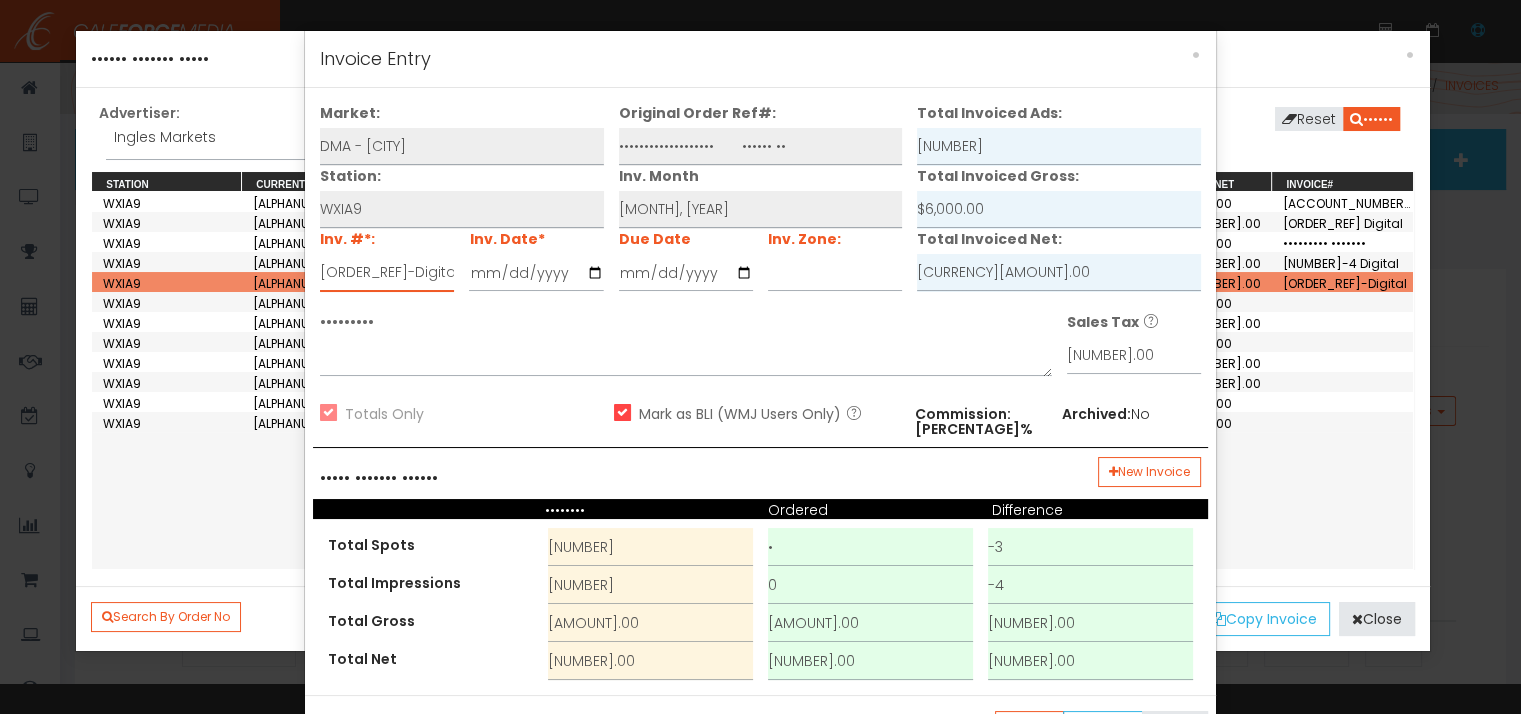 click on "[ORDER_REF]-Digital" at bounding box center (387, 273) 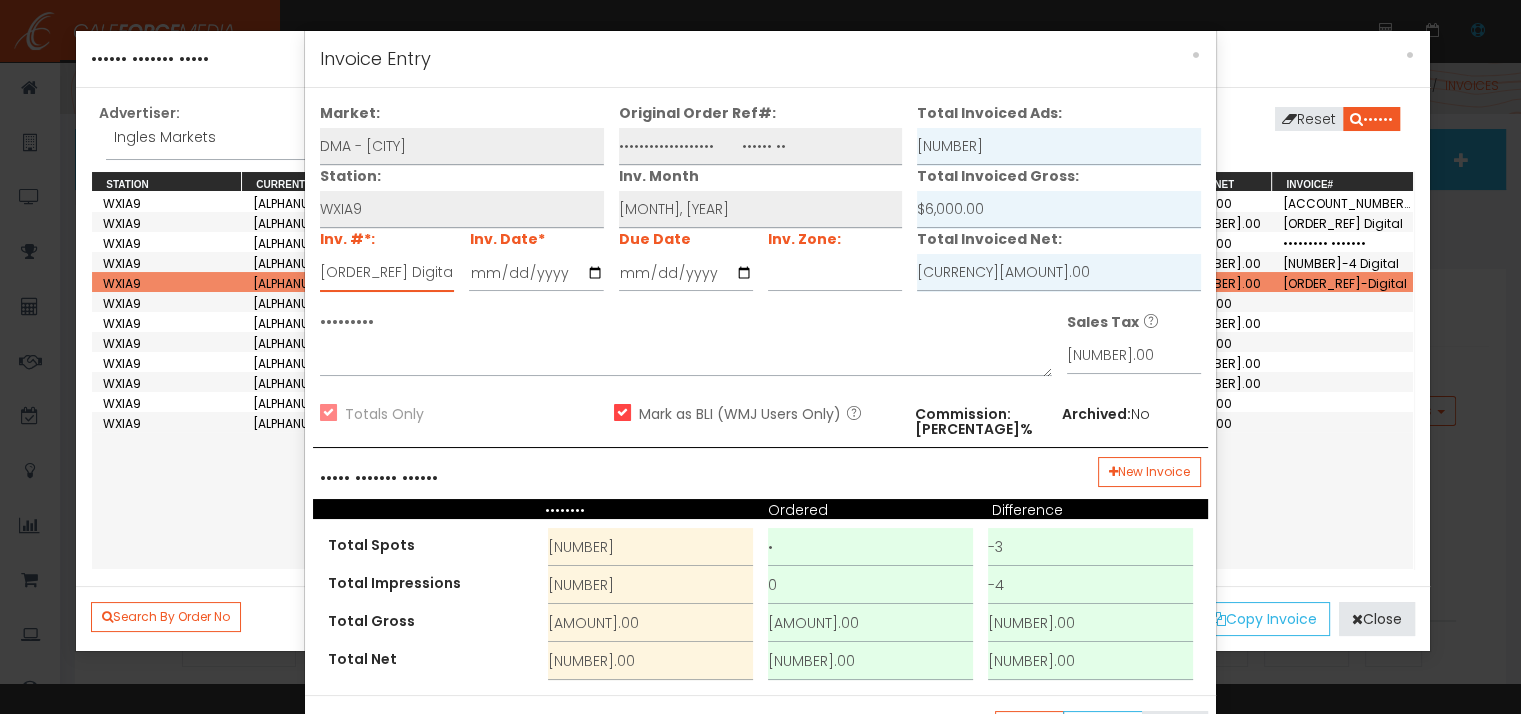 click on "[ORDER_REF] Digital" at bounding box center (387, 273) 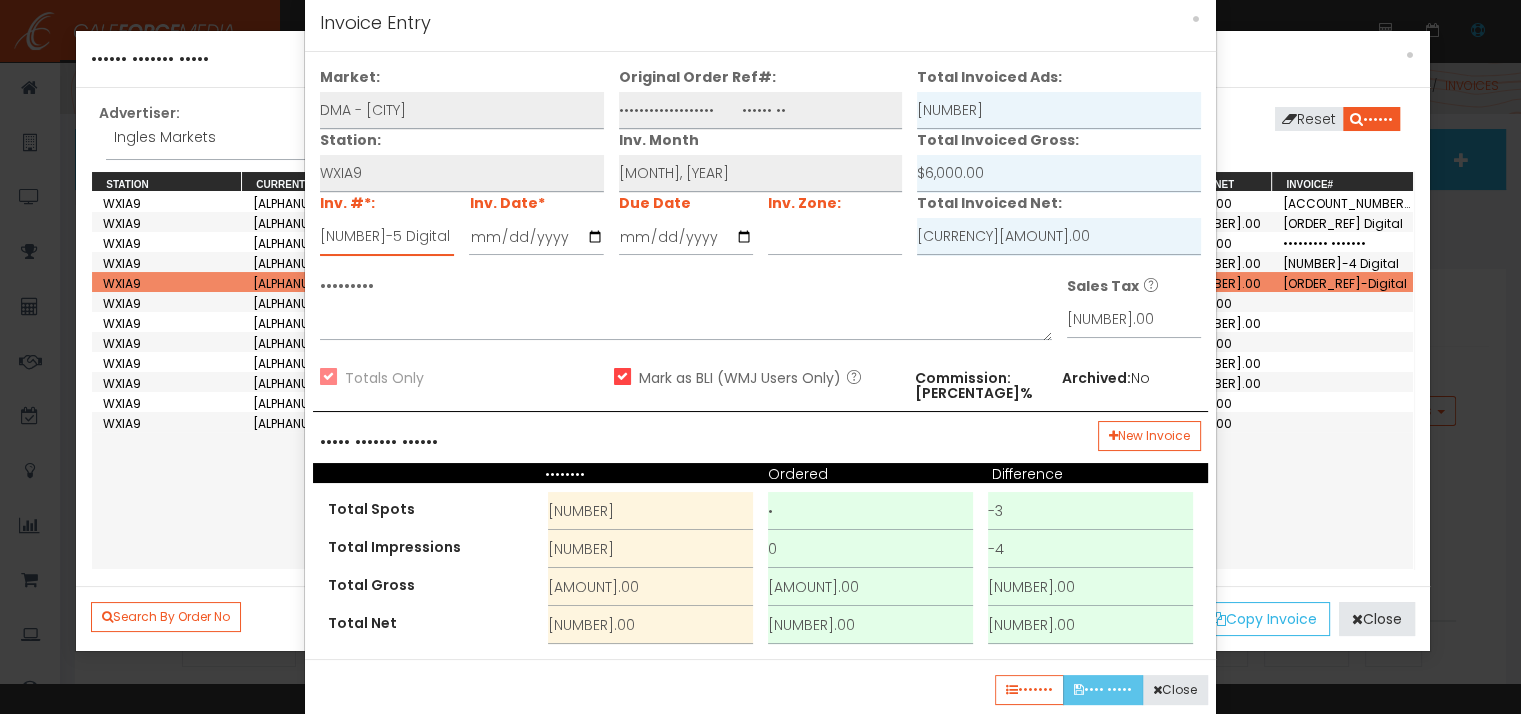 scroll, scrollTop: 56, scrollLeft: 0, axis: vertical 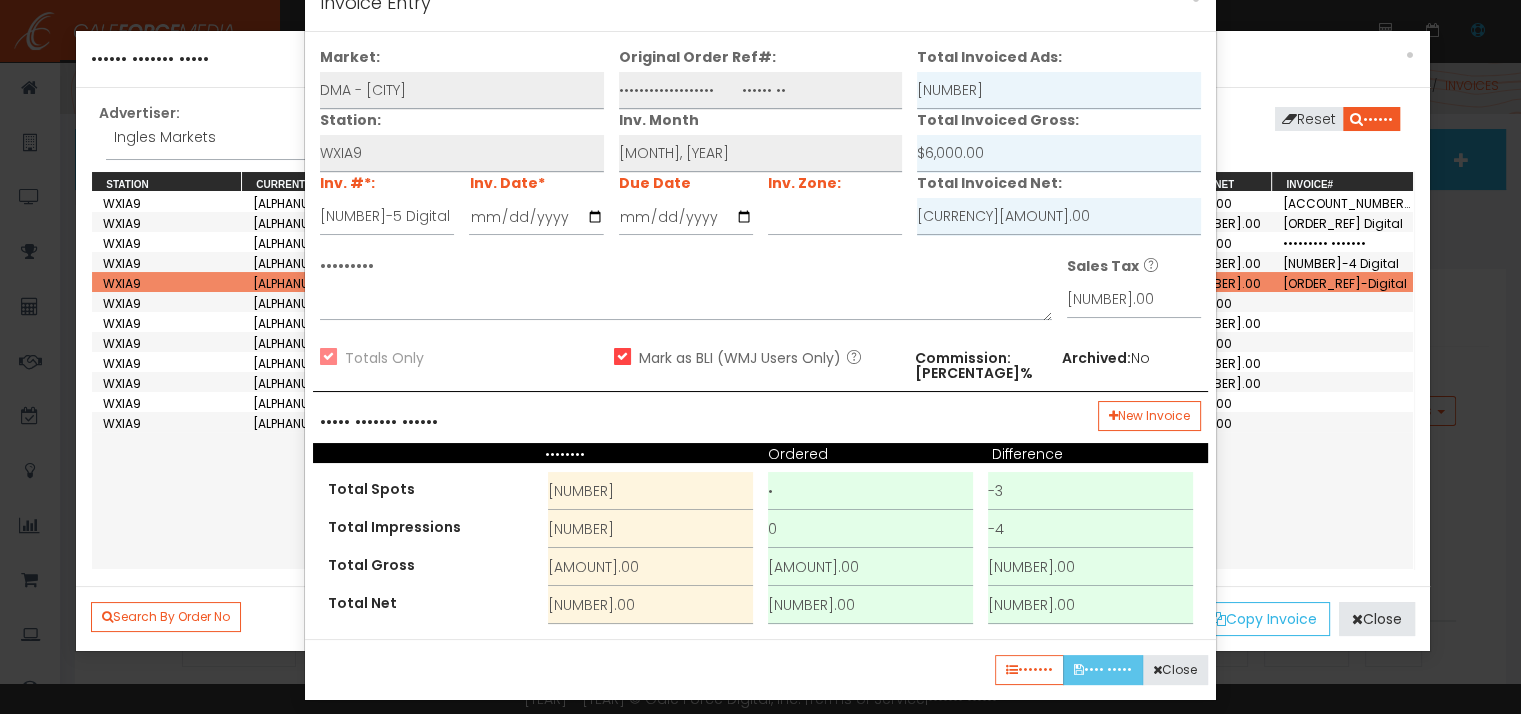 click on "•••• •••••" at bounding box center (1103, 670) 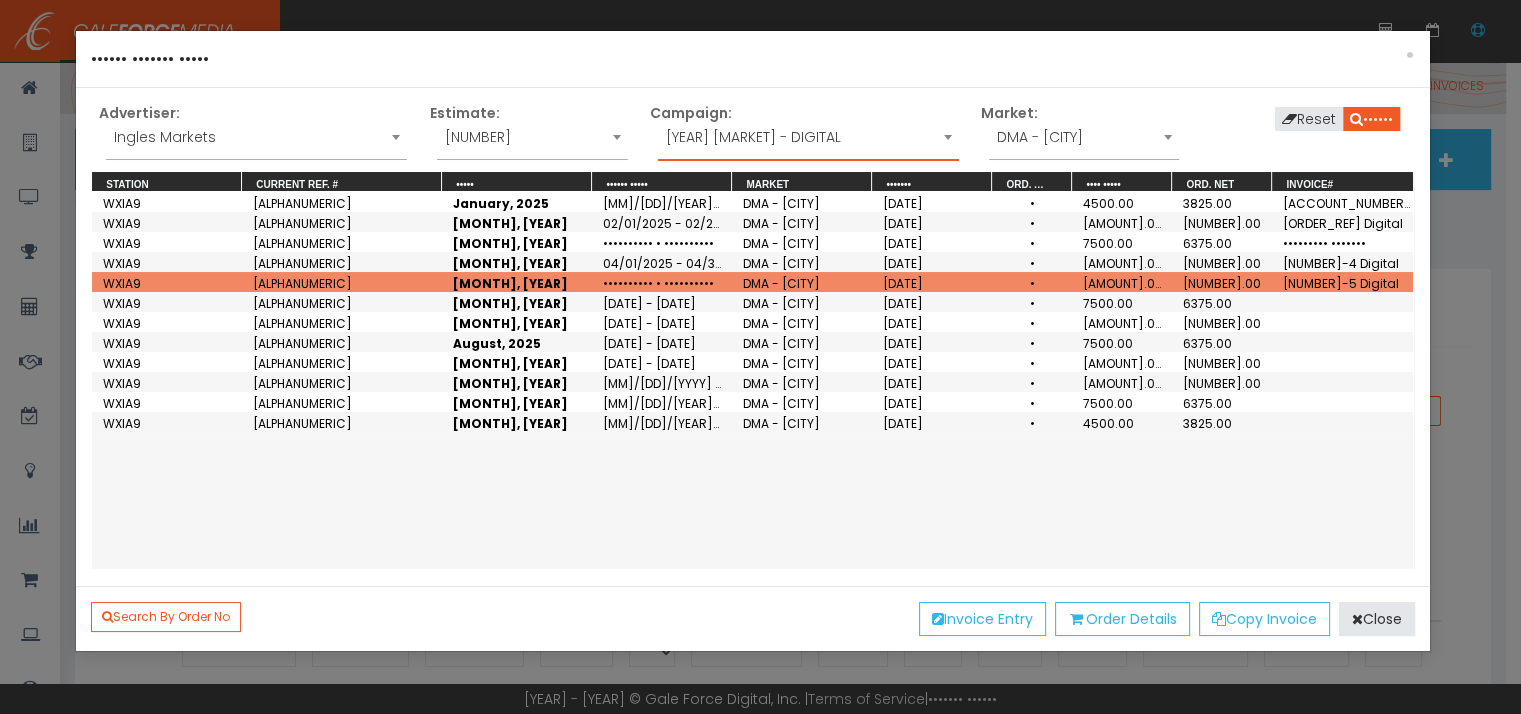 click on "[YEAR] [MARKET] - DIGITAL" at bounding box center (808, 137) 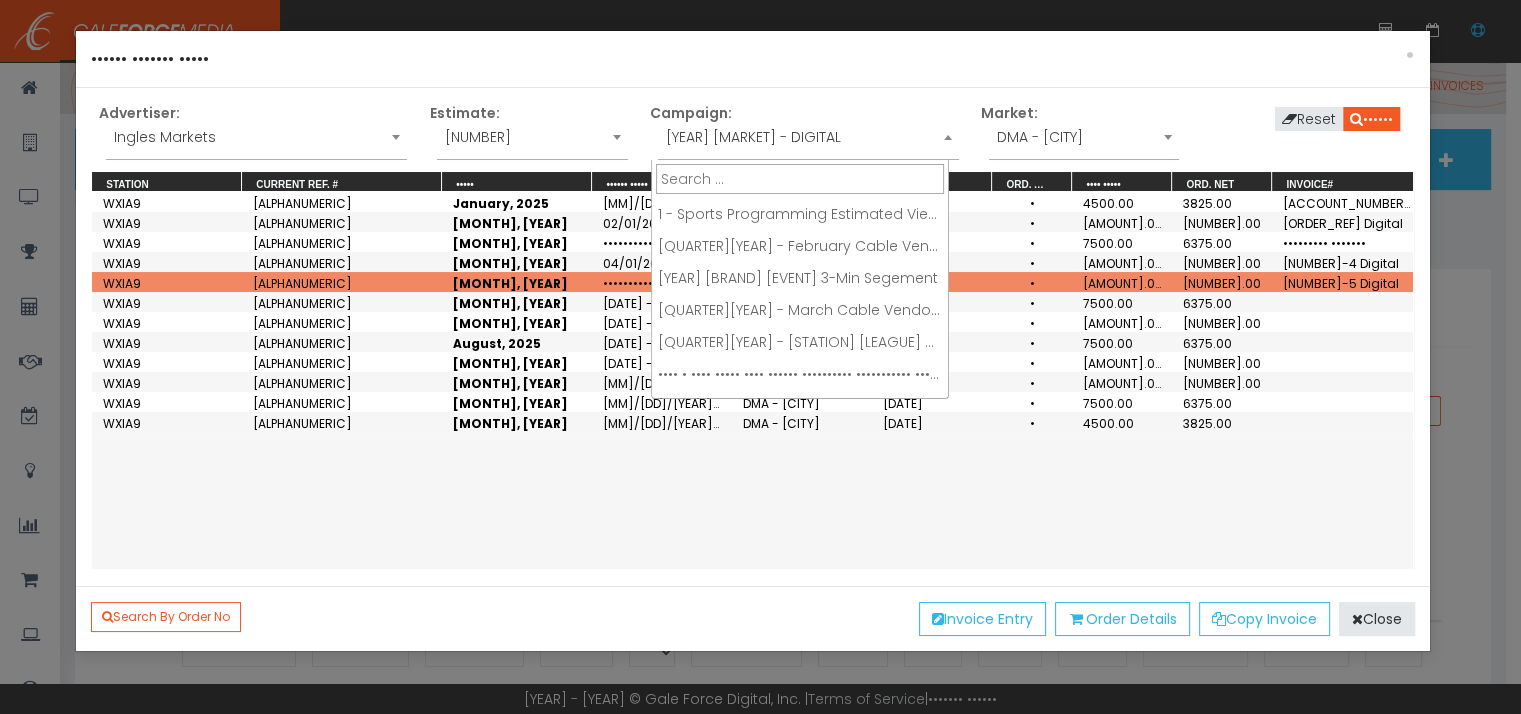 scroll, scrollTop: 8864, scrollLeft: 0, axis: vertical 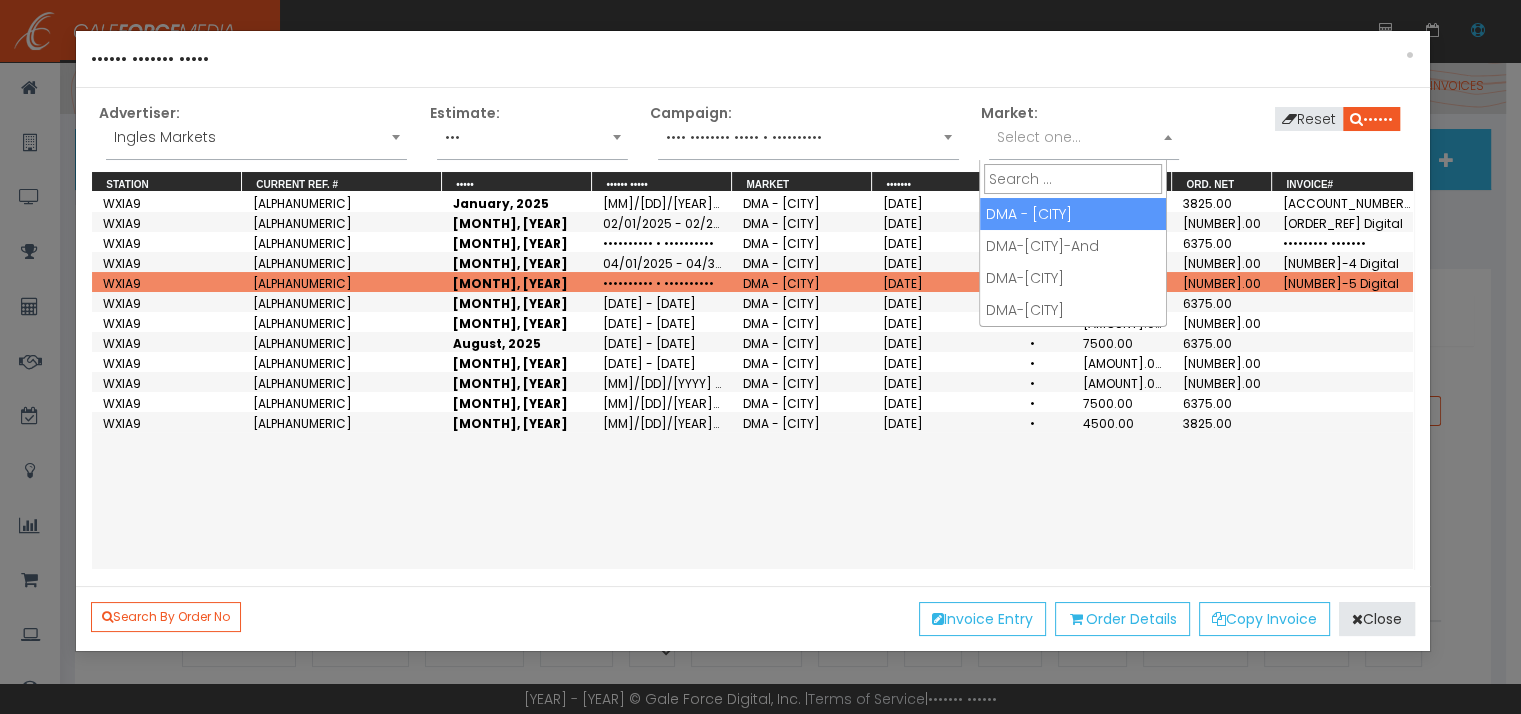 click on "Select one..." at bounding box center (1039, 137) 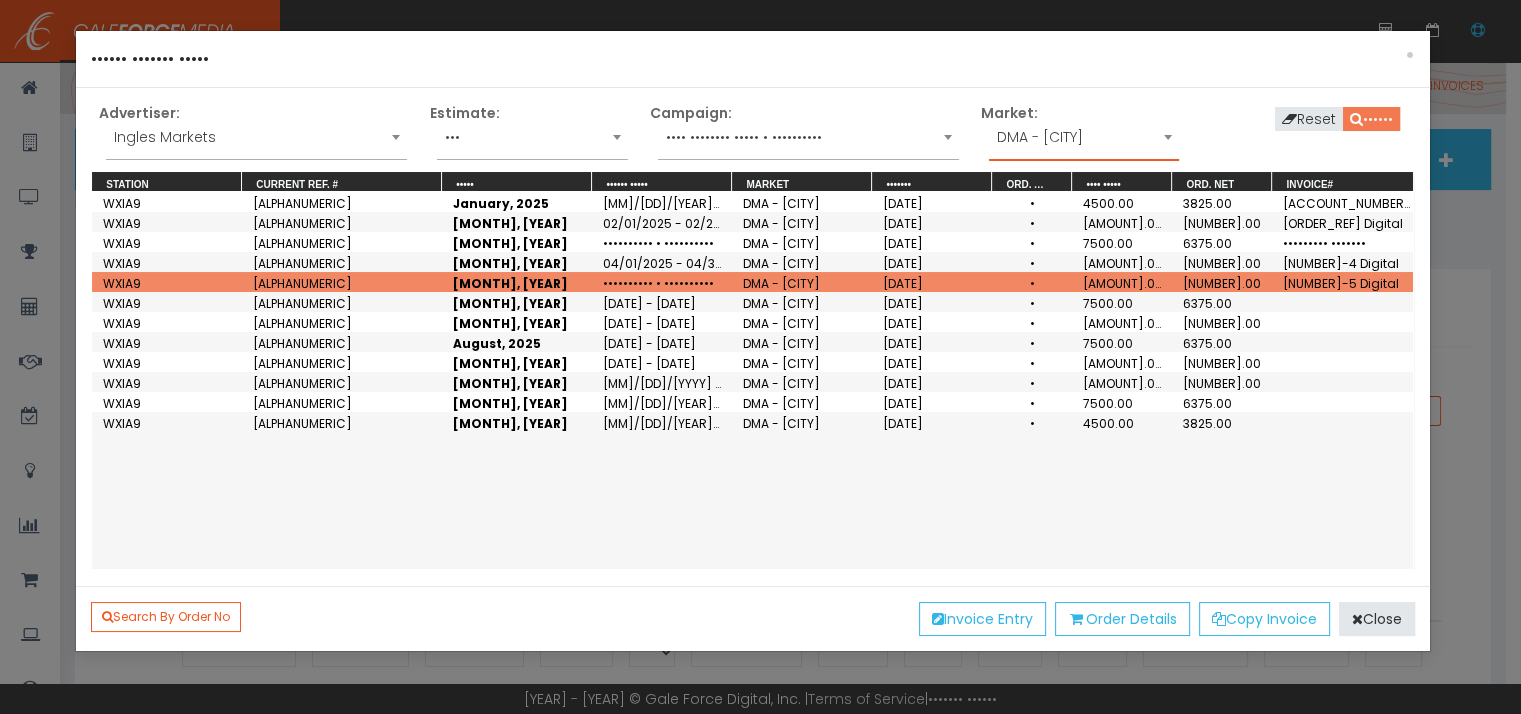 click on "••••••" at bounding box center [1371, 119] 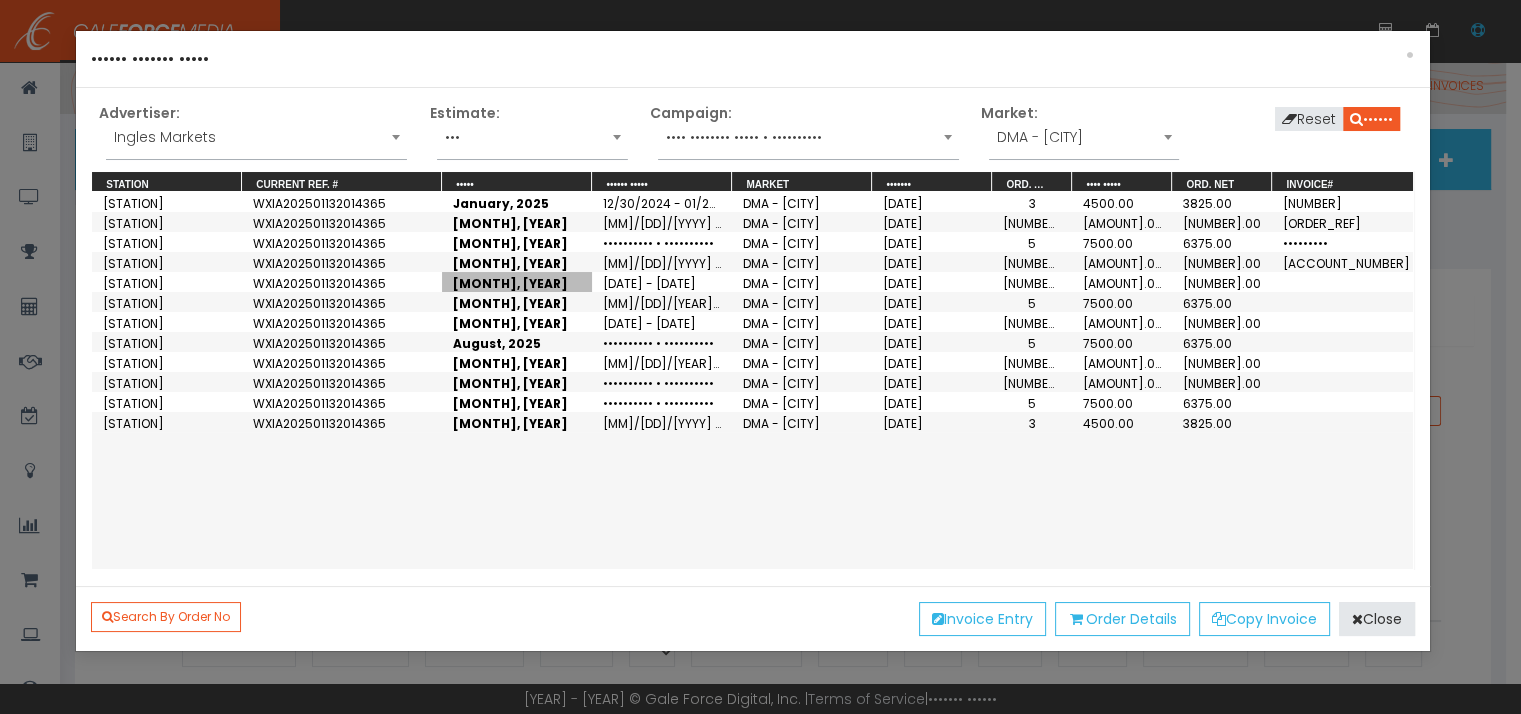 click on "[MONTH], [YEAR]" at bounding box center [517, 282] 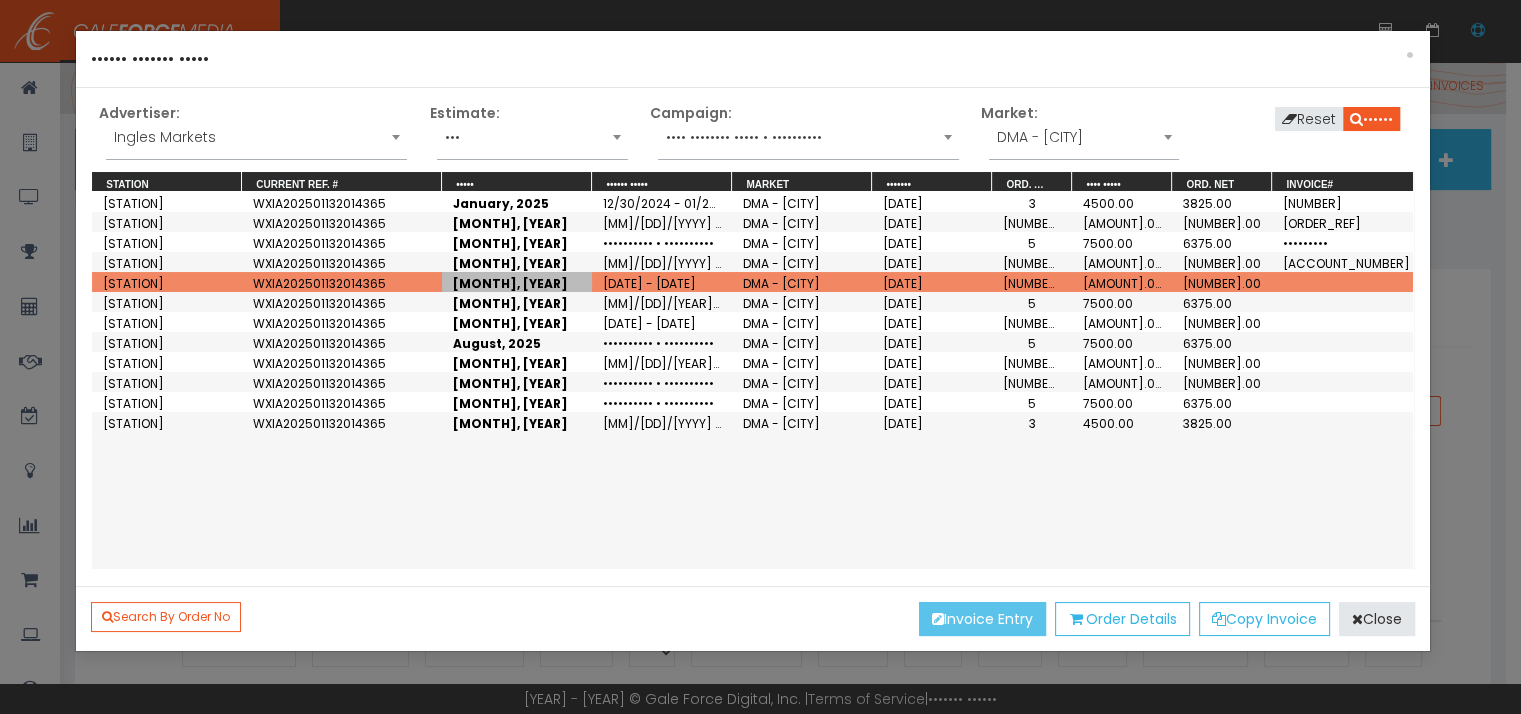 click on "Invoice Entry" at bounding box center [982, 619] 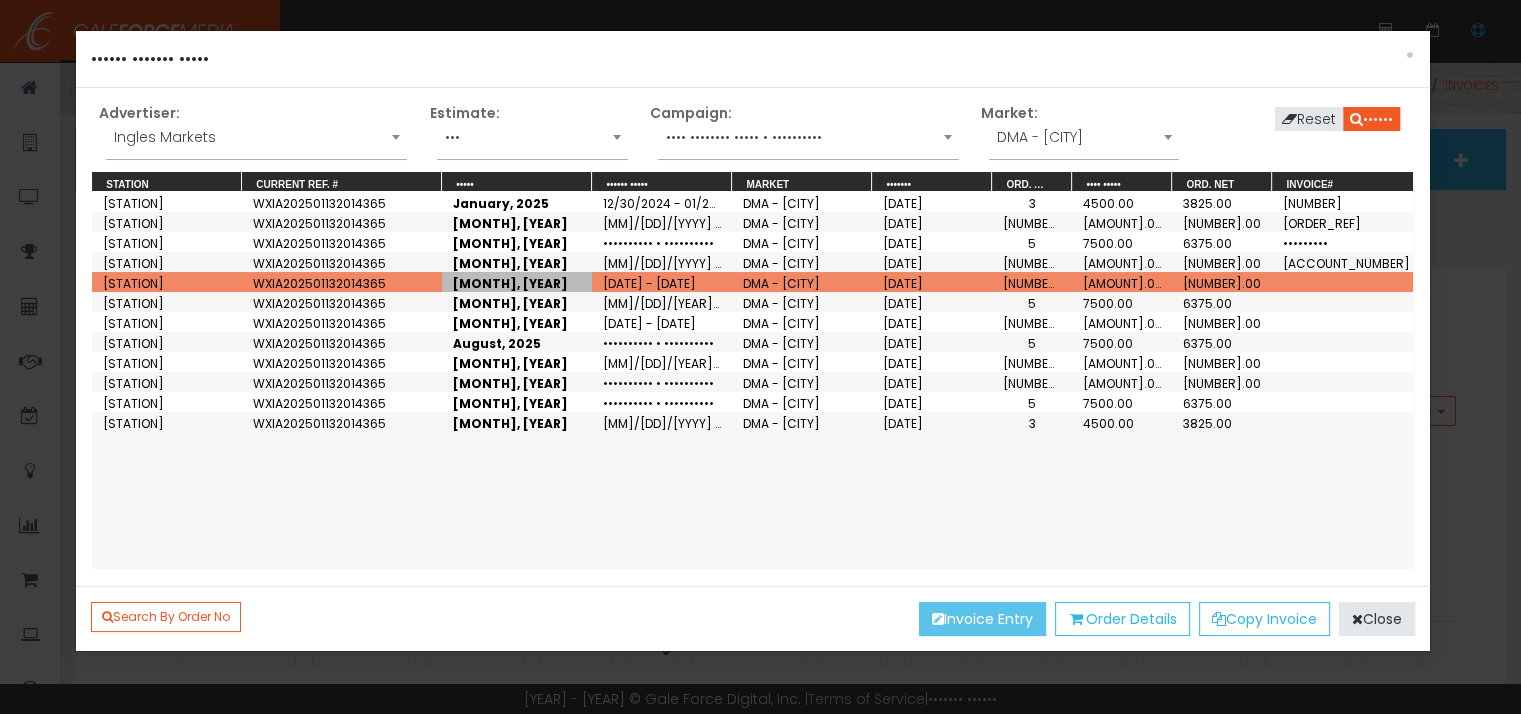 scroll, scrollTop: 0, scrollLeft: 0, axis: both 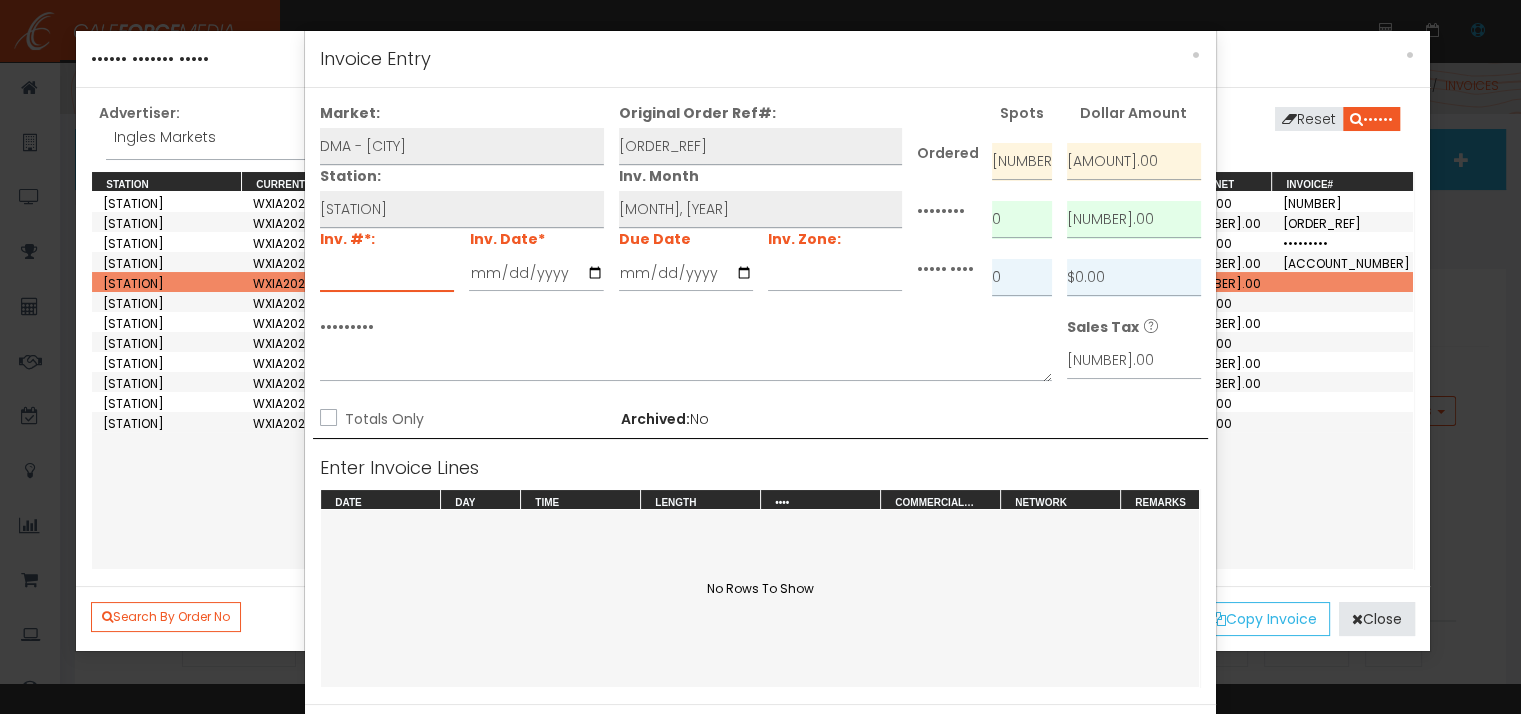 click at bounding box center [387, 273] 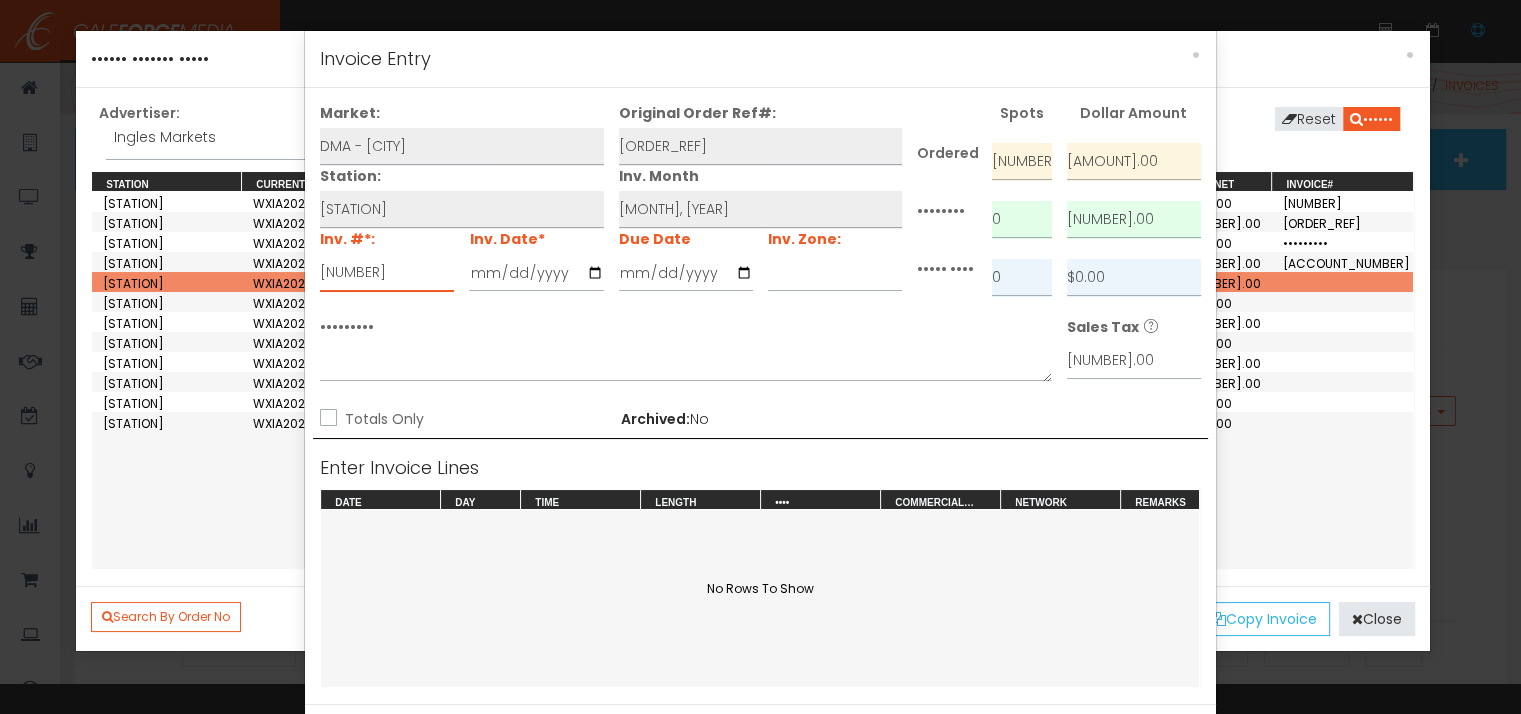 type on "[NUMBER]" 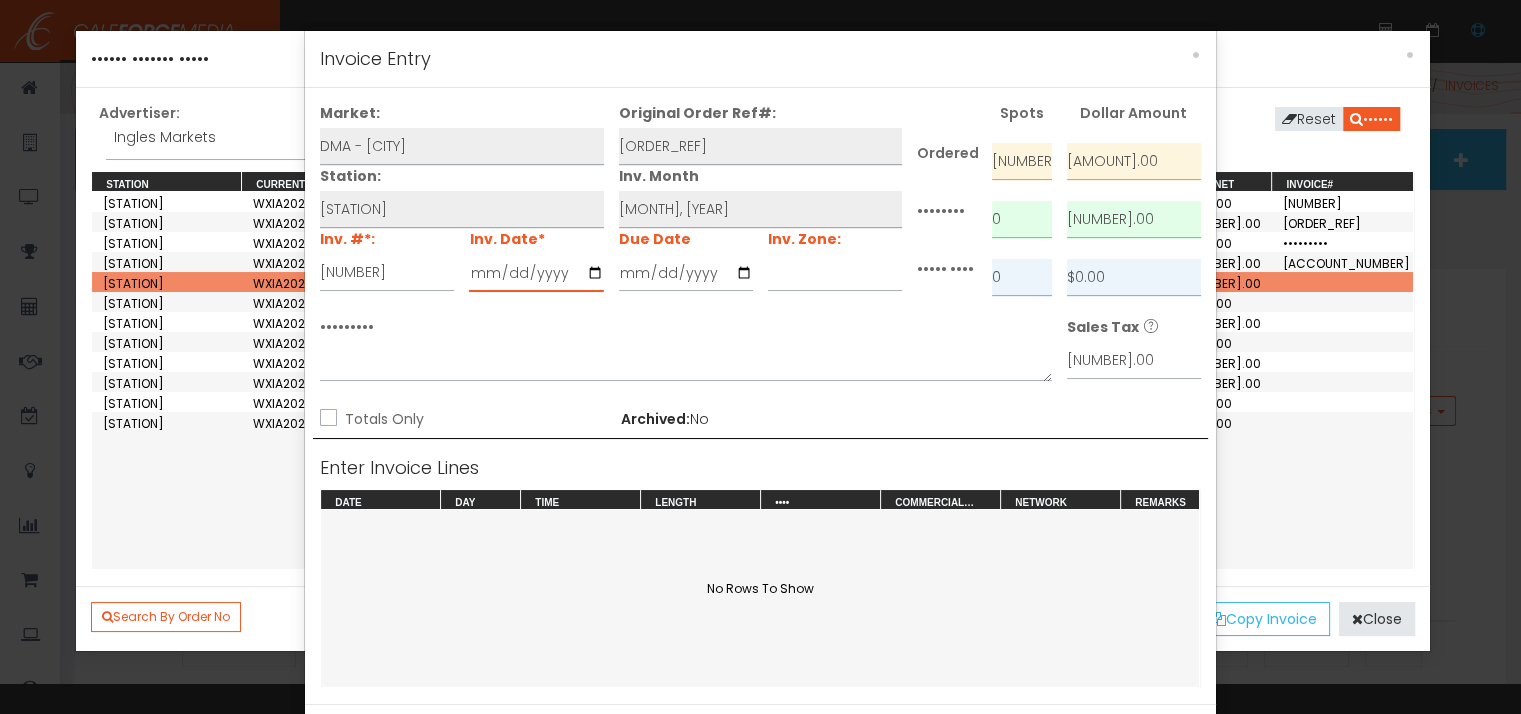 type on "••••••••••" 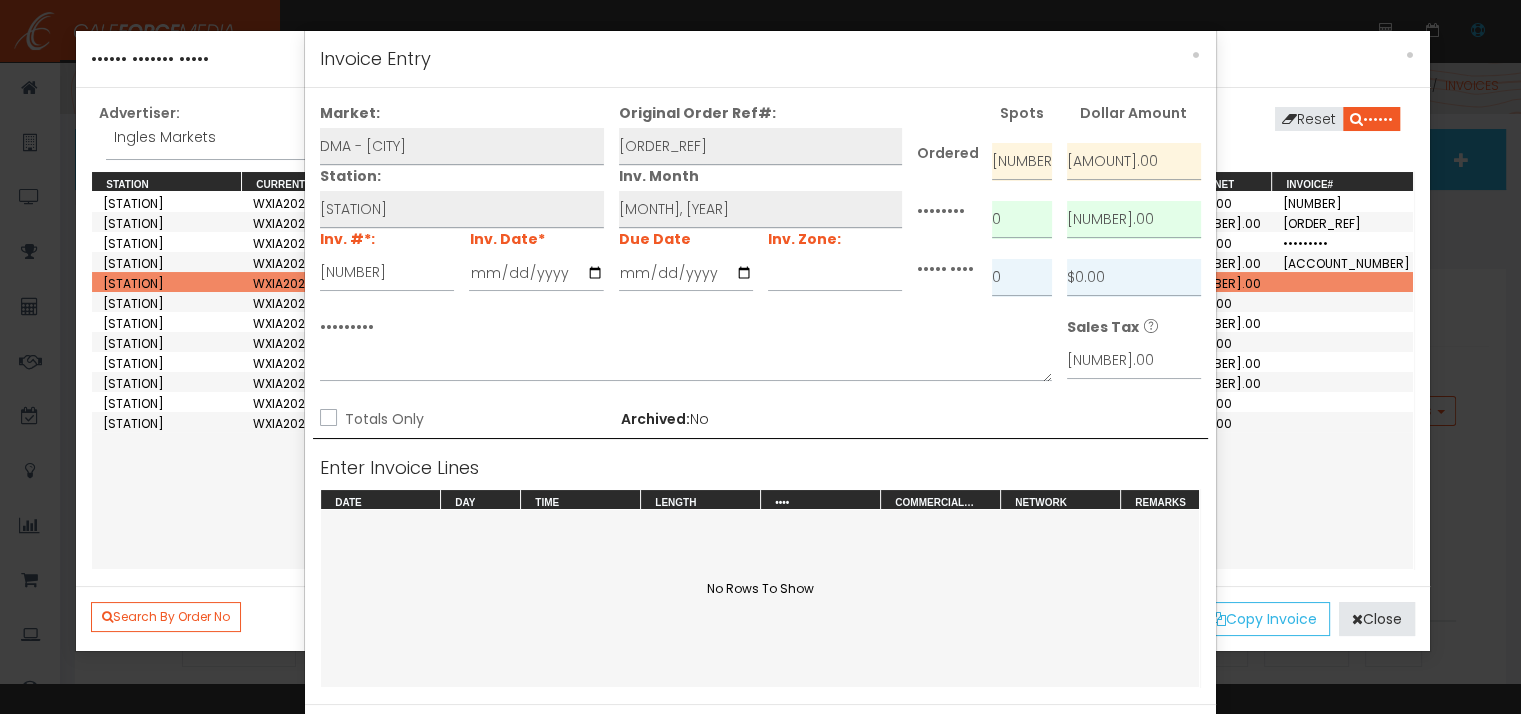 click on "Totals Only" at bounding box center [326, 419] 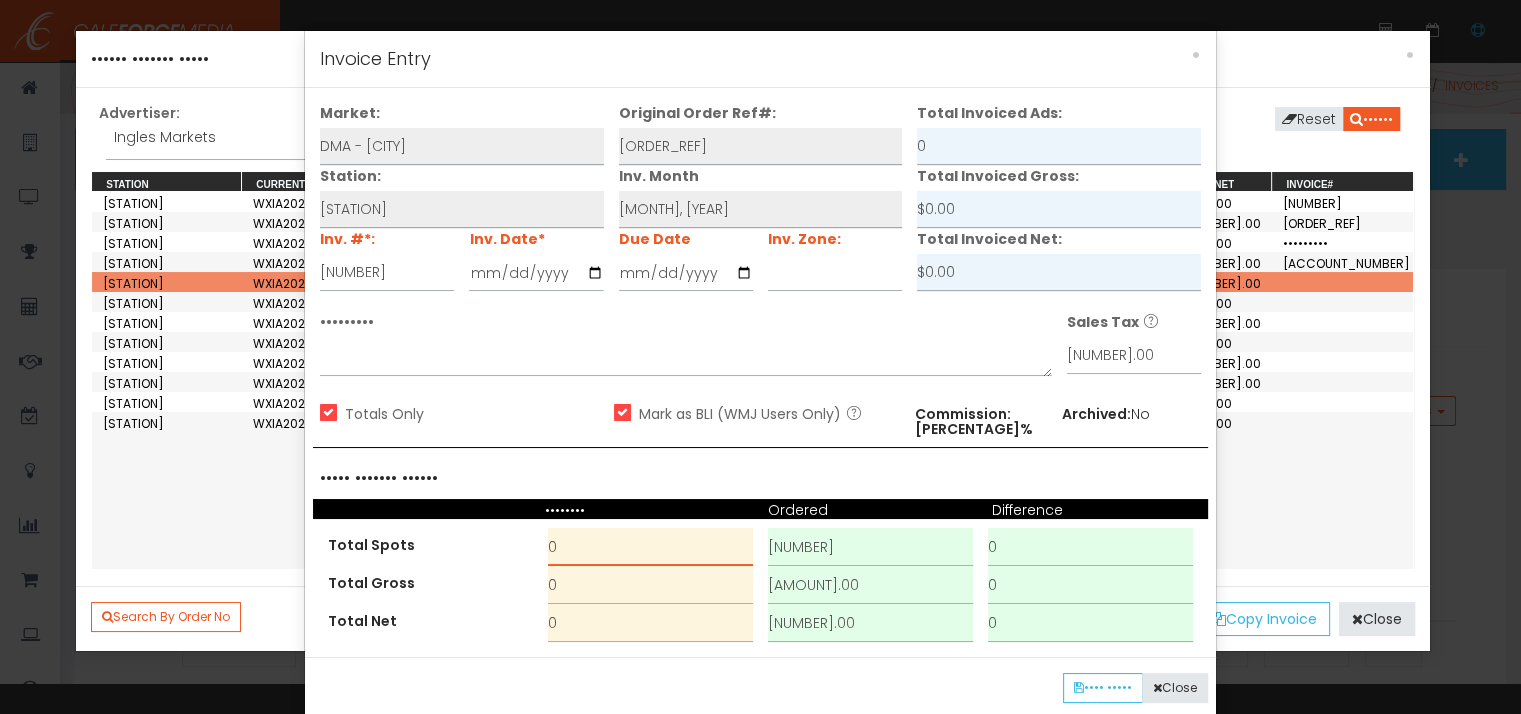 click on "0" at bounding box center [650, 547] 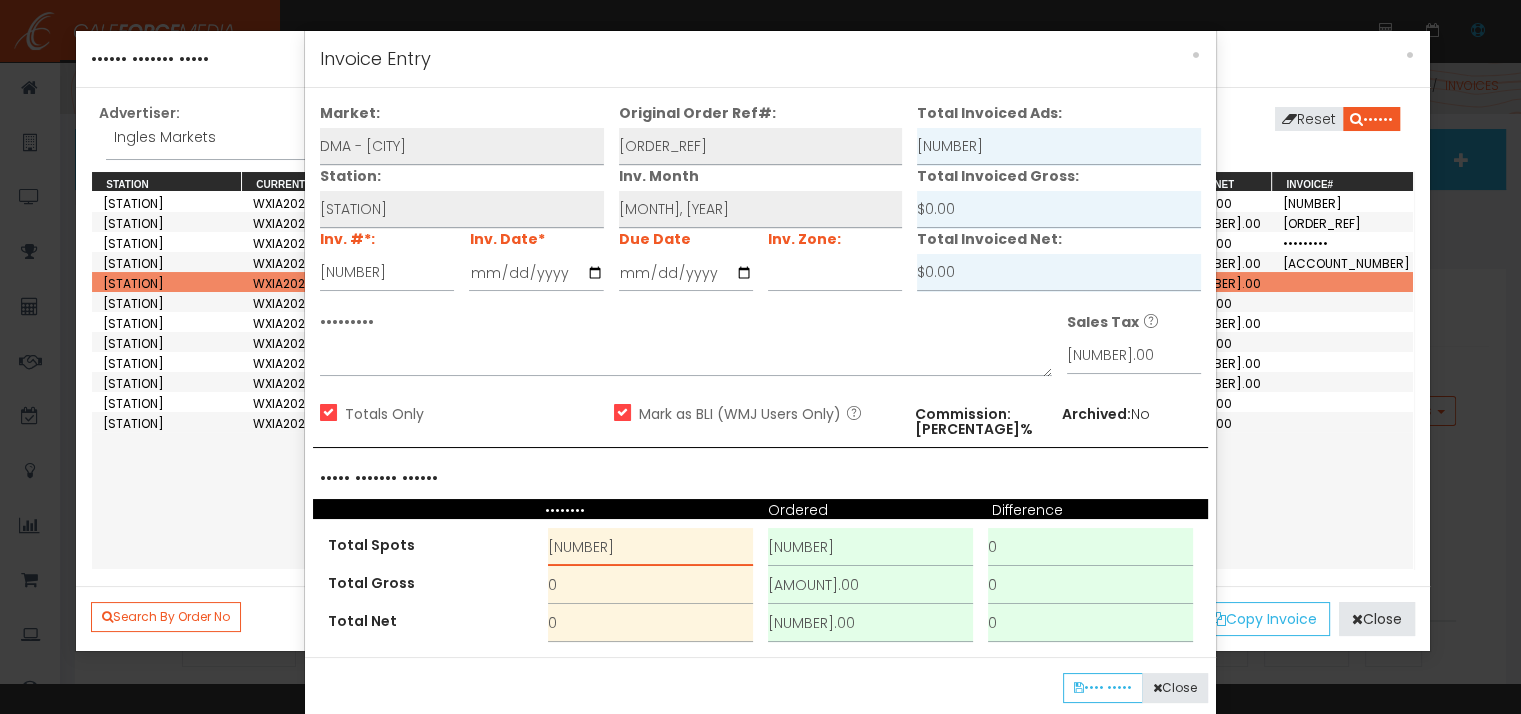 type on "[NUMBER]" 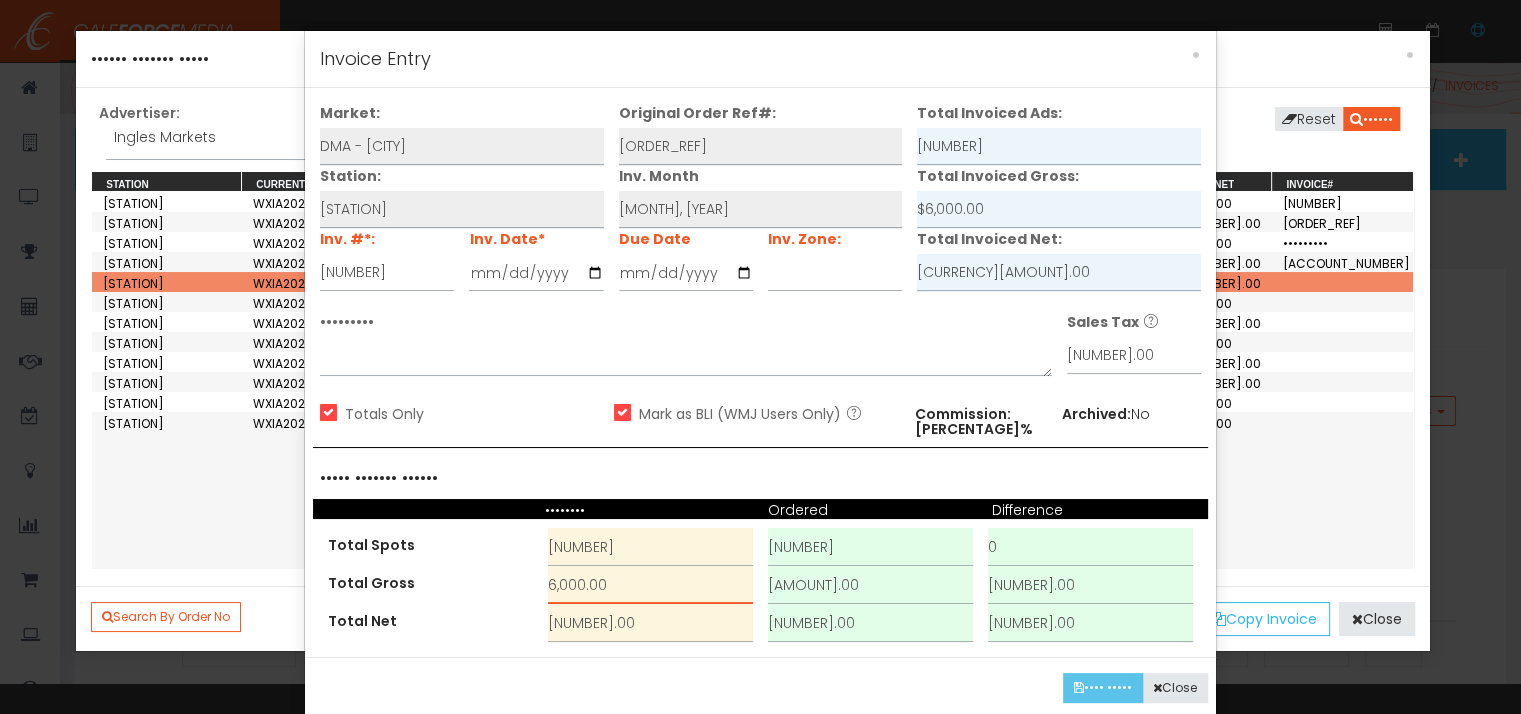 type on "6,000.00" 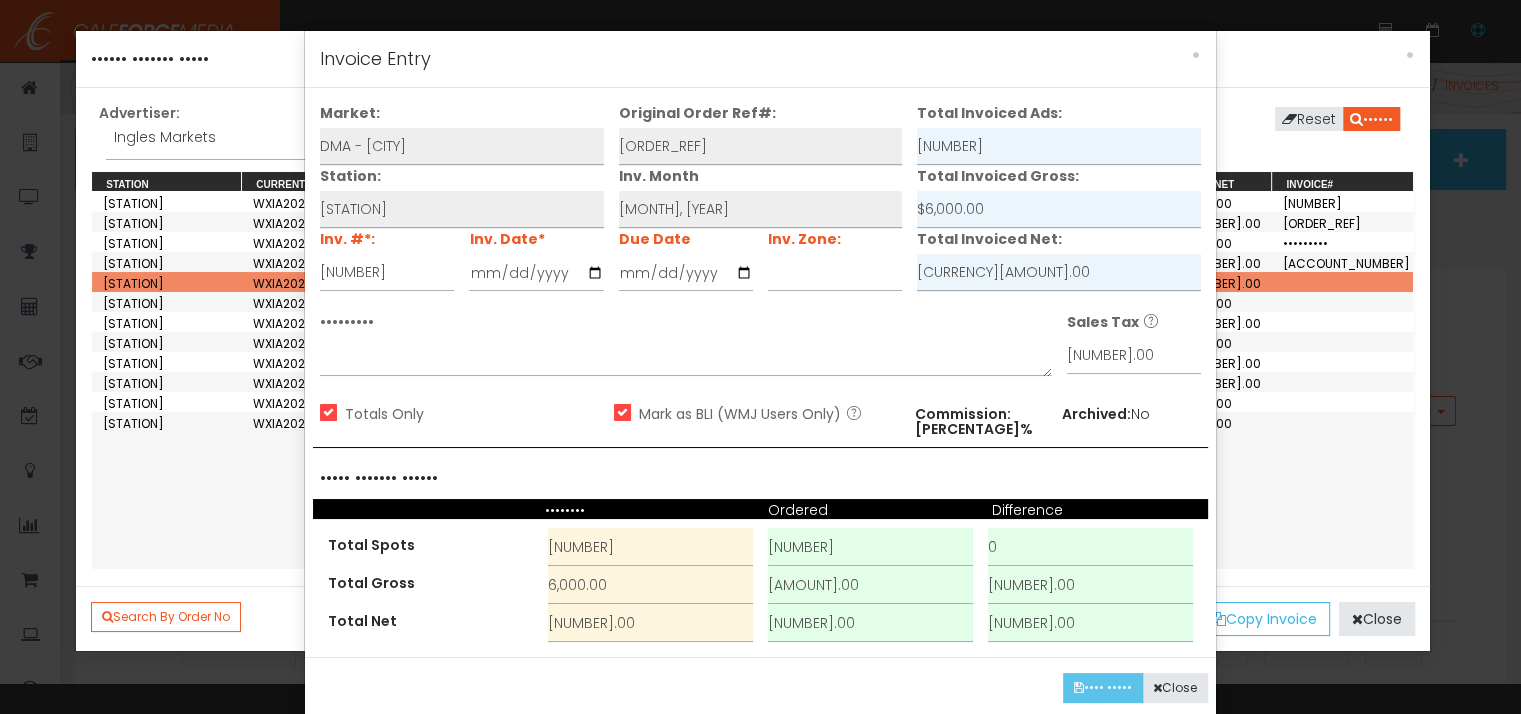 click on "•••• •••••" at bounding box center [1103, 688] 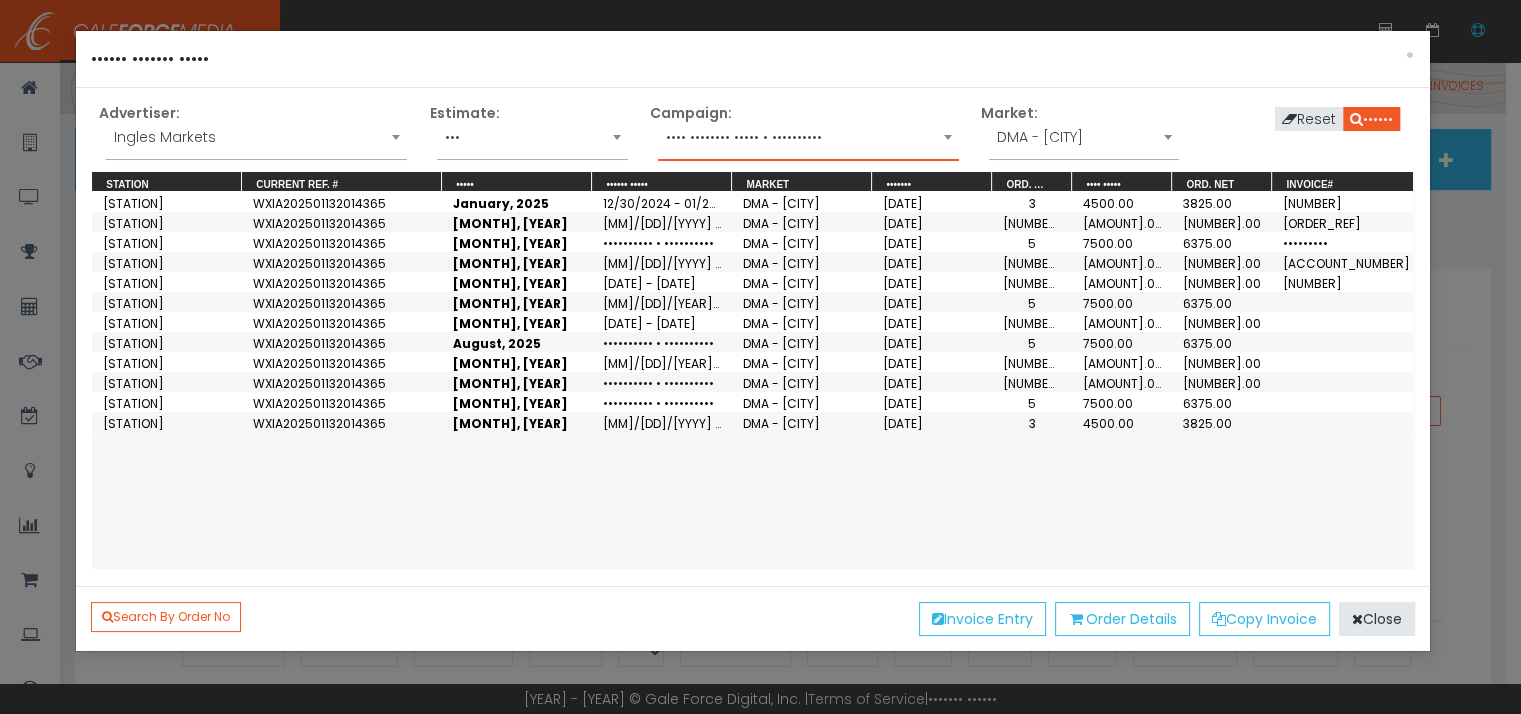 click on "•
•
••
•••
•
• • • • • • • • • • •" at bounding box center [760, 933] 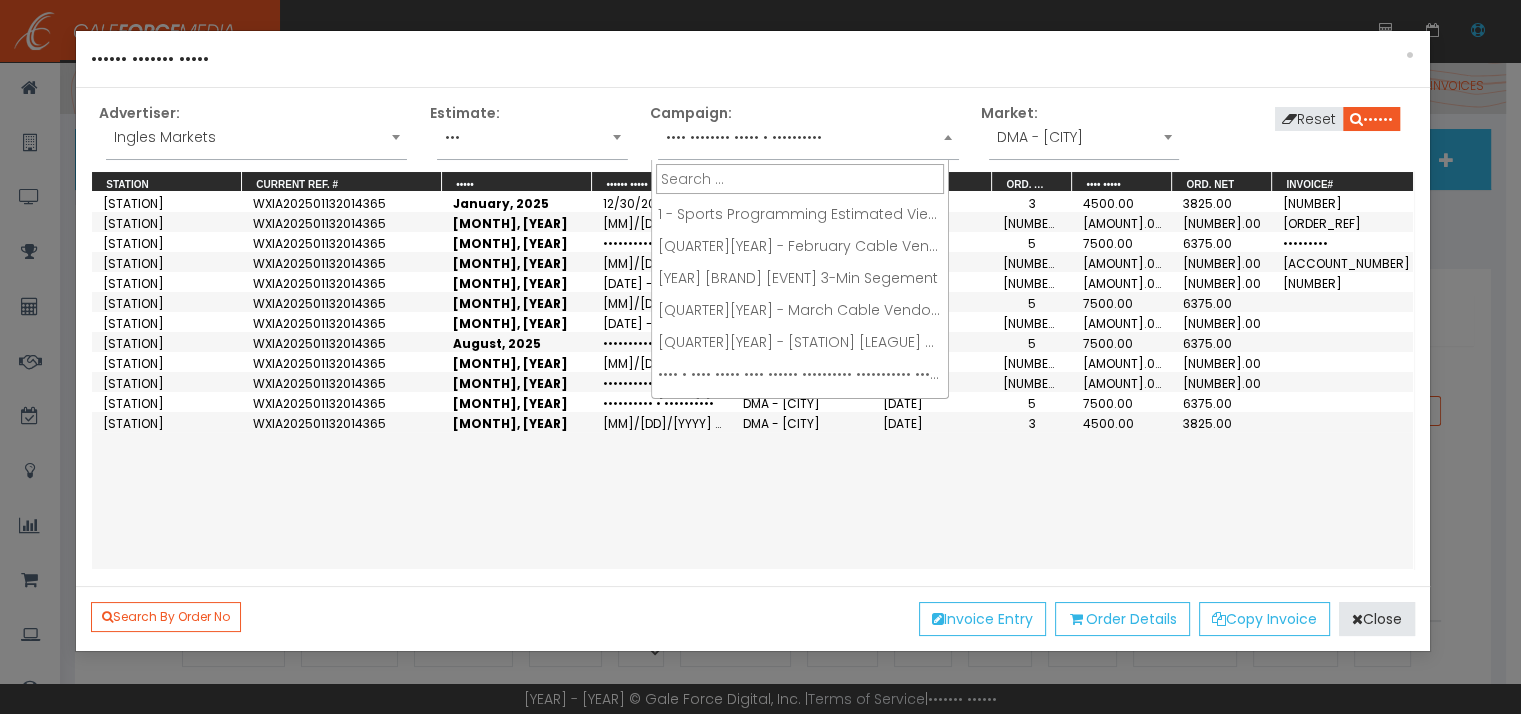 scroll, scrollTop: 8896, scrollLeft: 0, axis: vertical 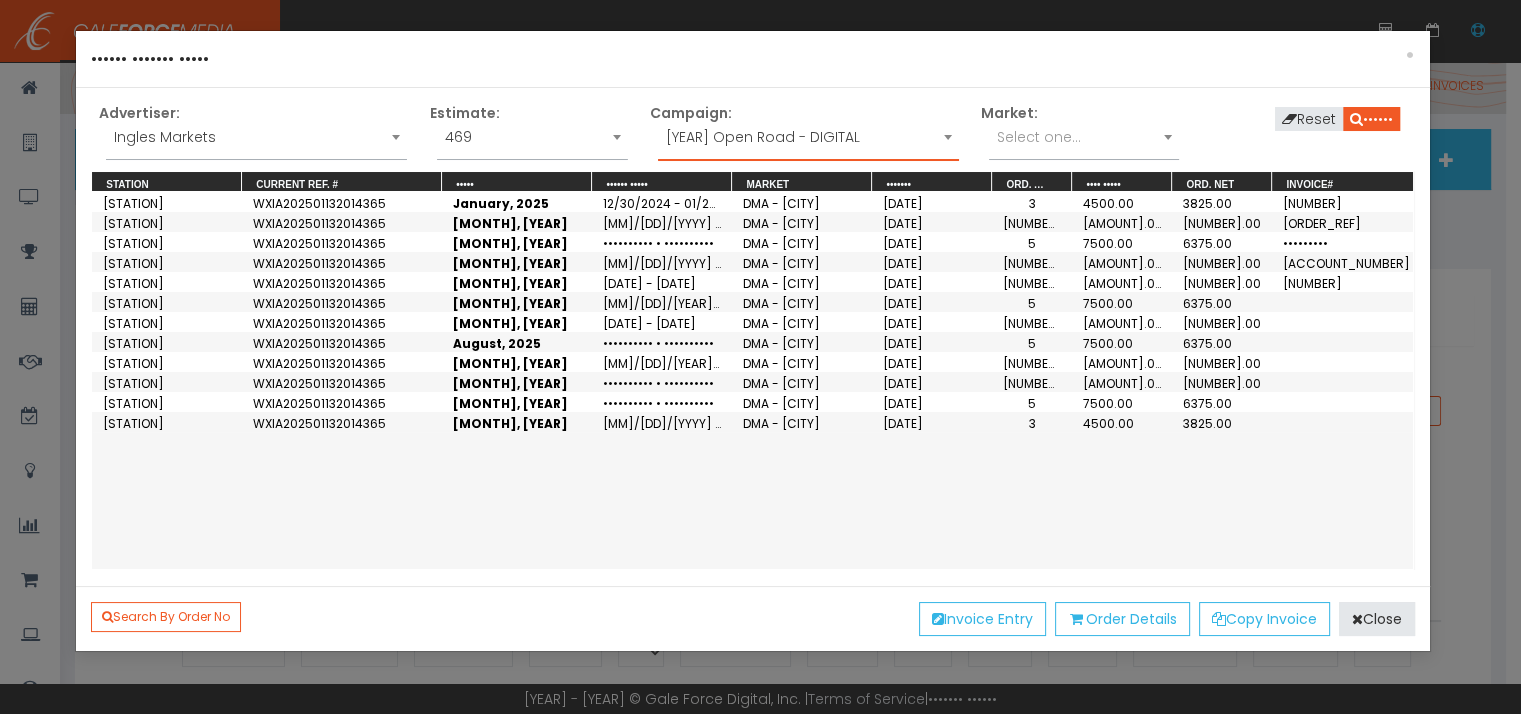 click on "Select one..." at bounding box center (1084, 137) 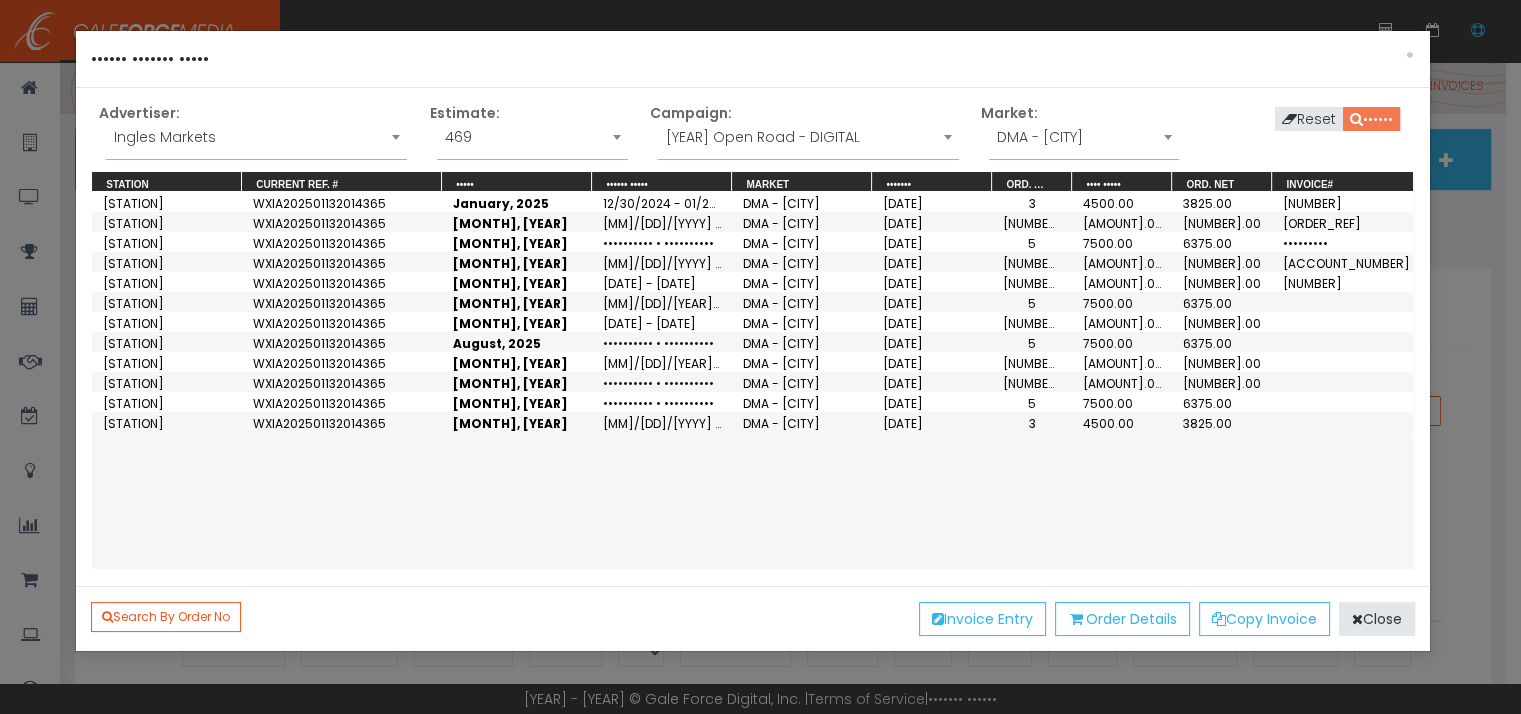 click on "••••••" at bounding box center (1371, 119) 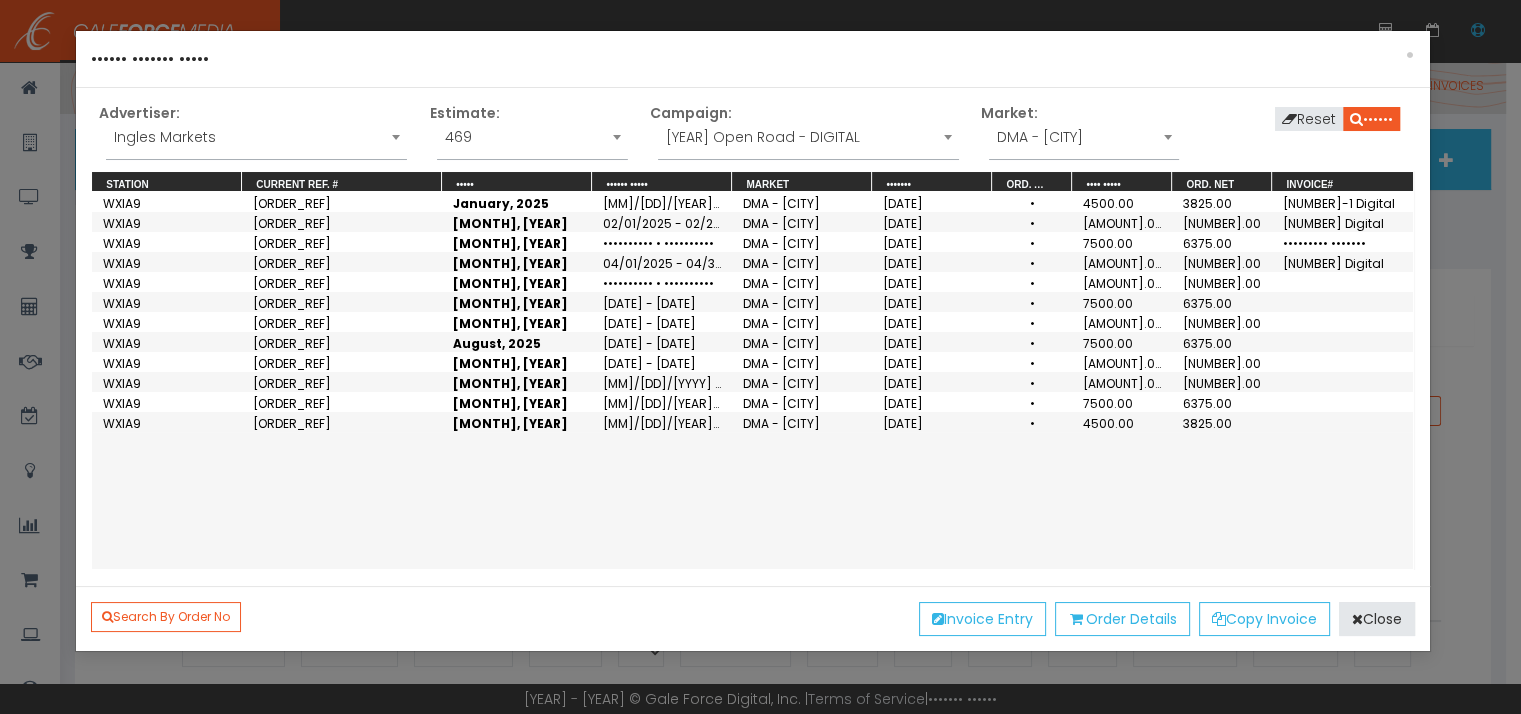click on "[MONTH], [YEAR]" at bounding box center [517, 202] 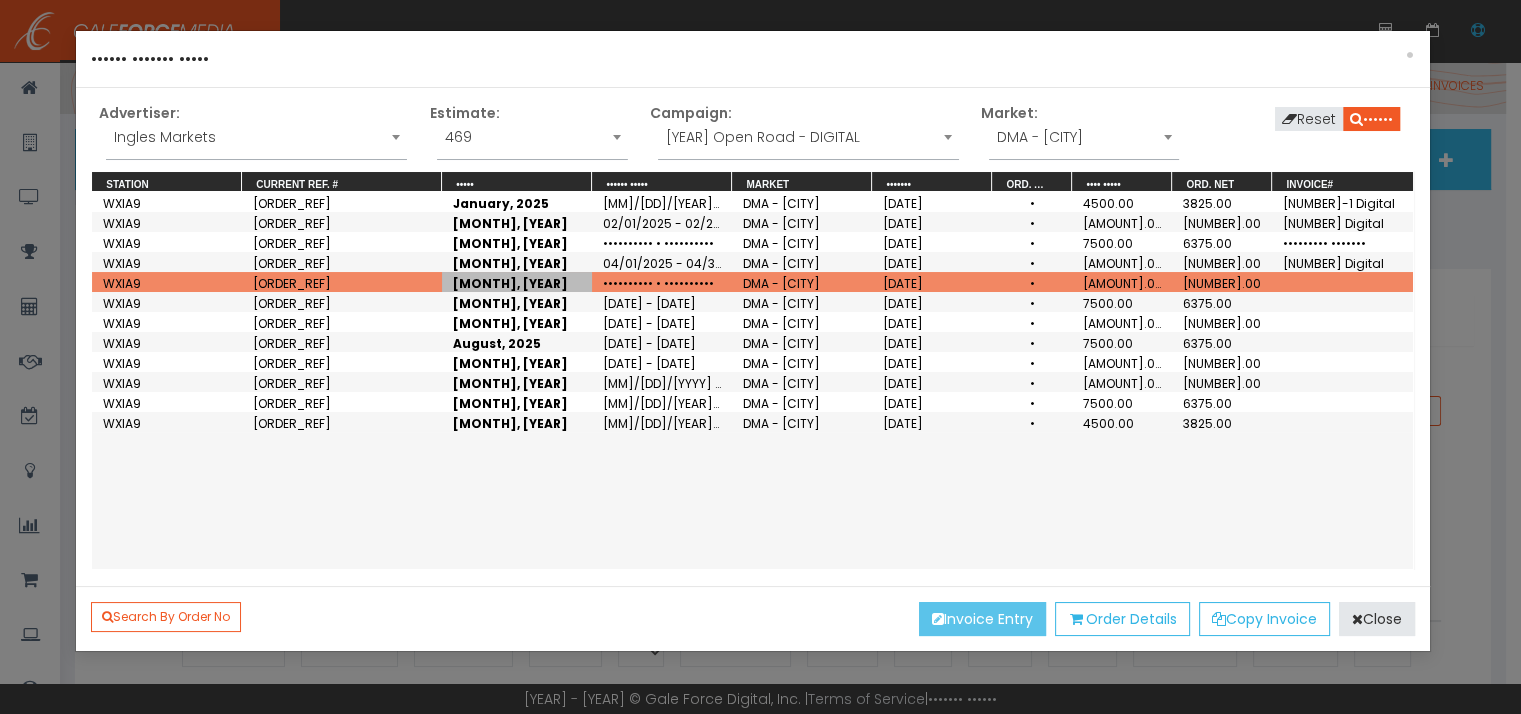 click on "Invoice Entry" at bounding box center [982, 619] 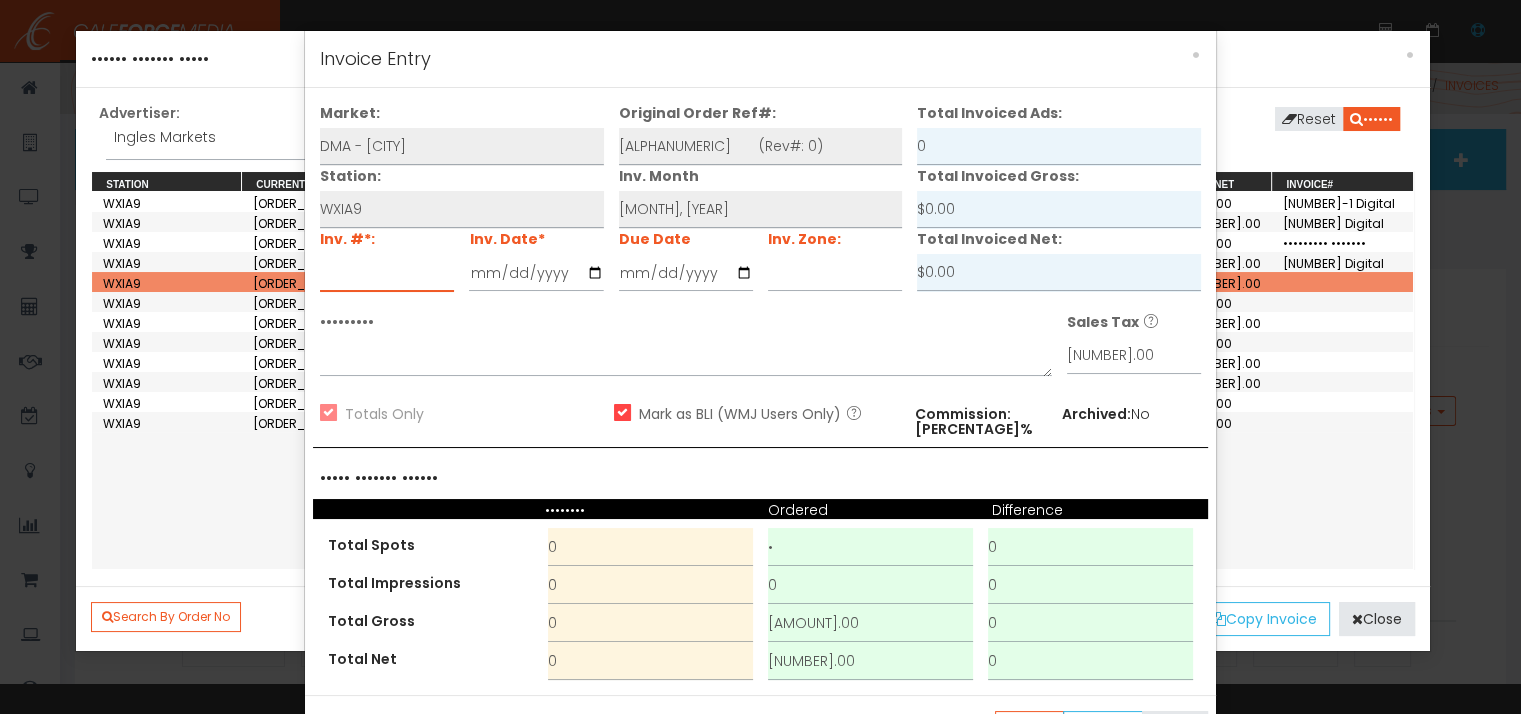 click at bounding box center [387, 273] 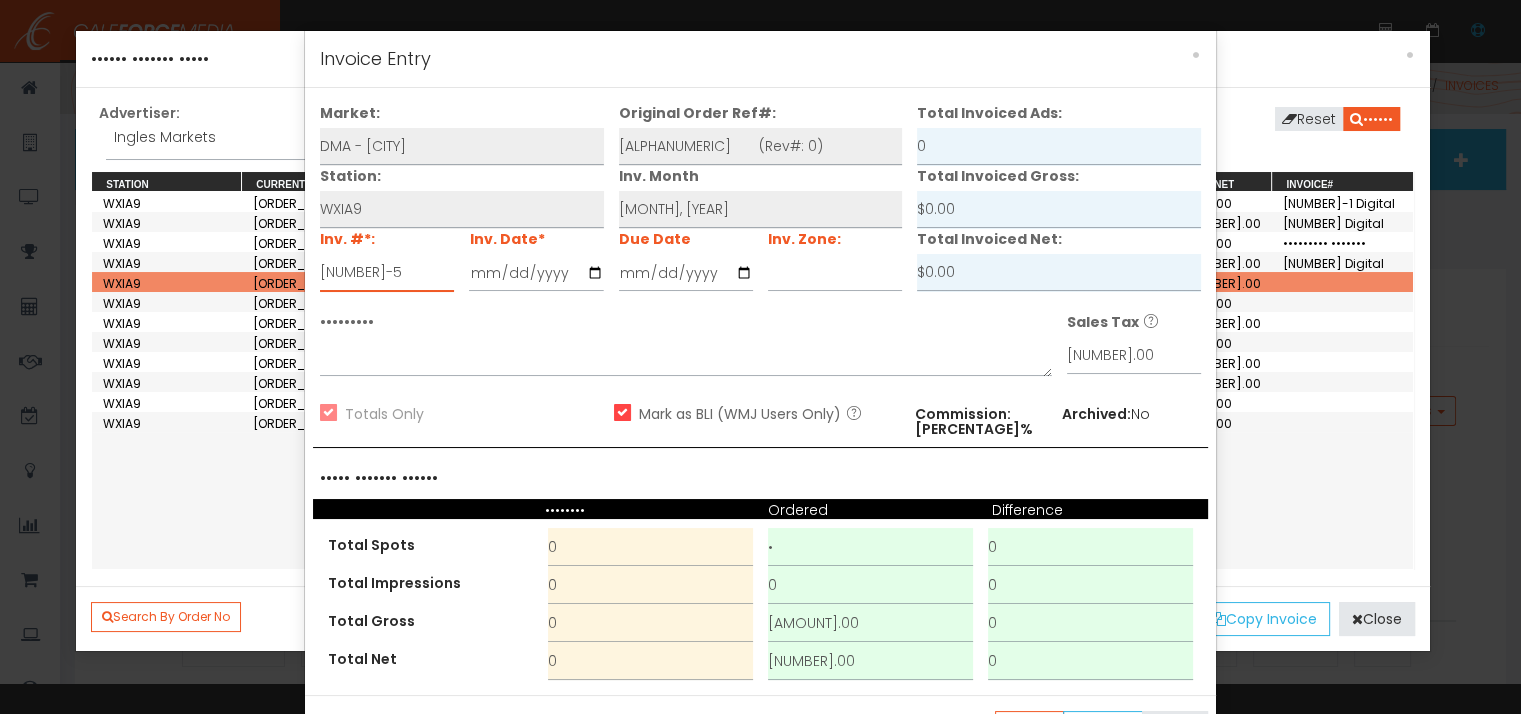 type on "[ORDER_REF]-Digital" 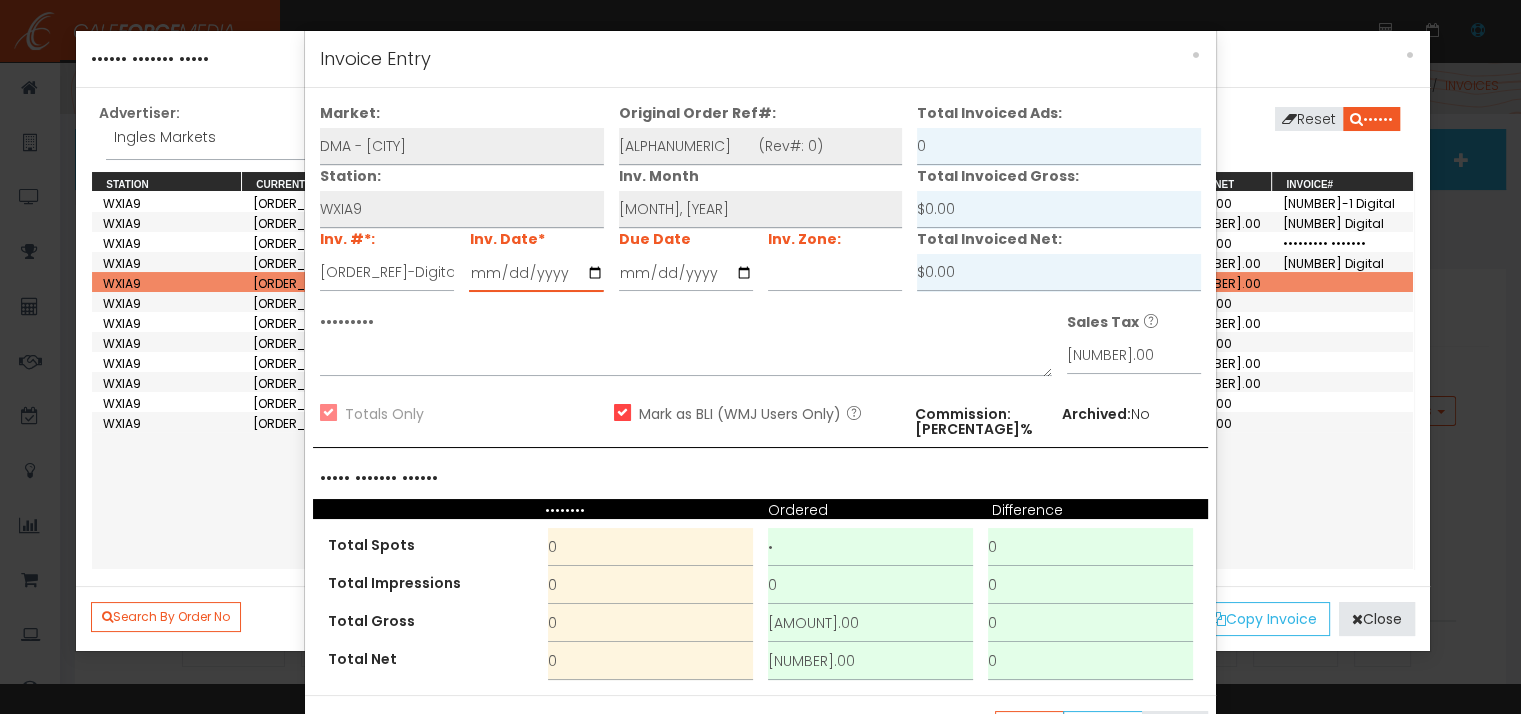 type on "••••••••••" 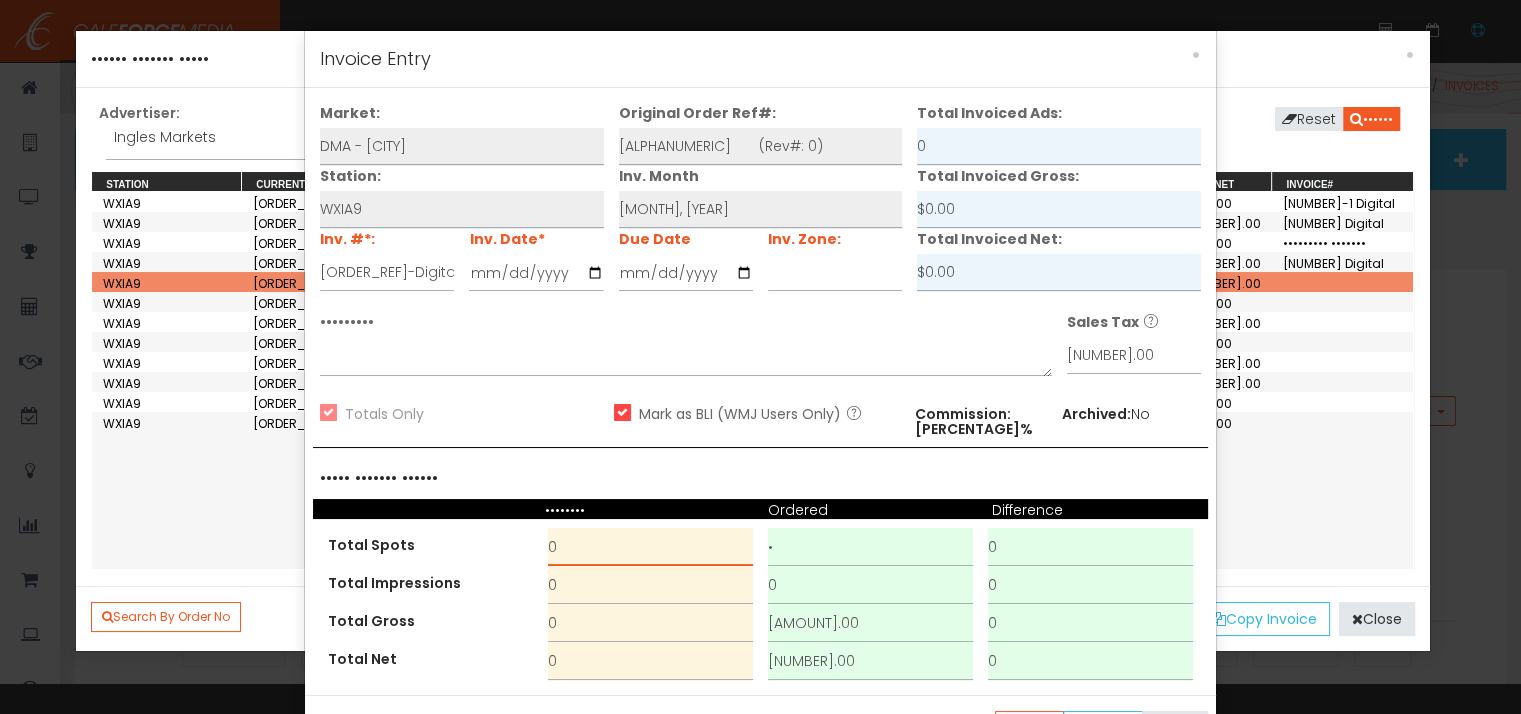 click on "0" at bounding box center [650, 547] 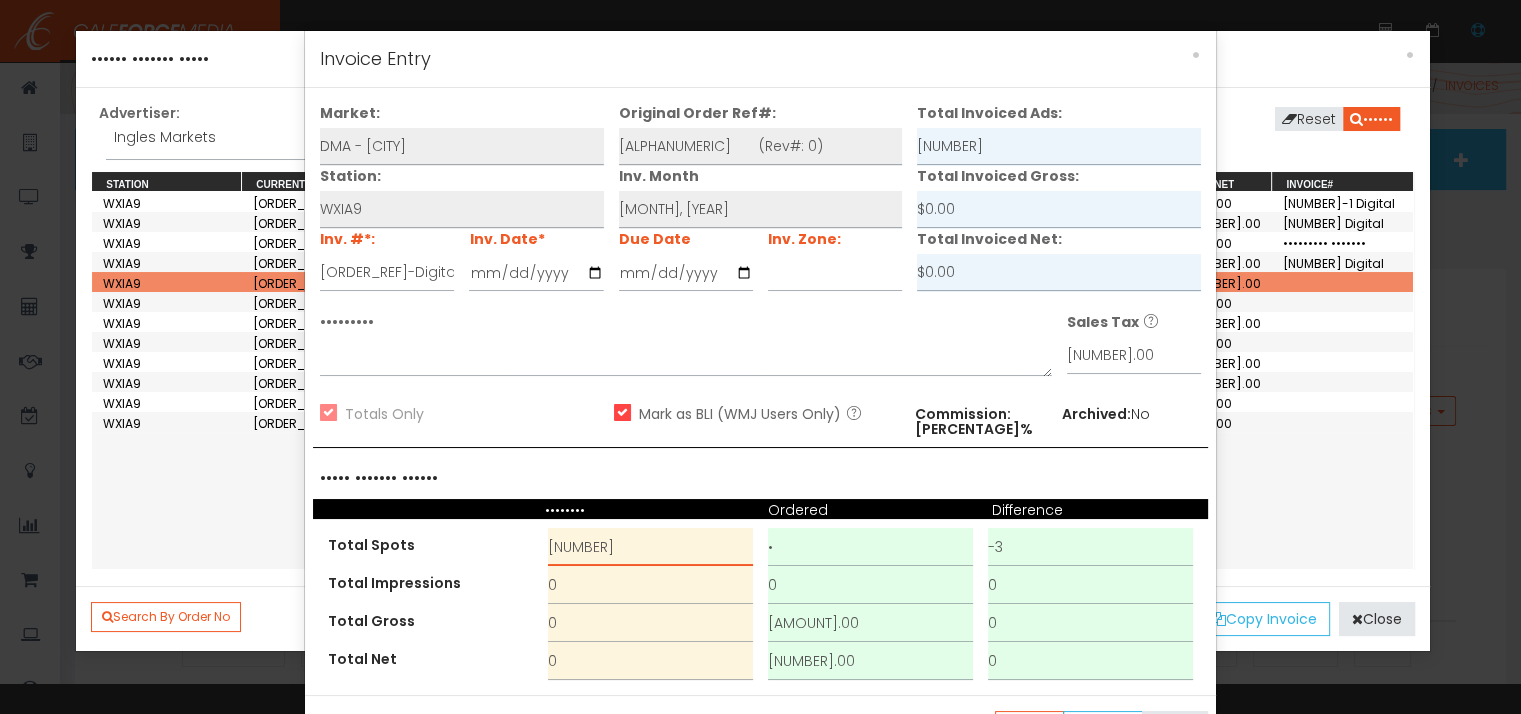 type on "[NUMBER]" 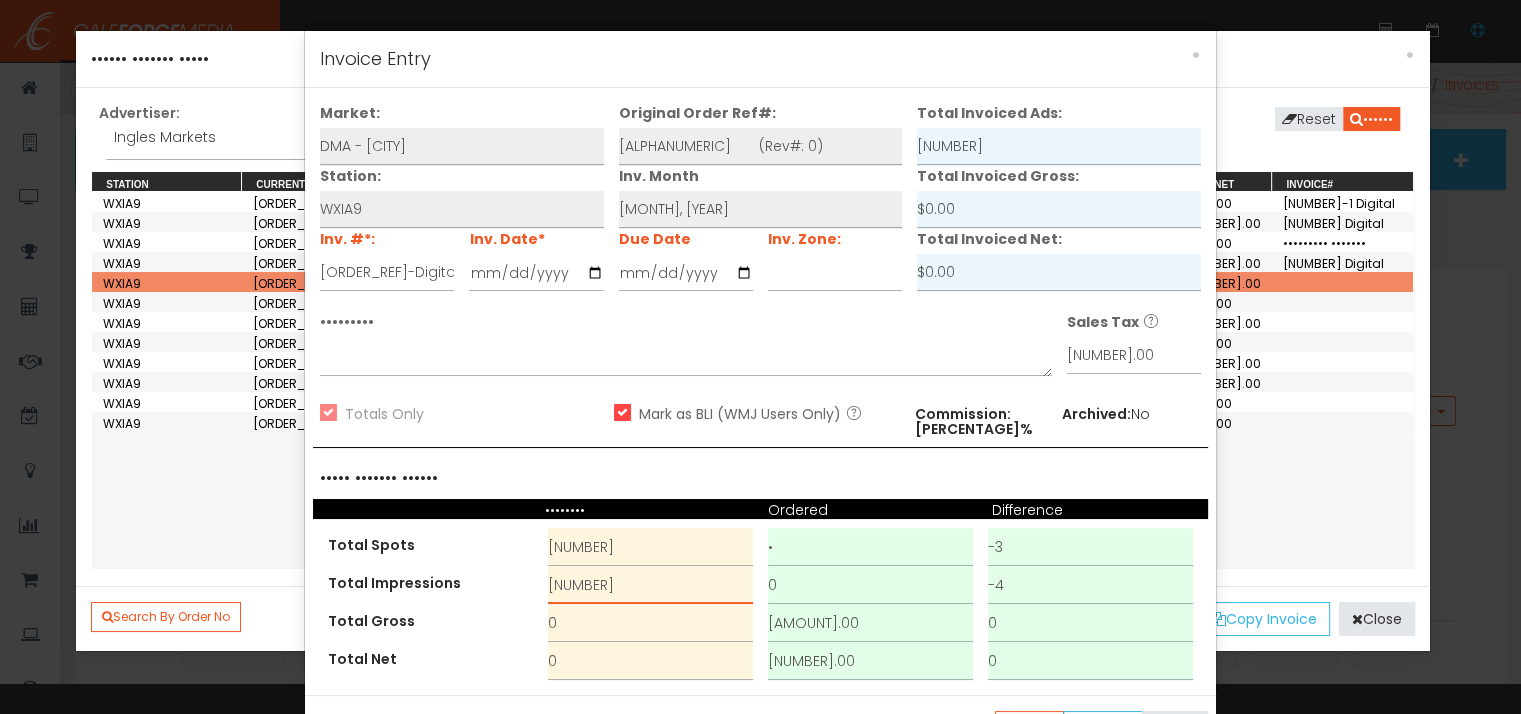 type on "[NUMBER]" 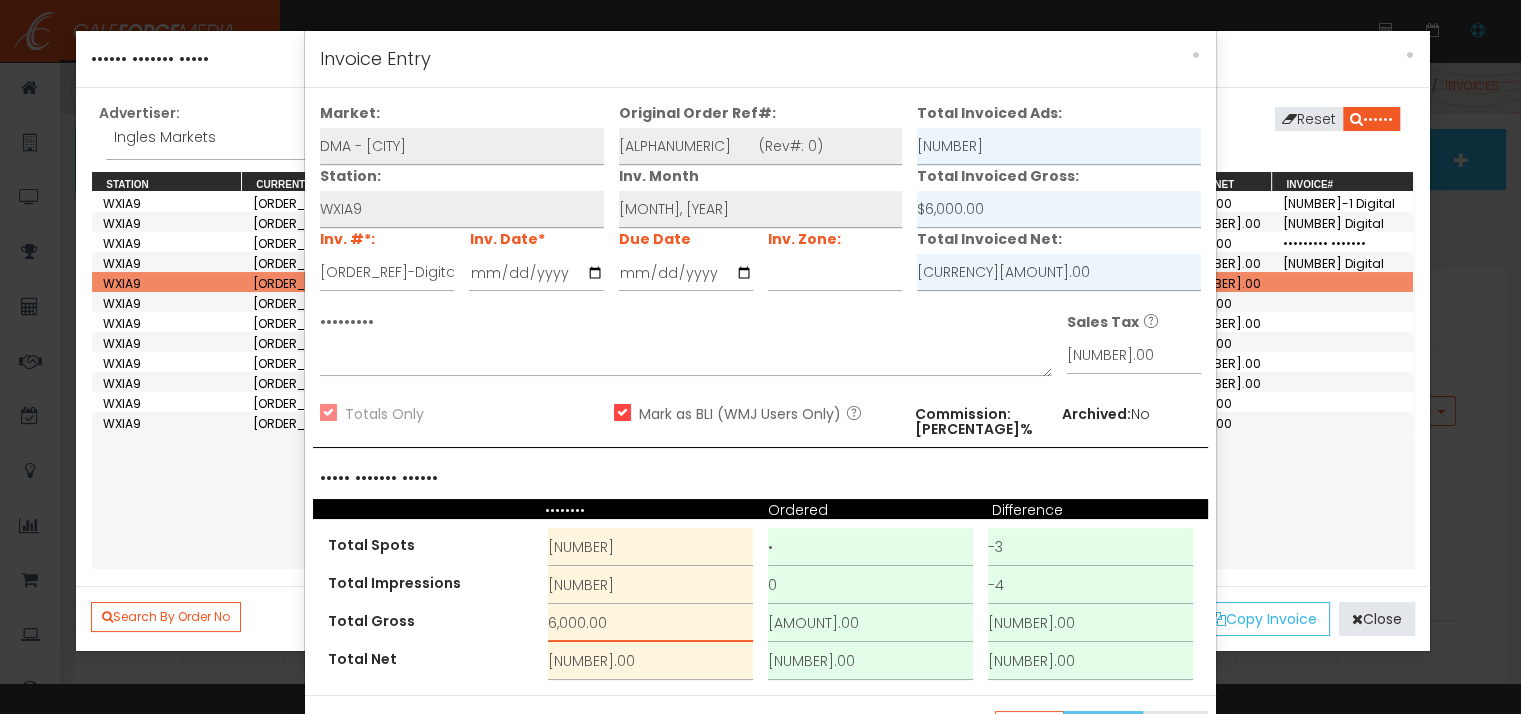 type on "6,000.00" 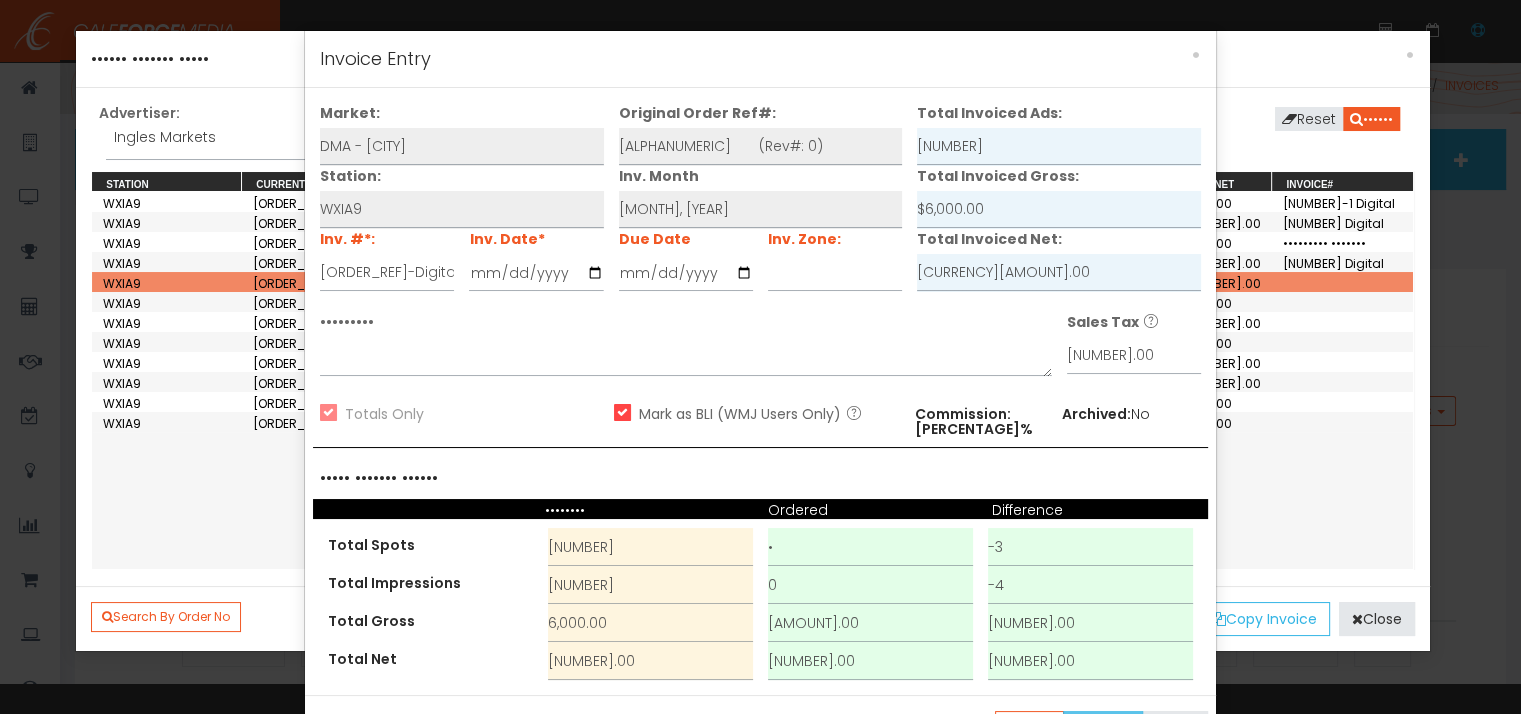 click on "•••• •••••" at bounding box center (1103, 726) 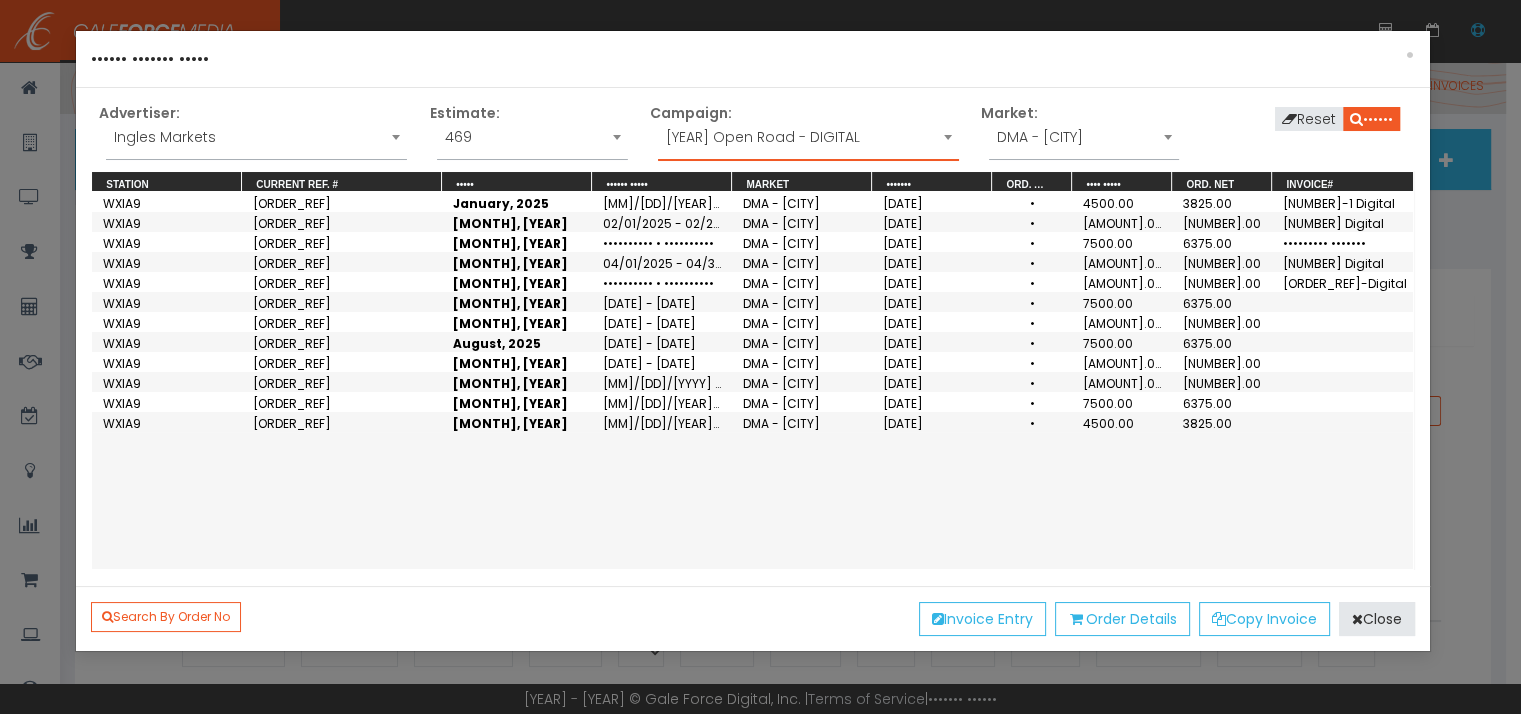 click on "[YEAR] Open Road - DIGITAL" at bounding box center [808, 137] 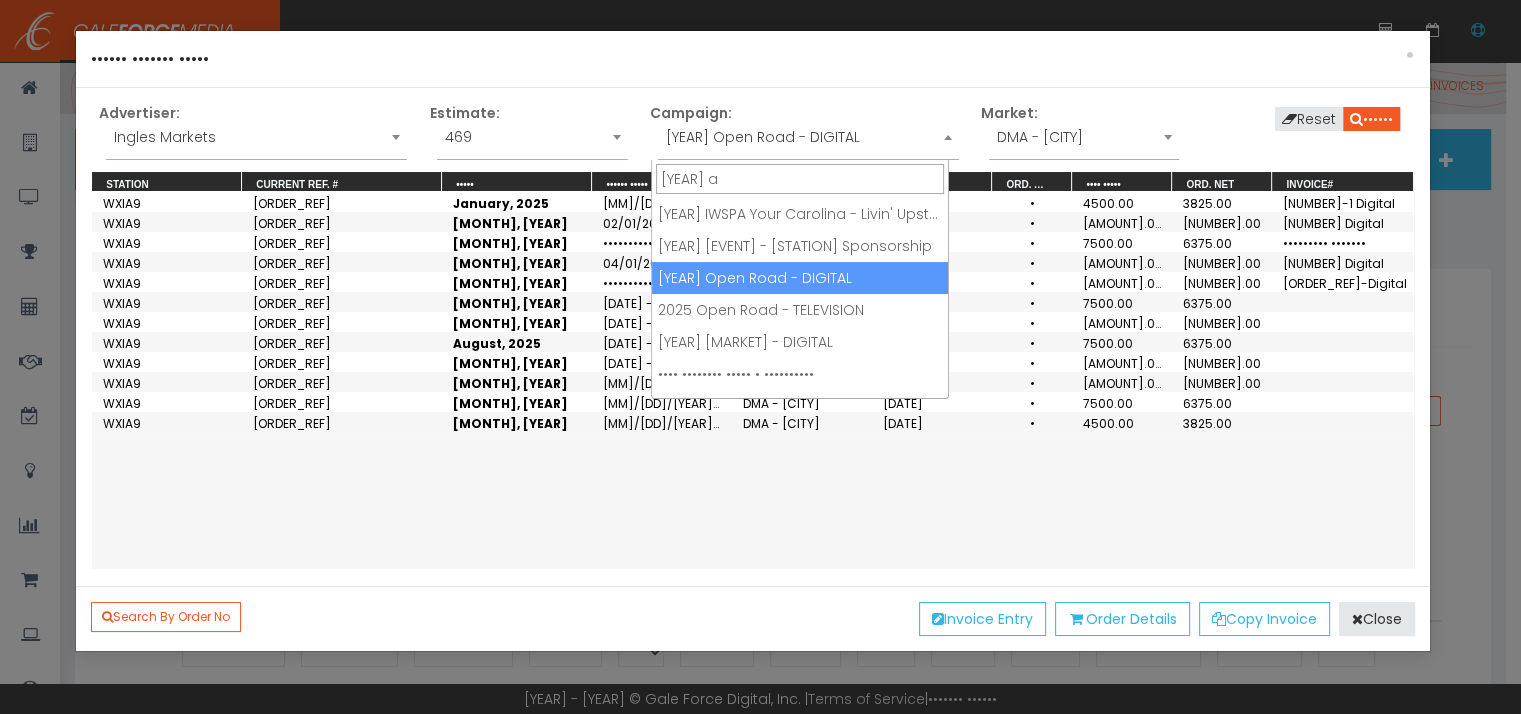 scroll, scrollTop: 0, scrollLeft: 0, axis: both 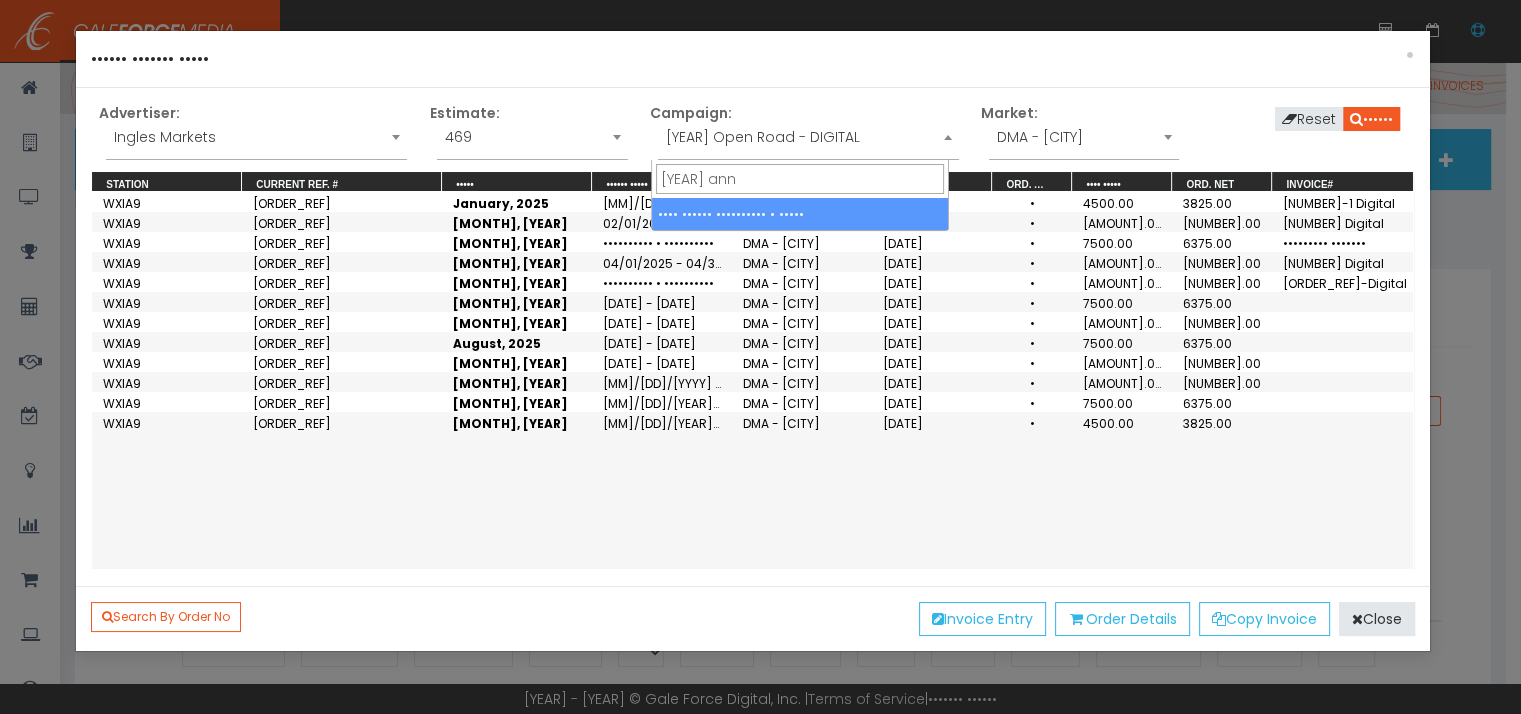 type on "[YEAR] ann" 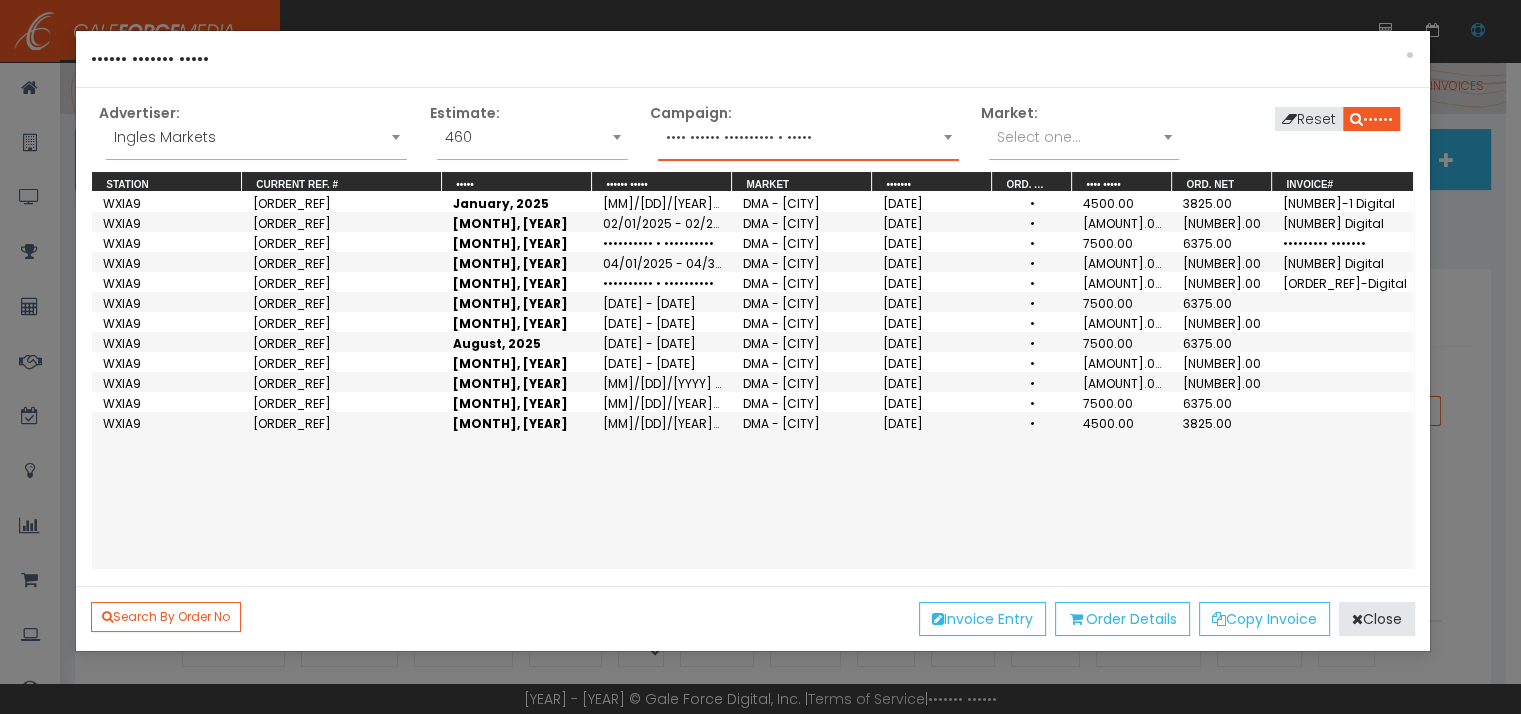click on "Select one..." at bounding box center (1039, 137) 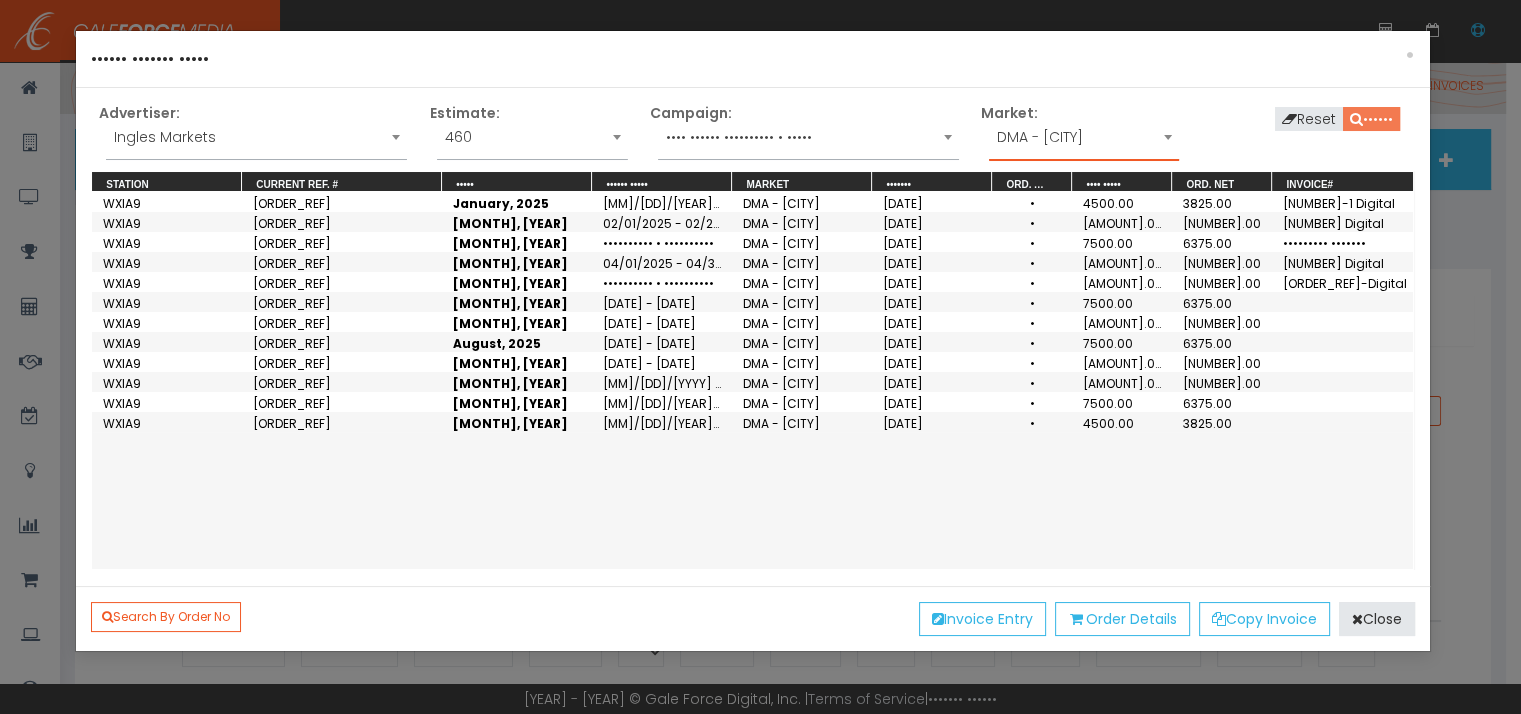 click on "••••••" at bounding box center (1371, 119) 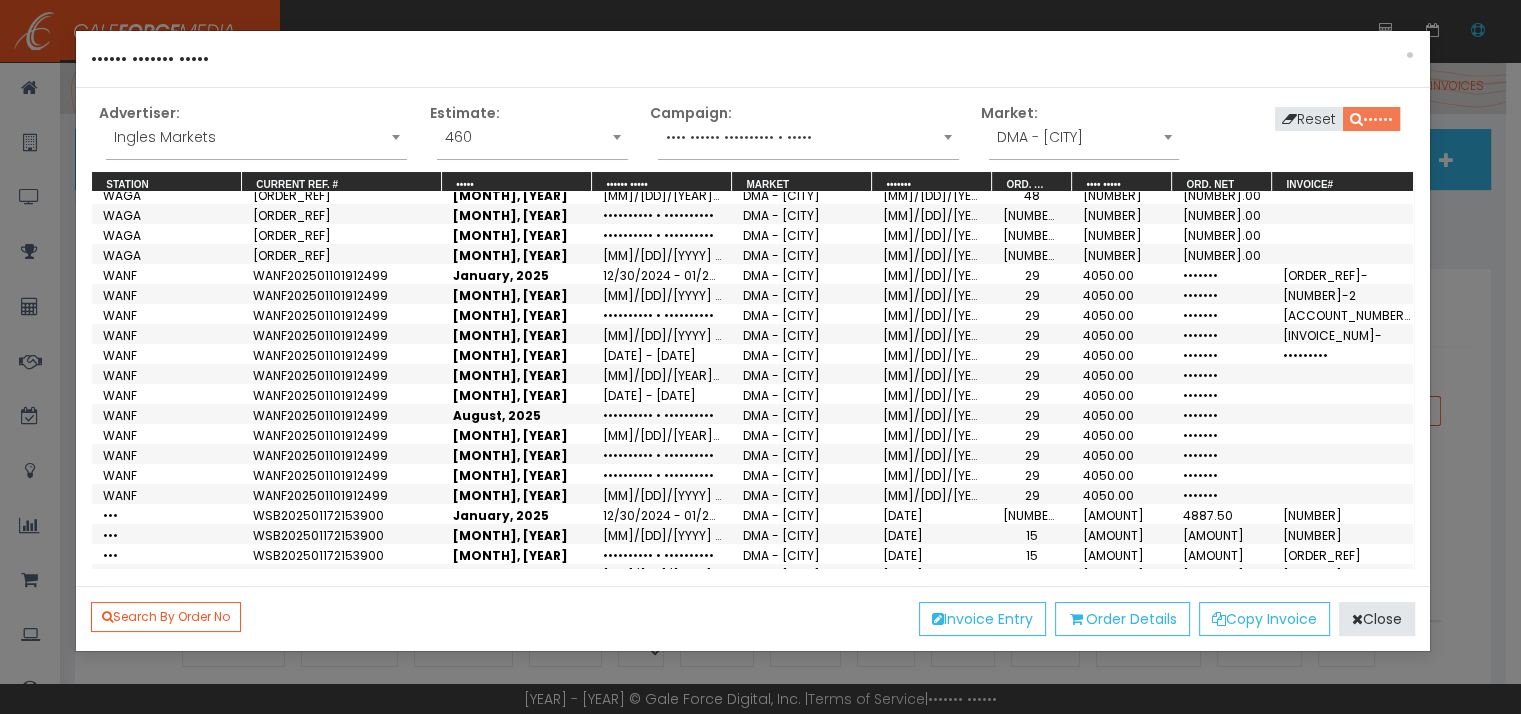 scroll, scrollTop: 597, scrollLeft: 0, axis: vertical 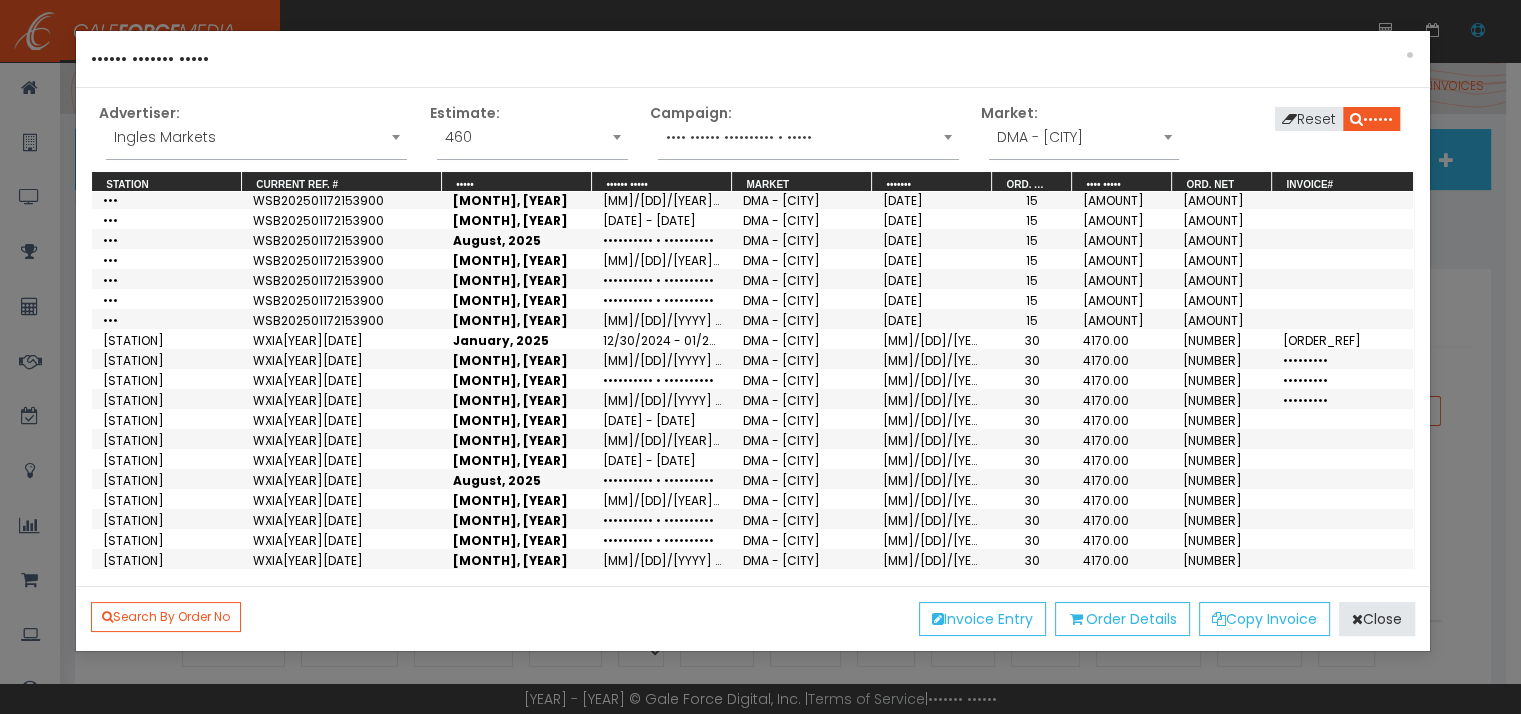 click on "[MONTH], [YEAR]" at bounding box center [517, 499] 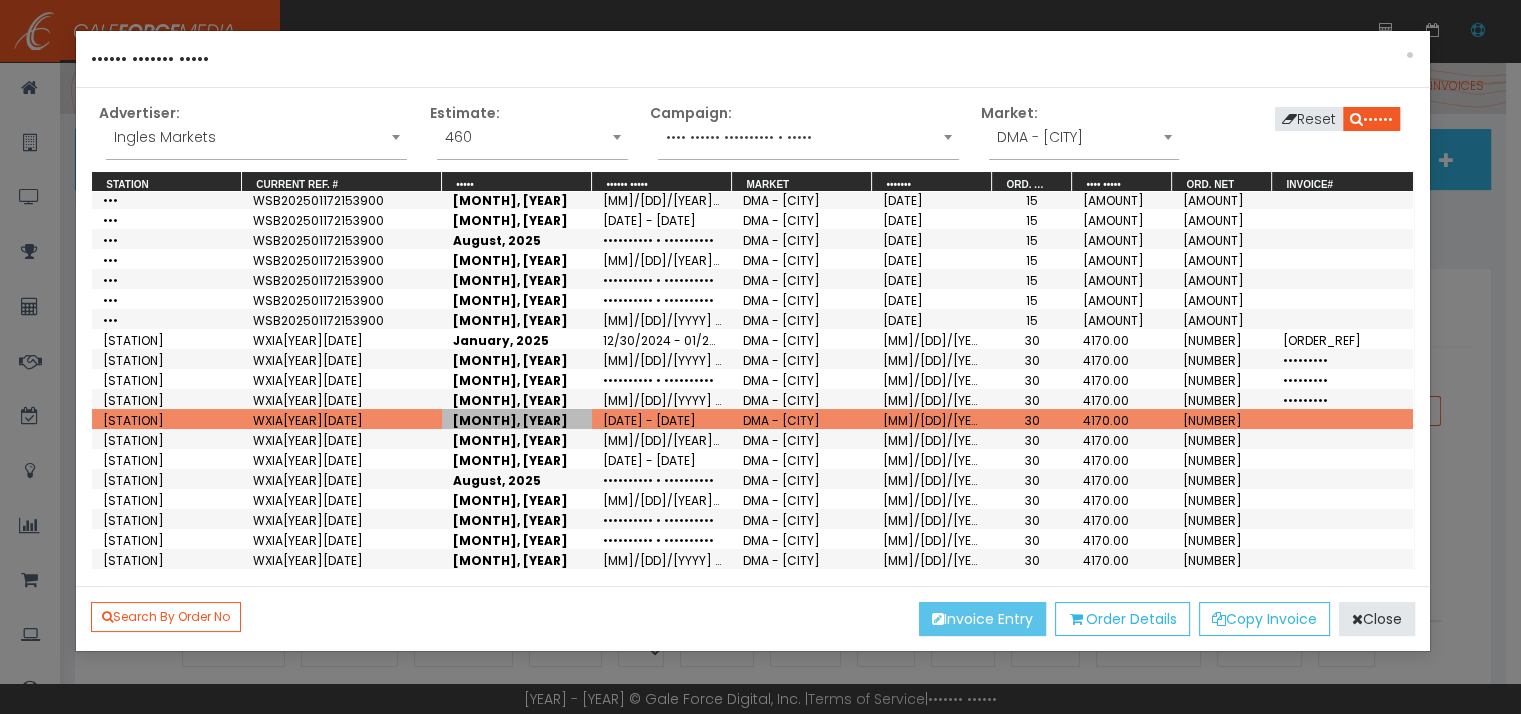 click on "Invoice Entry" at bounding box center (982, 619) 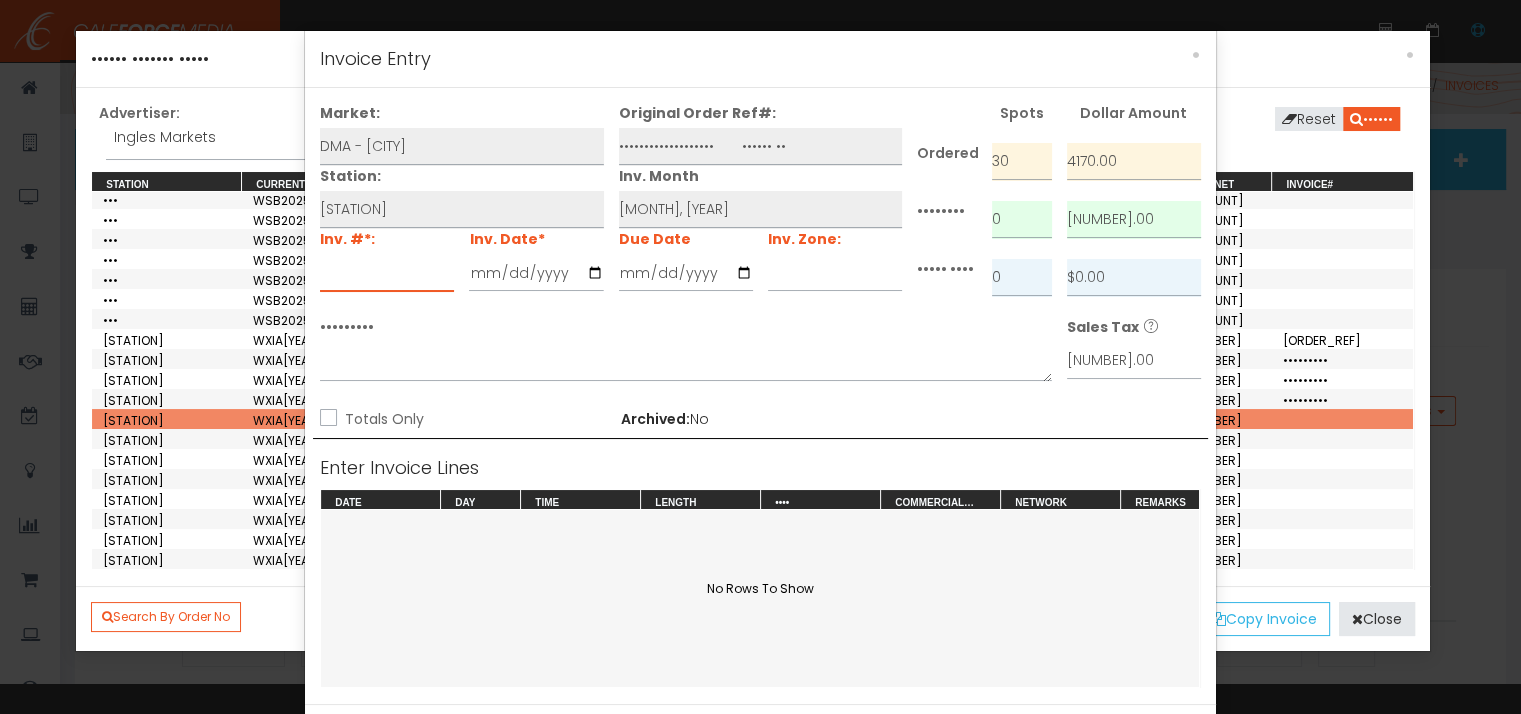 click at bounding box center [387, 273] 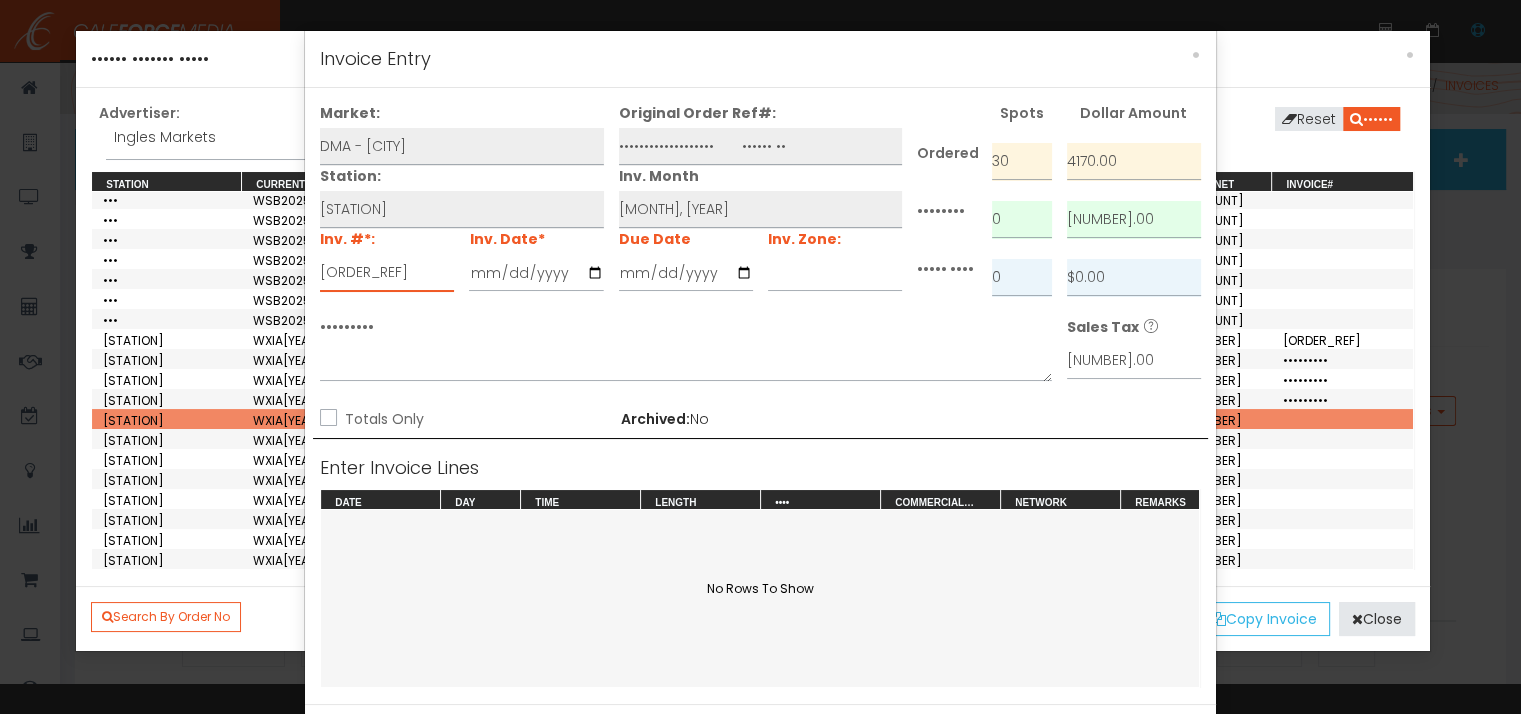 type on "[ORDER_REF]" 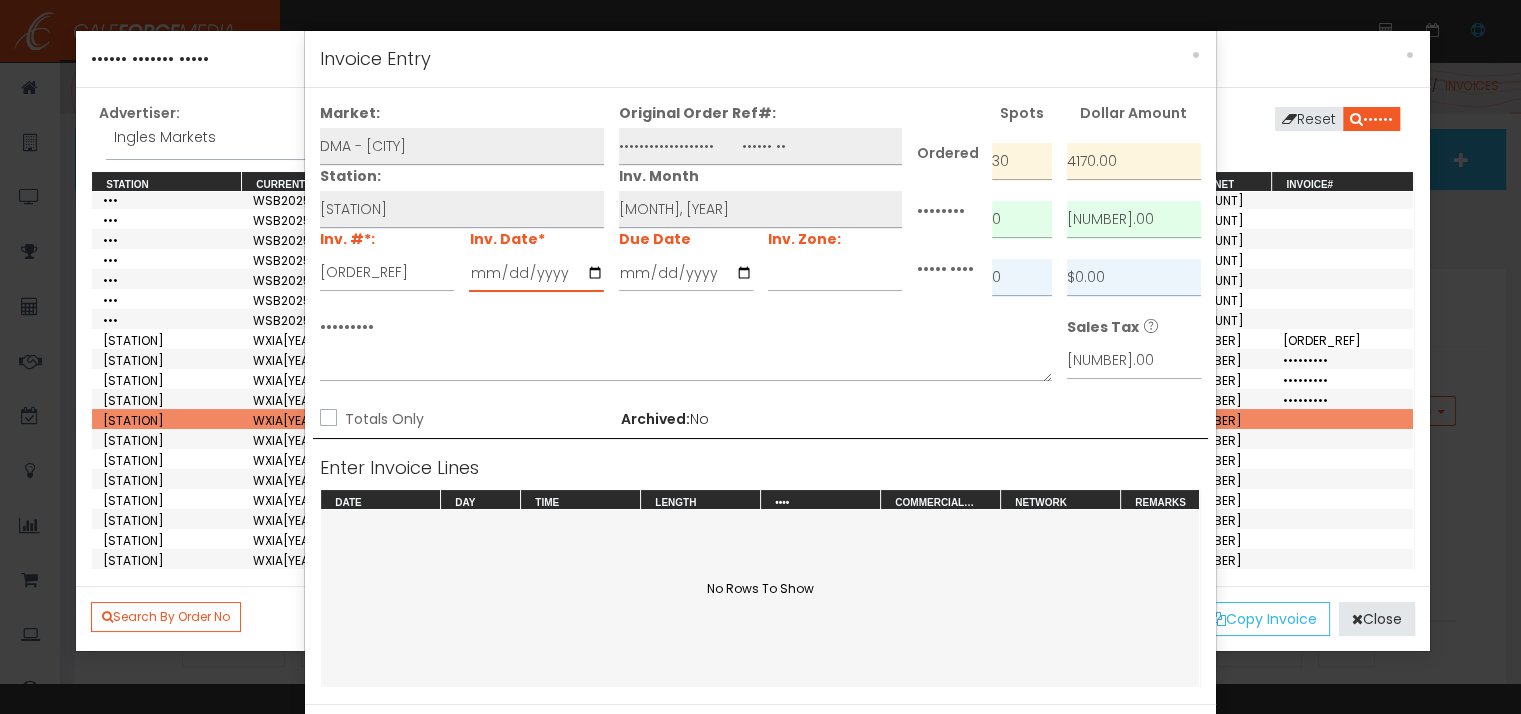 type on "••••••••••" 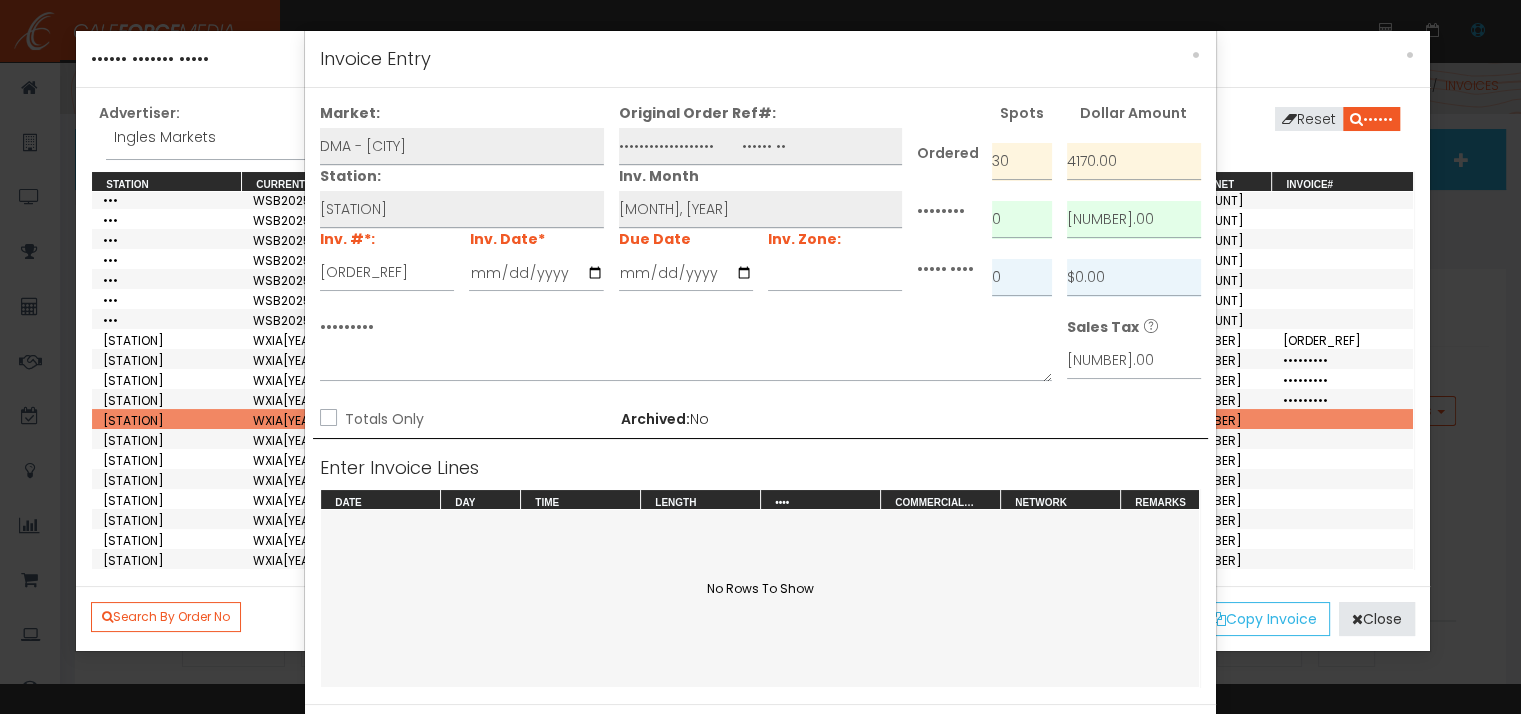 click on "Totals Only" at bounding box center [382, 419] 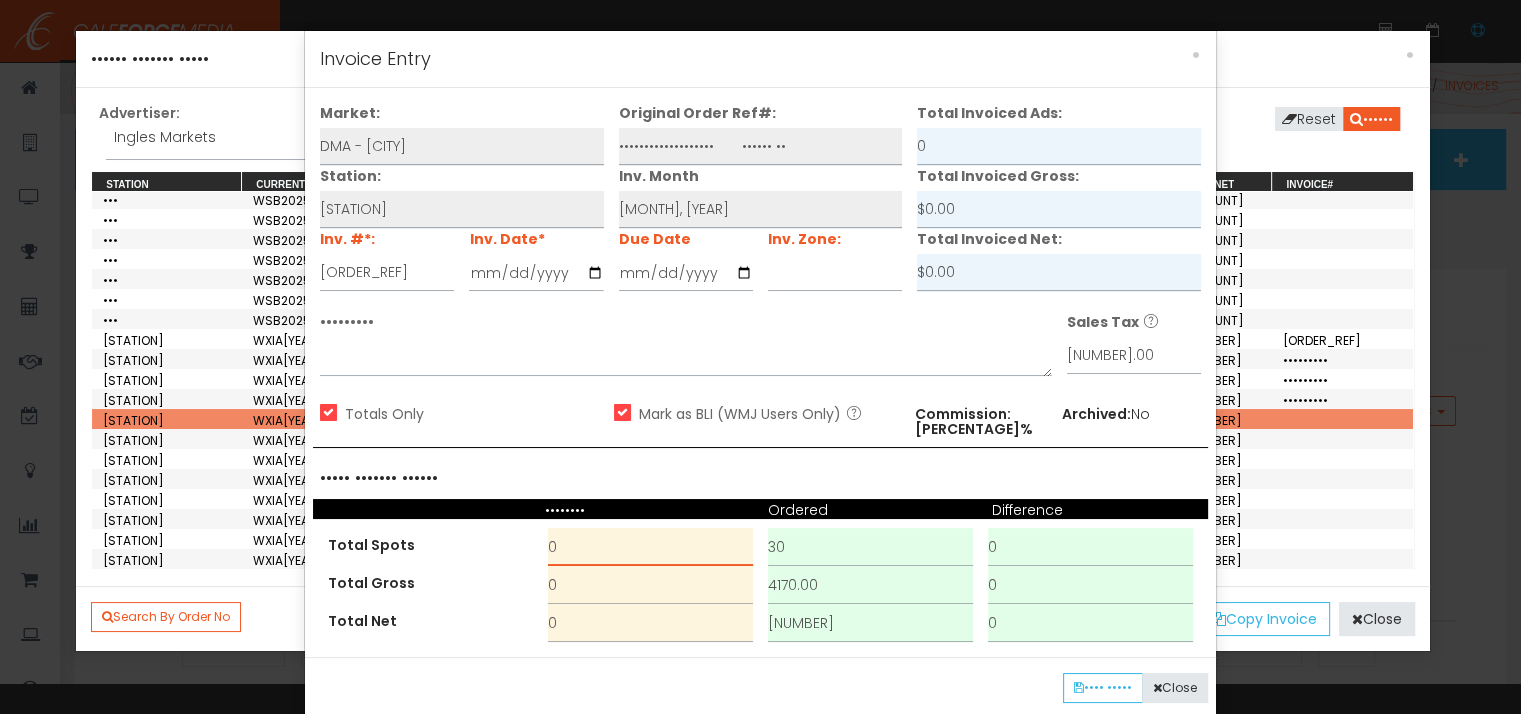 click on "0" at bounding box center (650, 547) 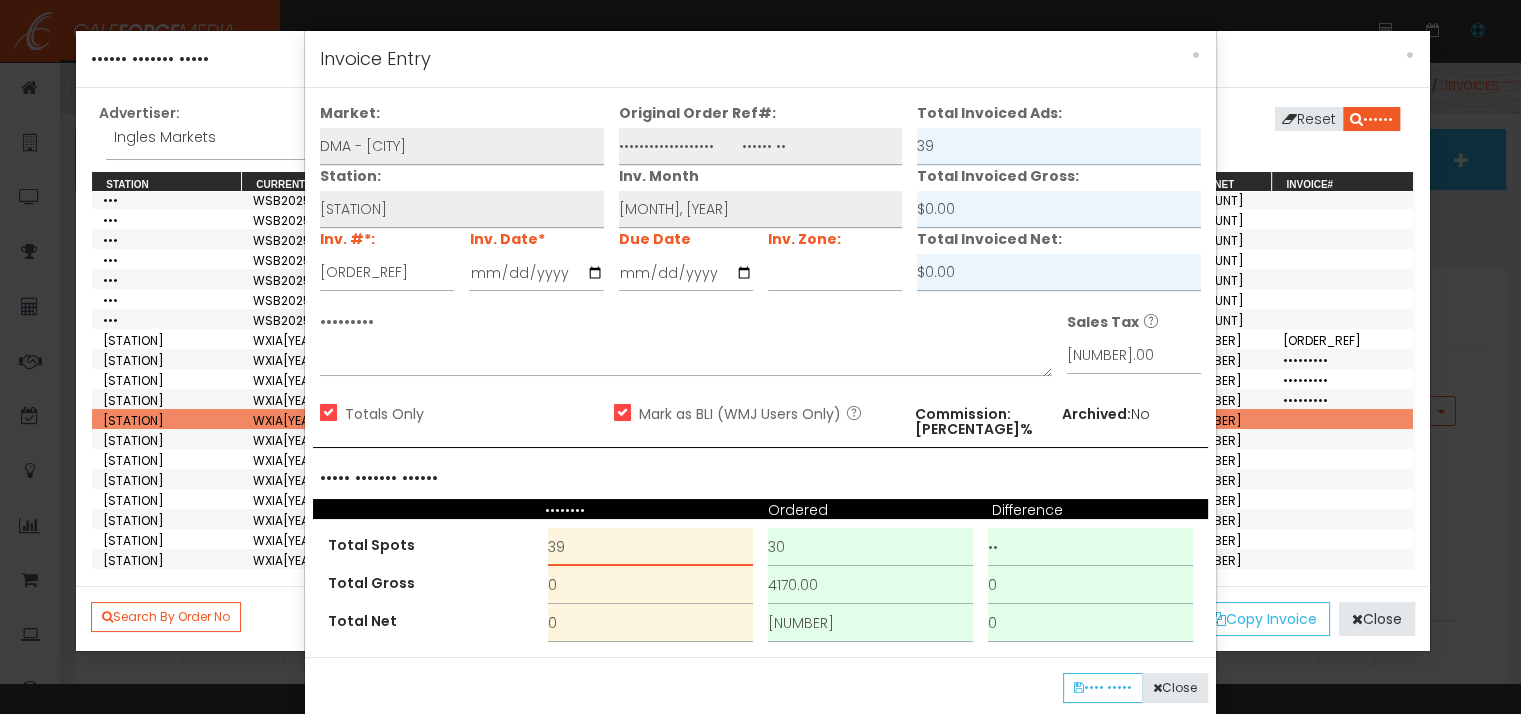 type on "39" 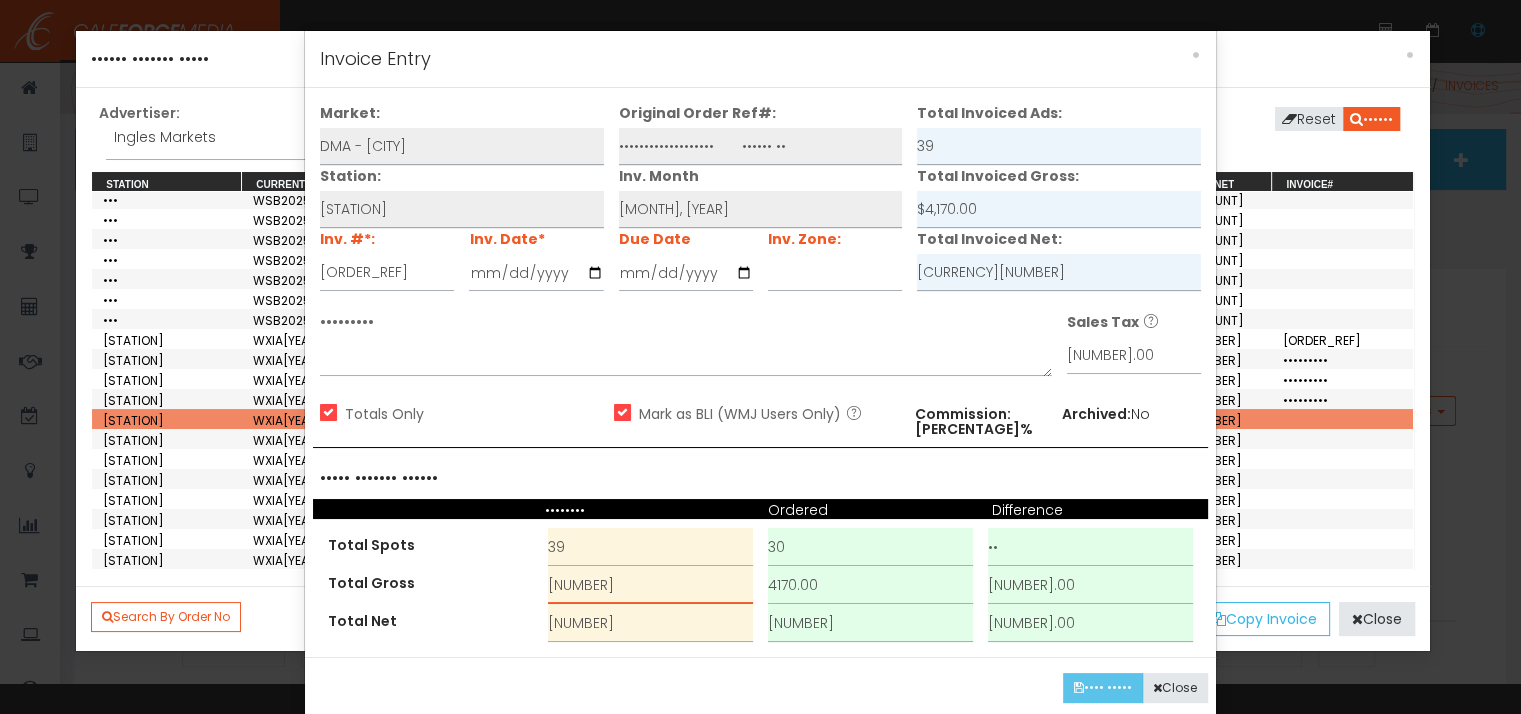 type on "[NUMBER]" 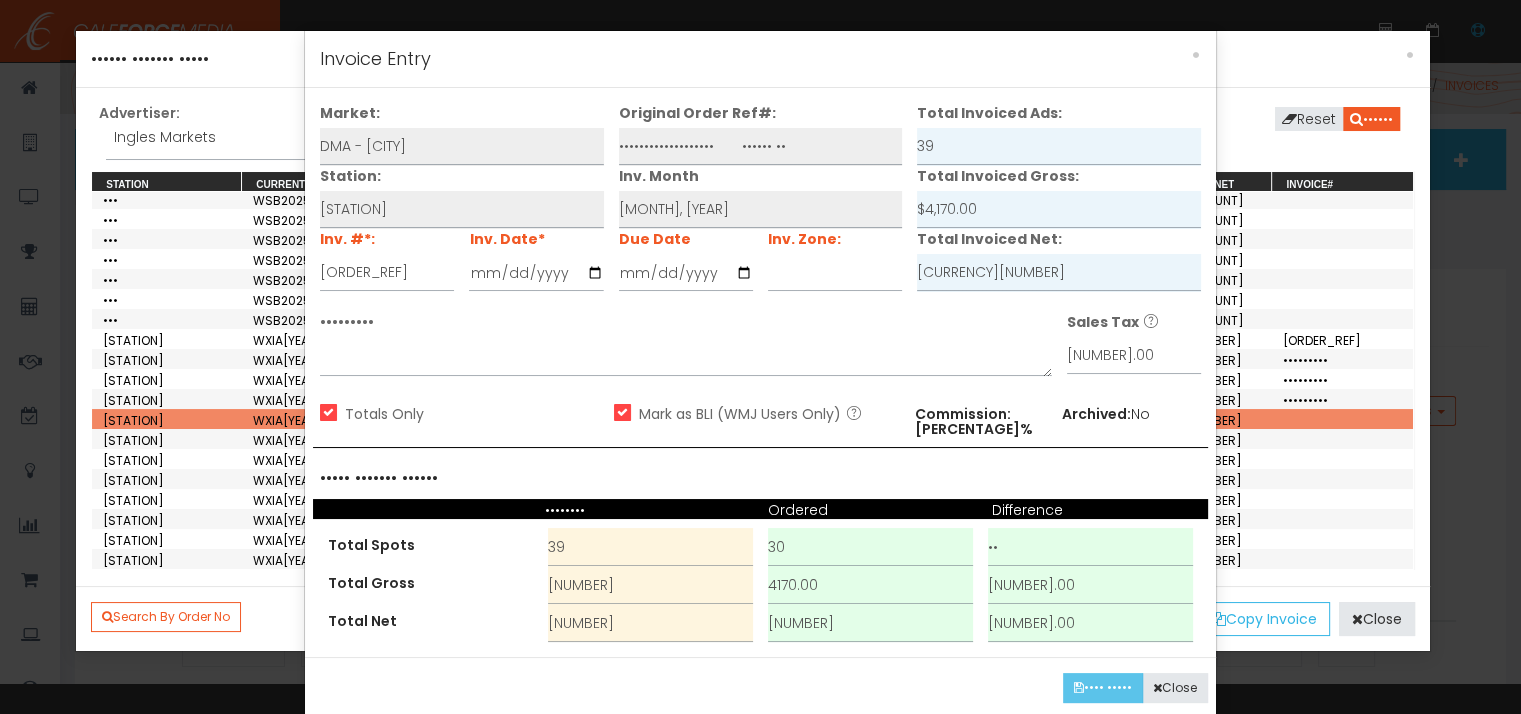 click on "•••• •••••" at bounding box center (1103, 688) 